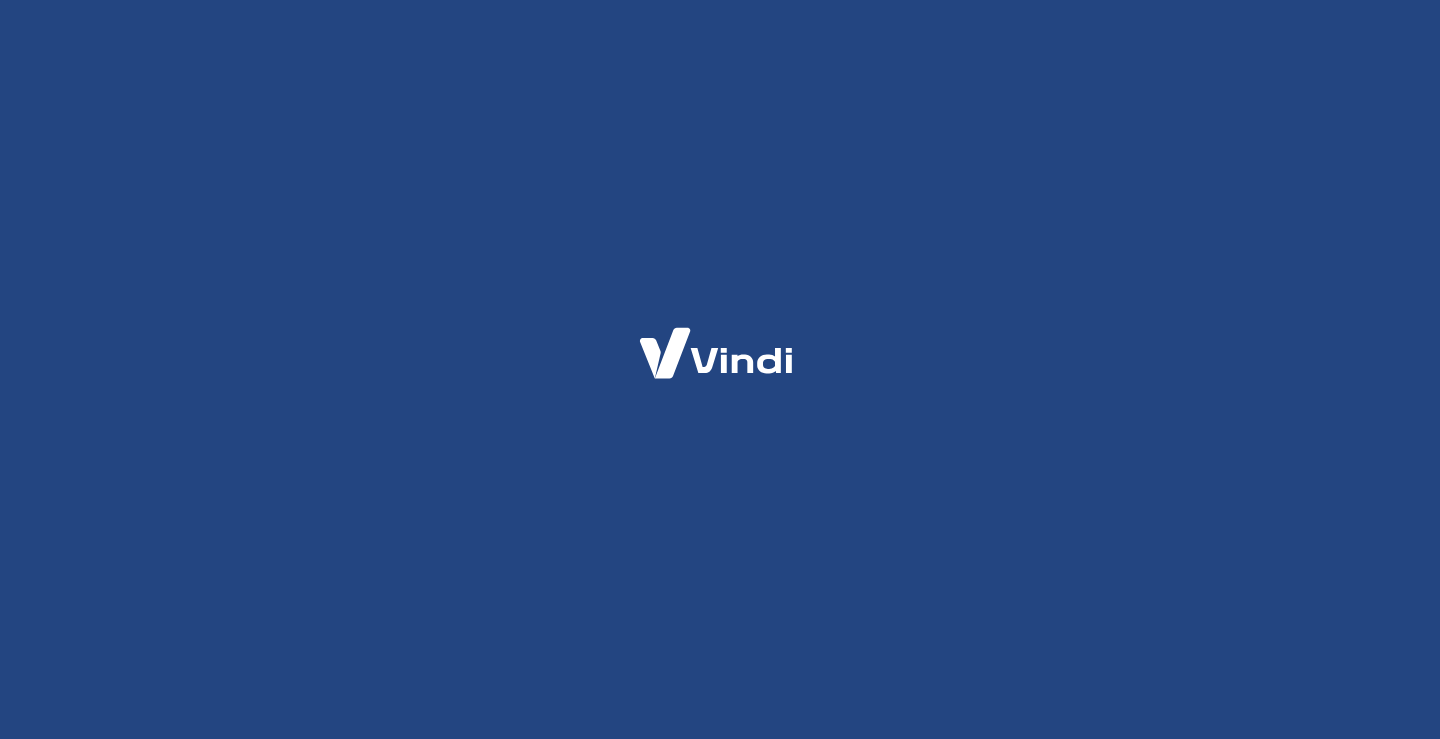 scroll, scrollTop: 0, scrollLeft: 0, axis: both 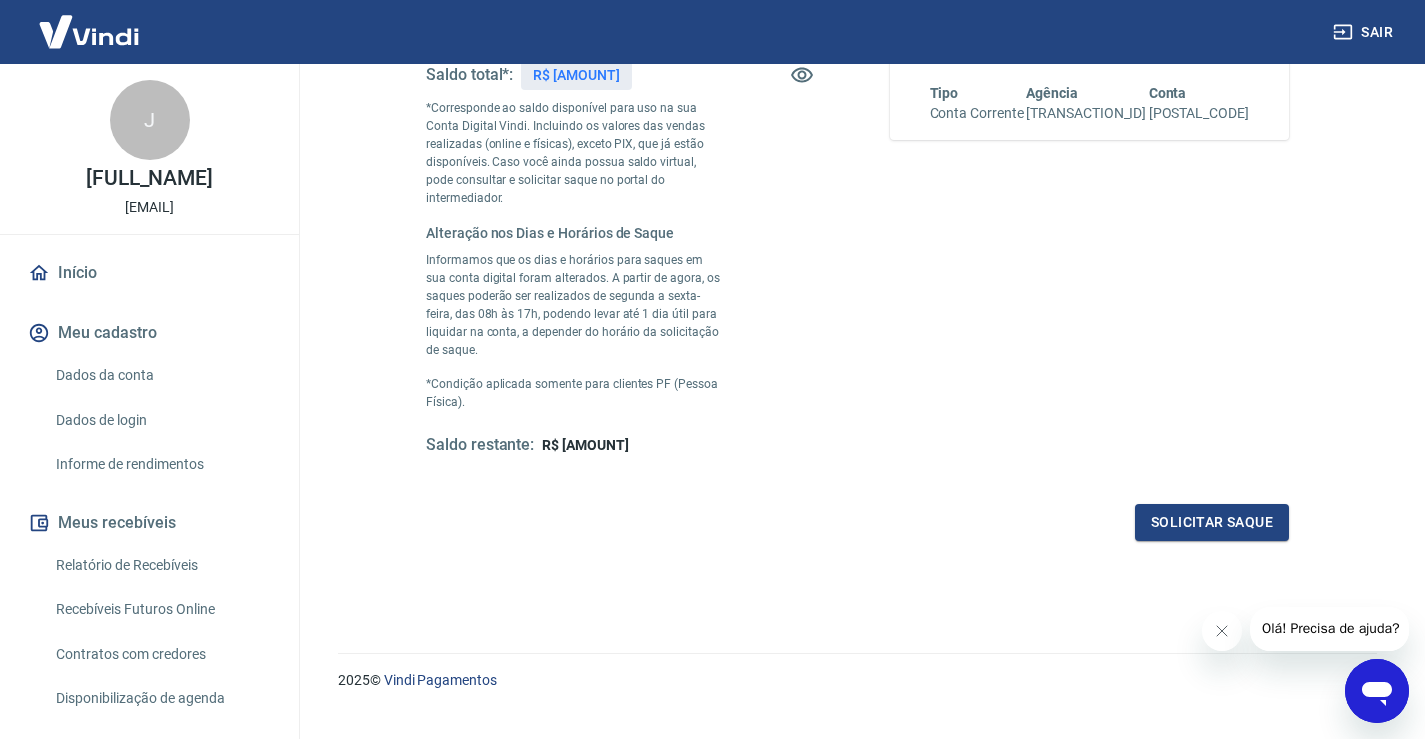 click on "Relatório de Recebíveis" at bounding box center [161, 565] 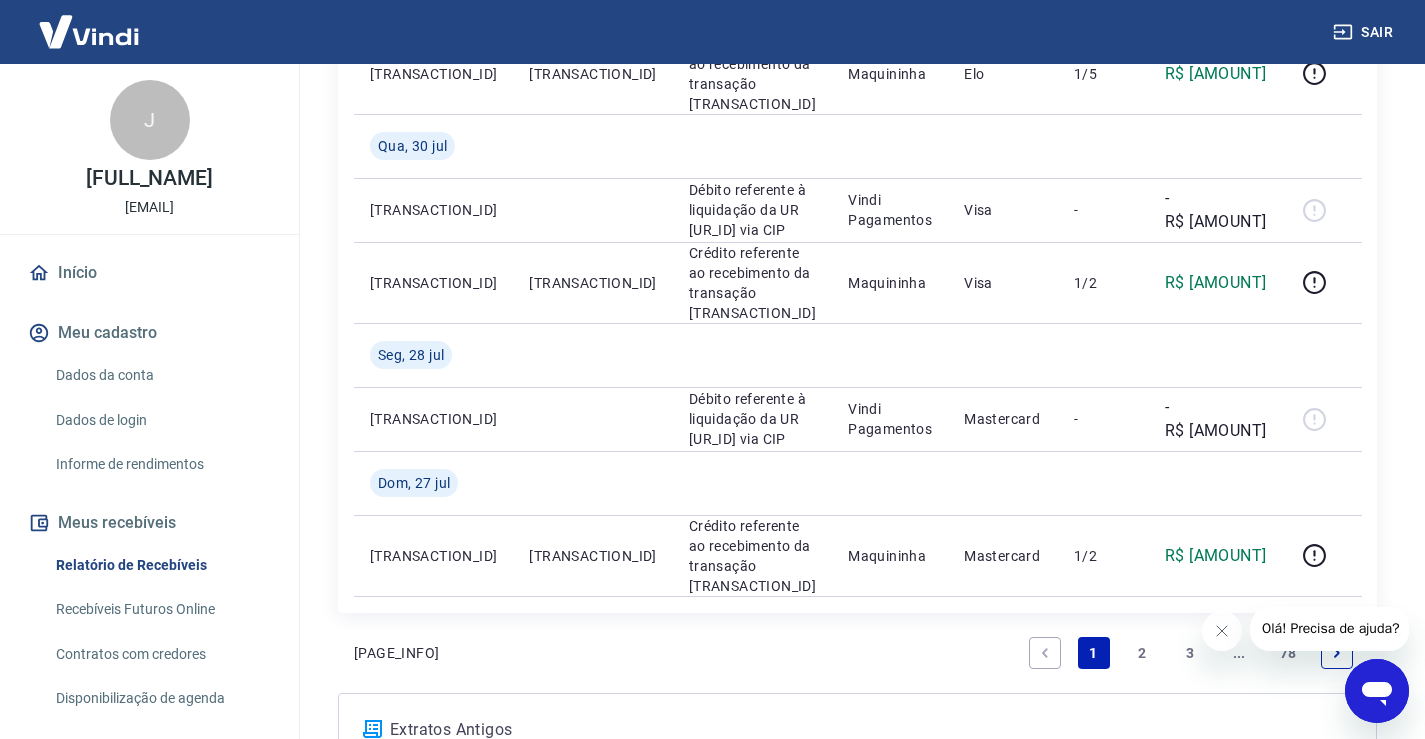 scroll, scrollTop: 1889, scrollLeft: 0, axis: vertical 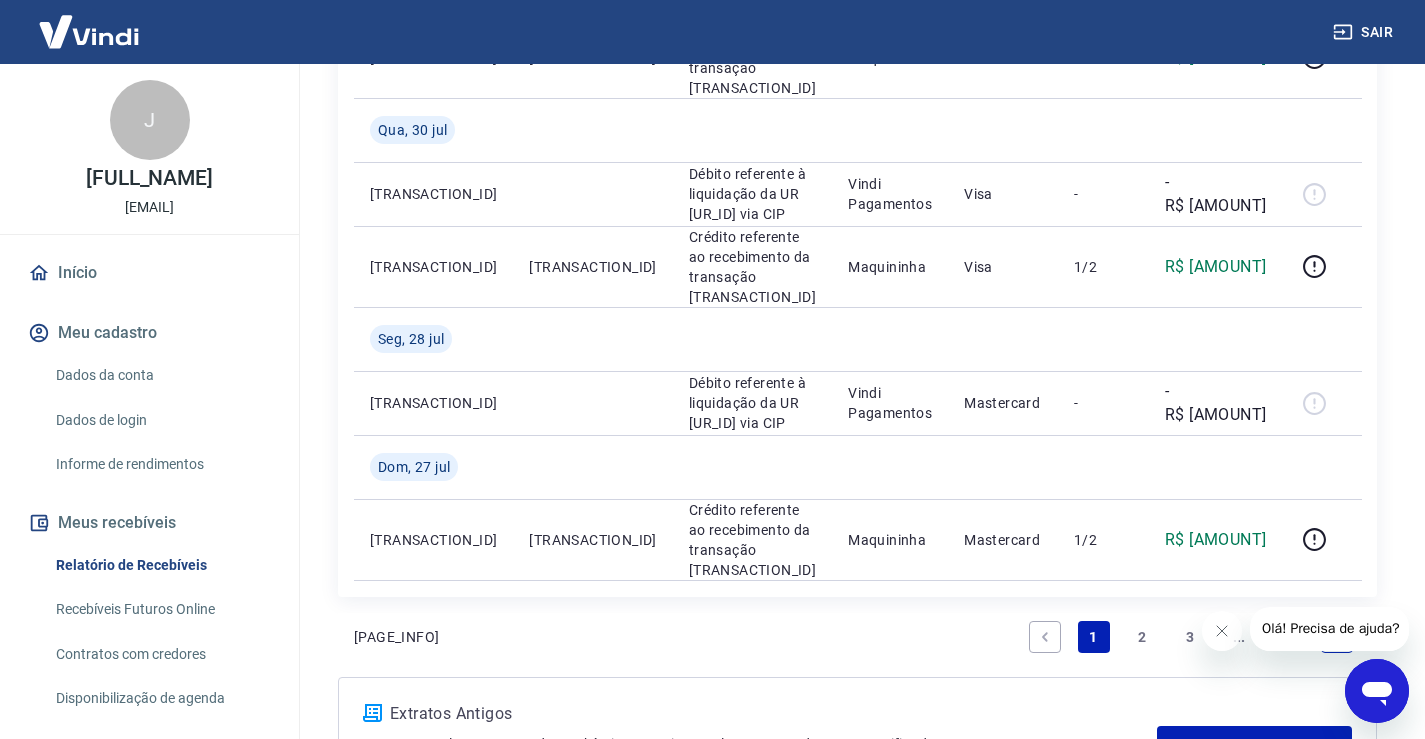 click on "2" at bounding box center (1142, 637) 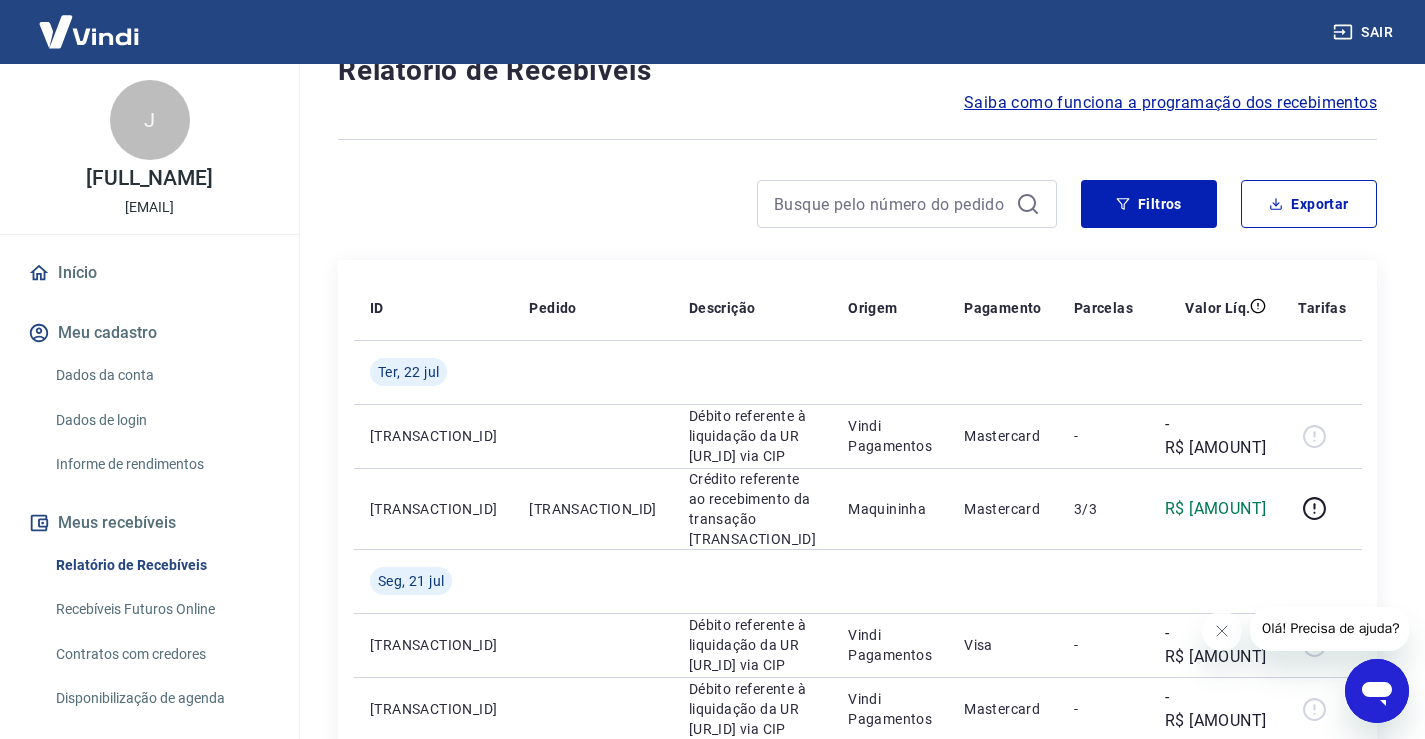 scroll, scrollTop: 0, scrollLeft: 0, axis: both 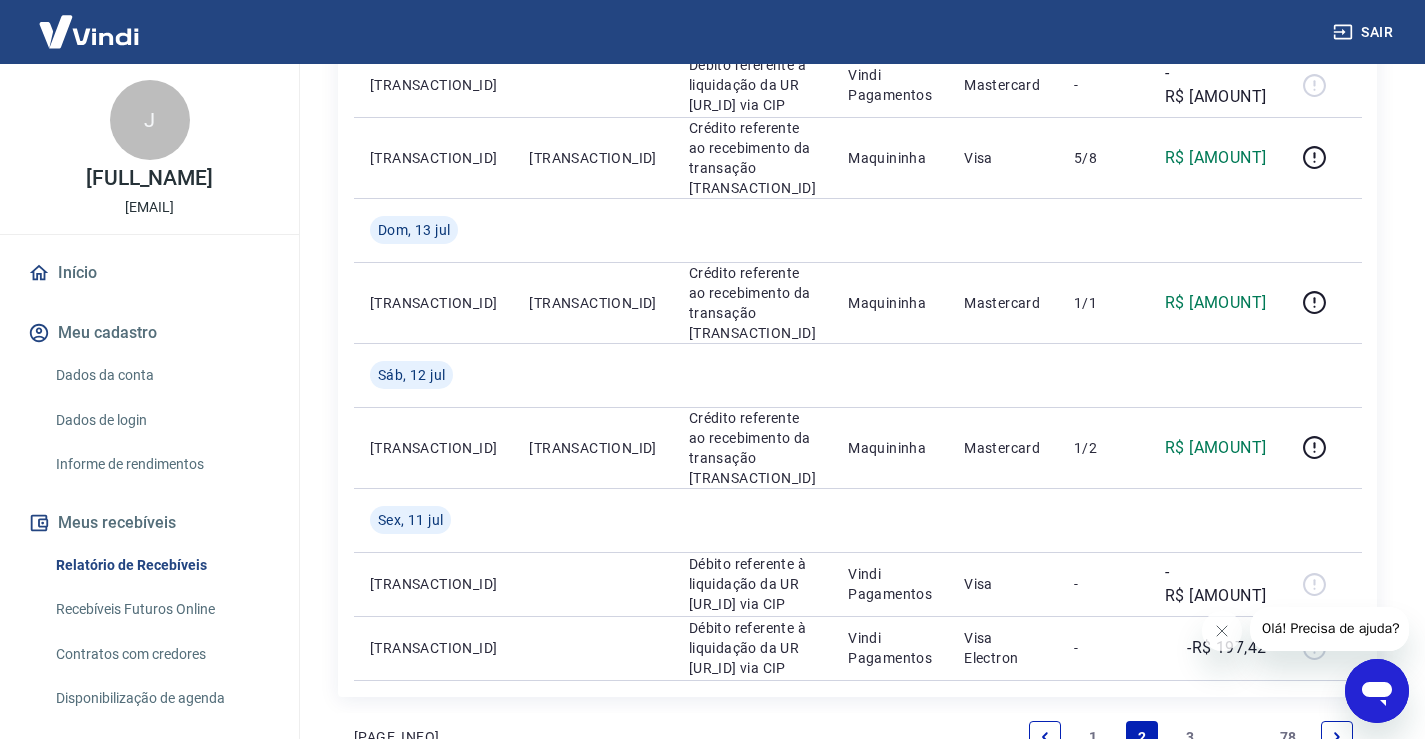 click on "3" at bounding box center [1191, 737] 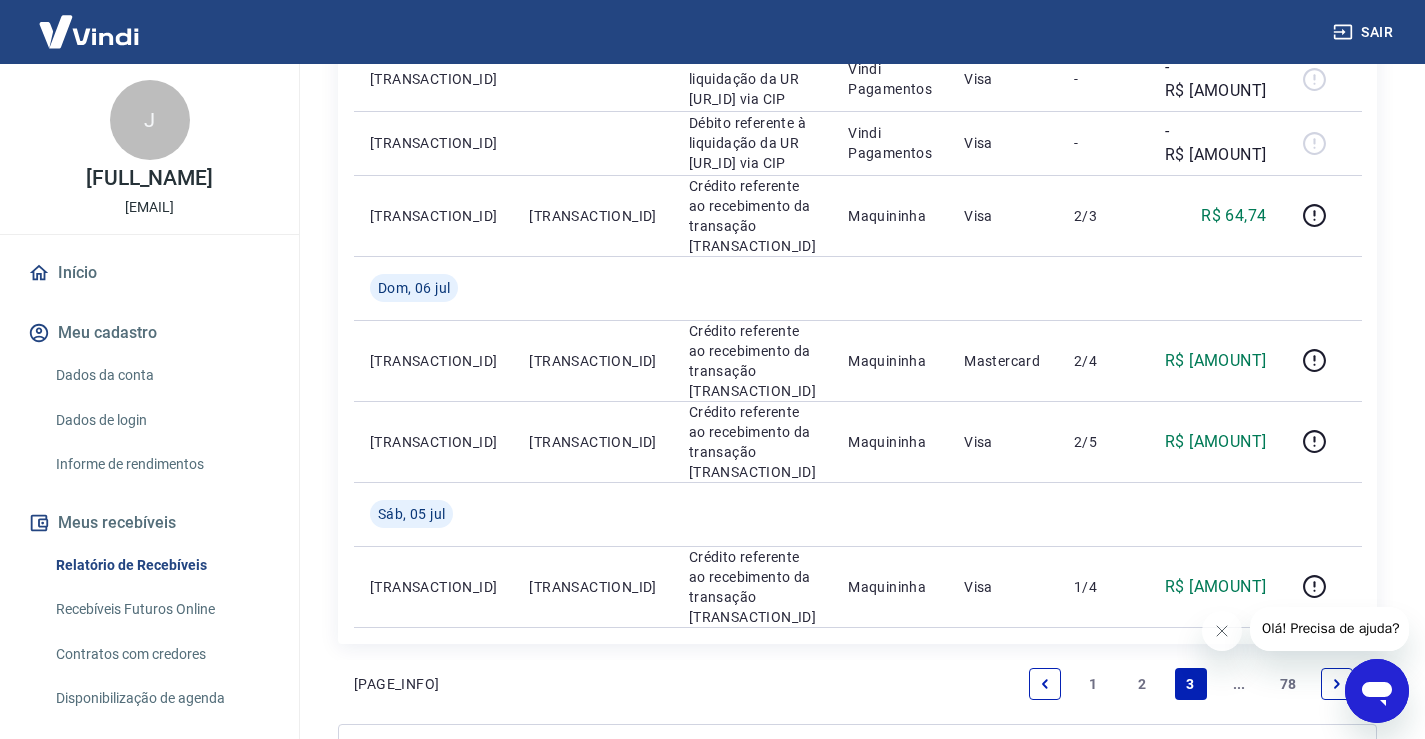 scroll, scrollTop: 1825, scrollLeft: 0, axis: vertical 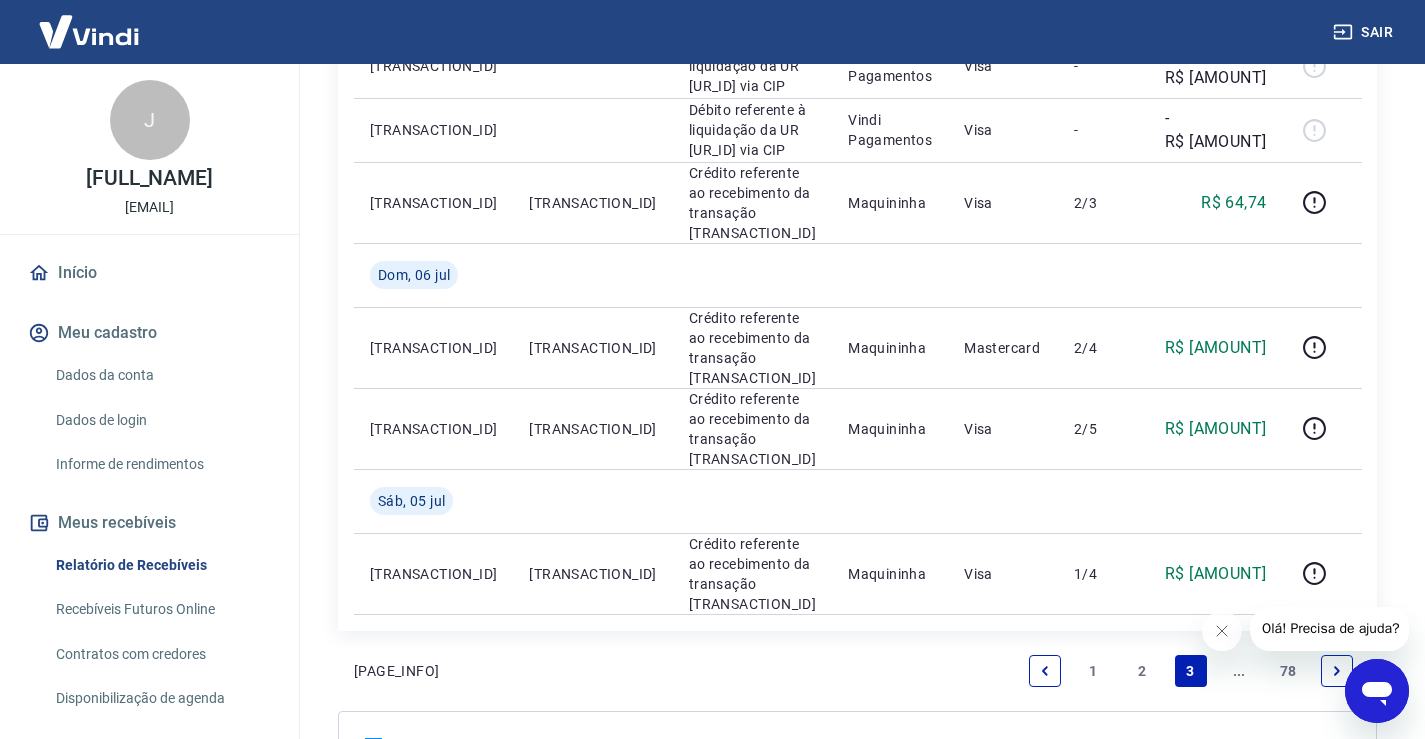 click 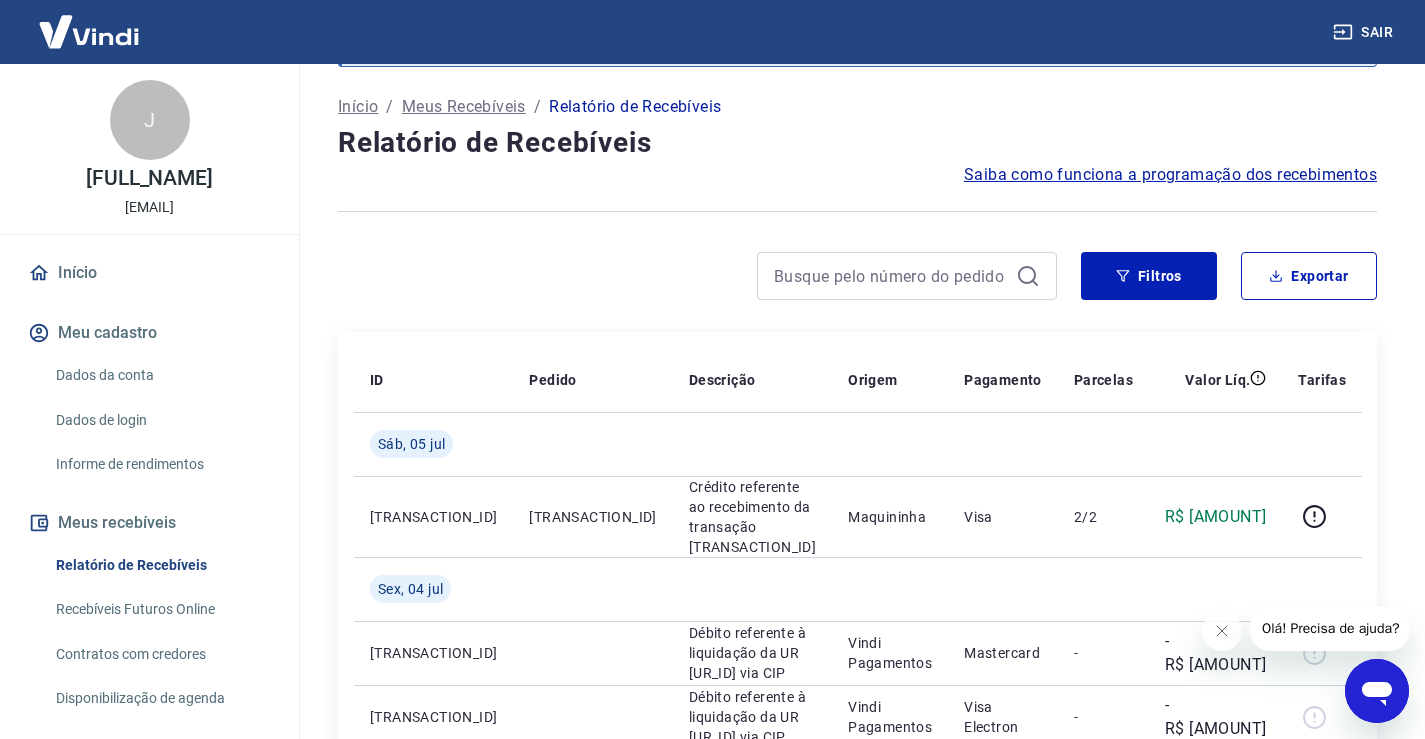 scroll, scrollTop: 0, scrollLeft: 0, axis: both 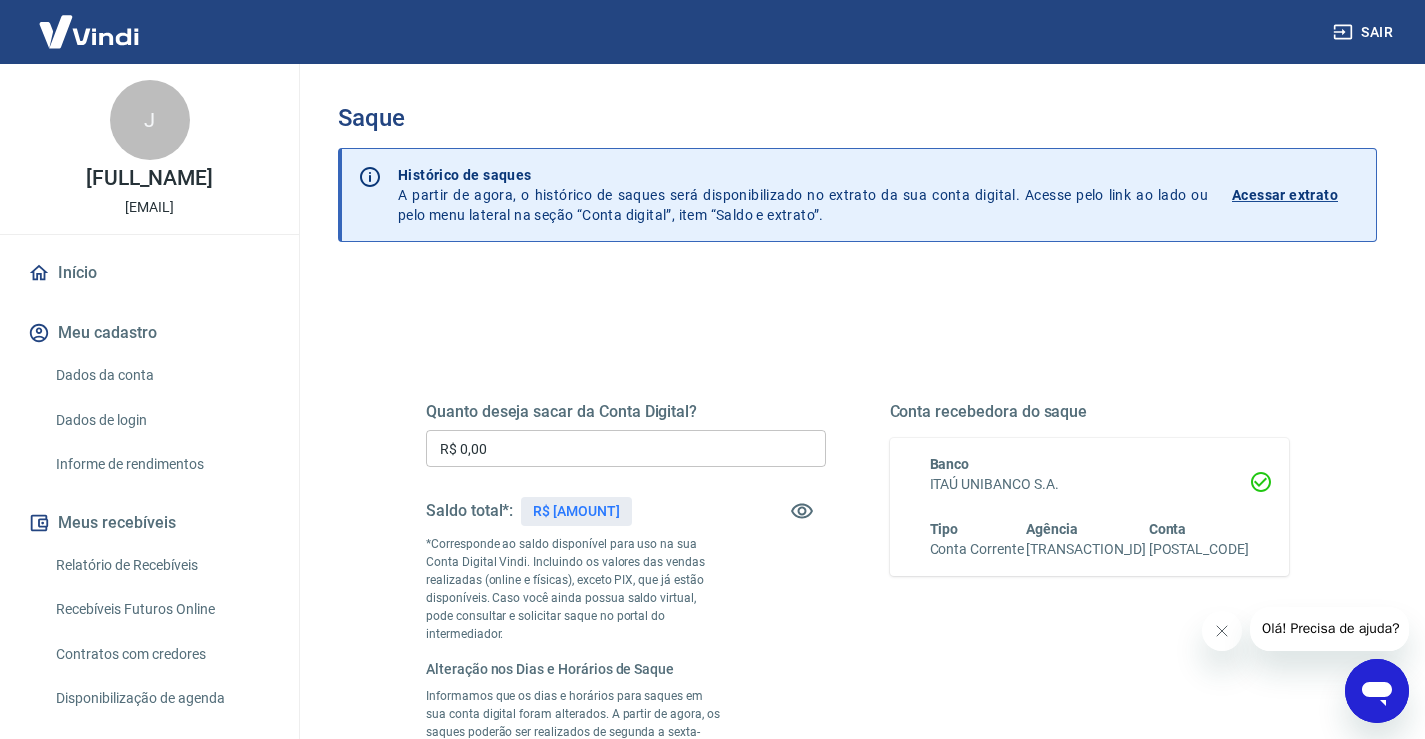 click on "Acessar extrato" at bounding box center [1285, 195] 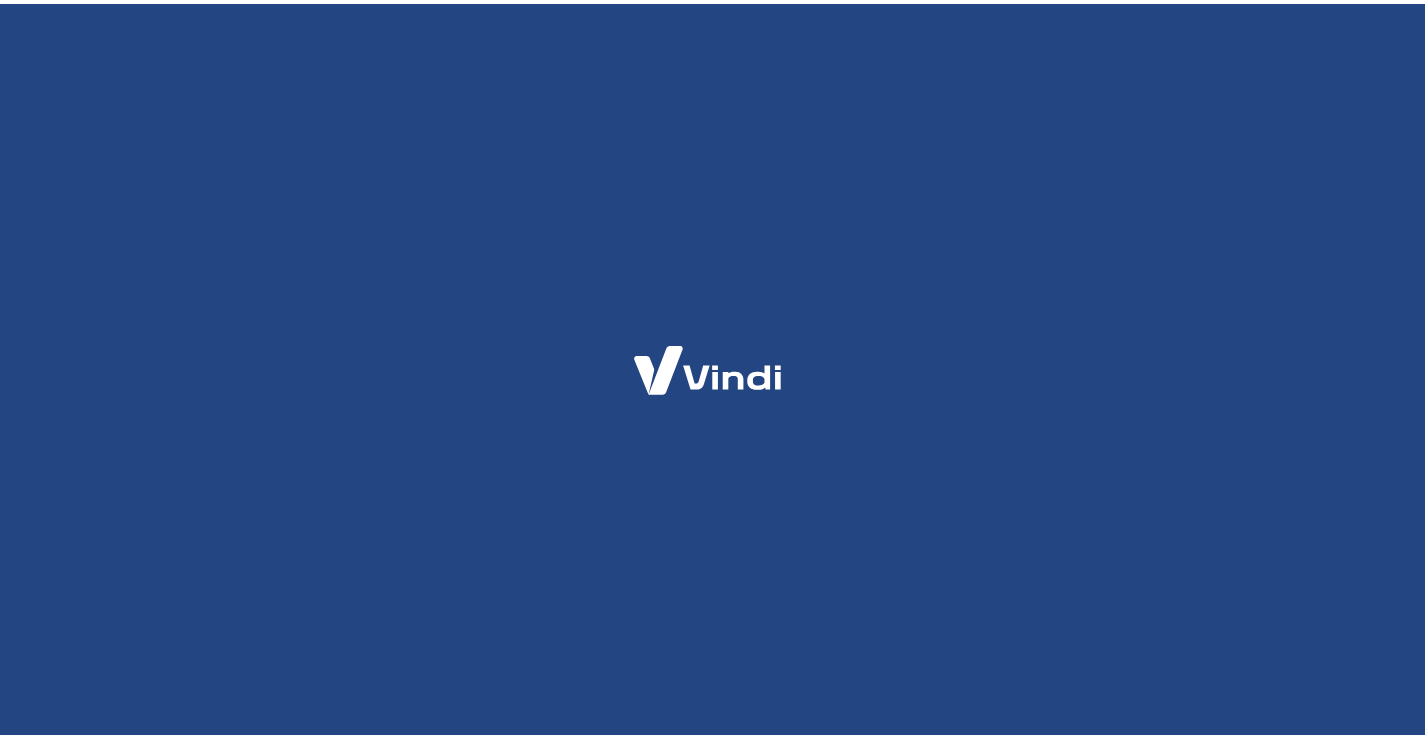 scroll, scrollTop: 0, scrollLeft: 0, axis: both 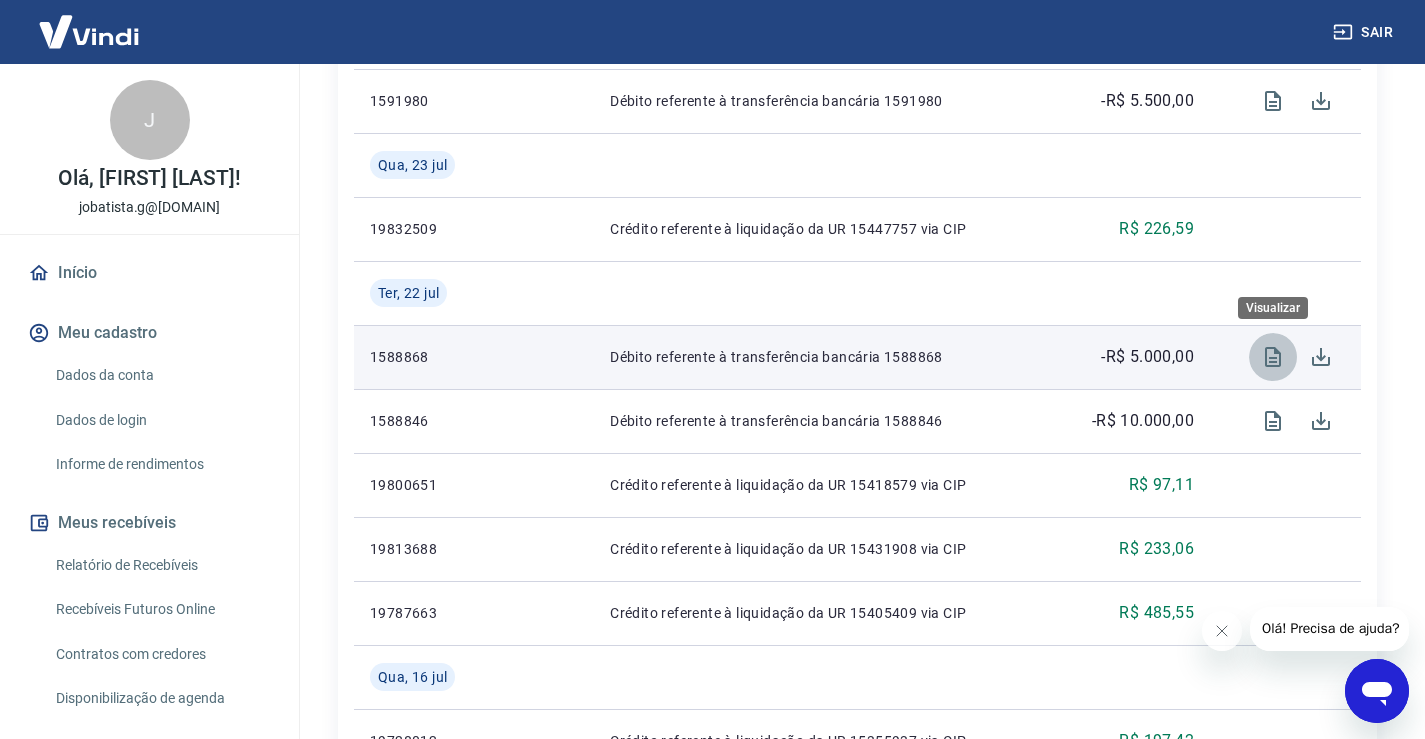 click 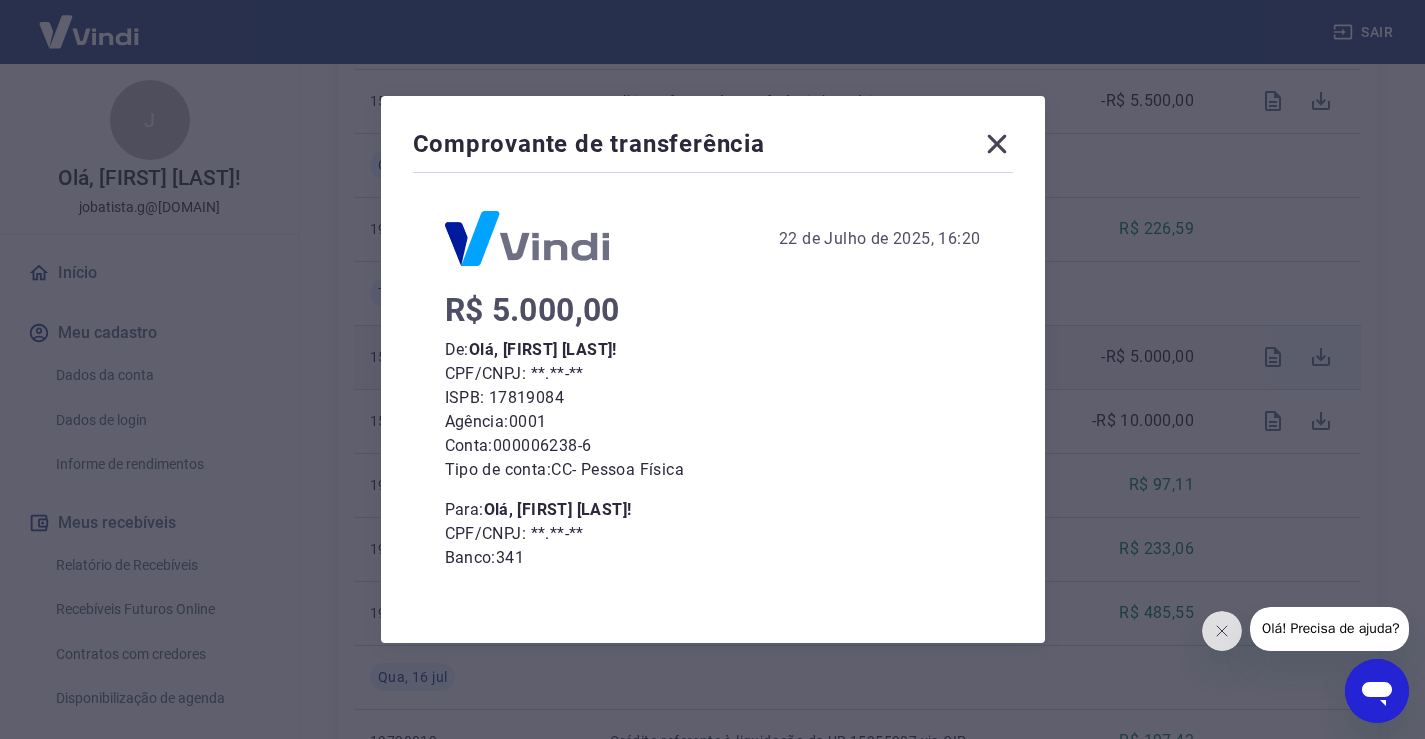 scroll, scrollTop: 0, scrollLeft: 0, axis: both 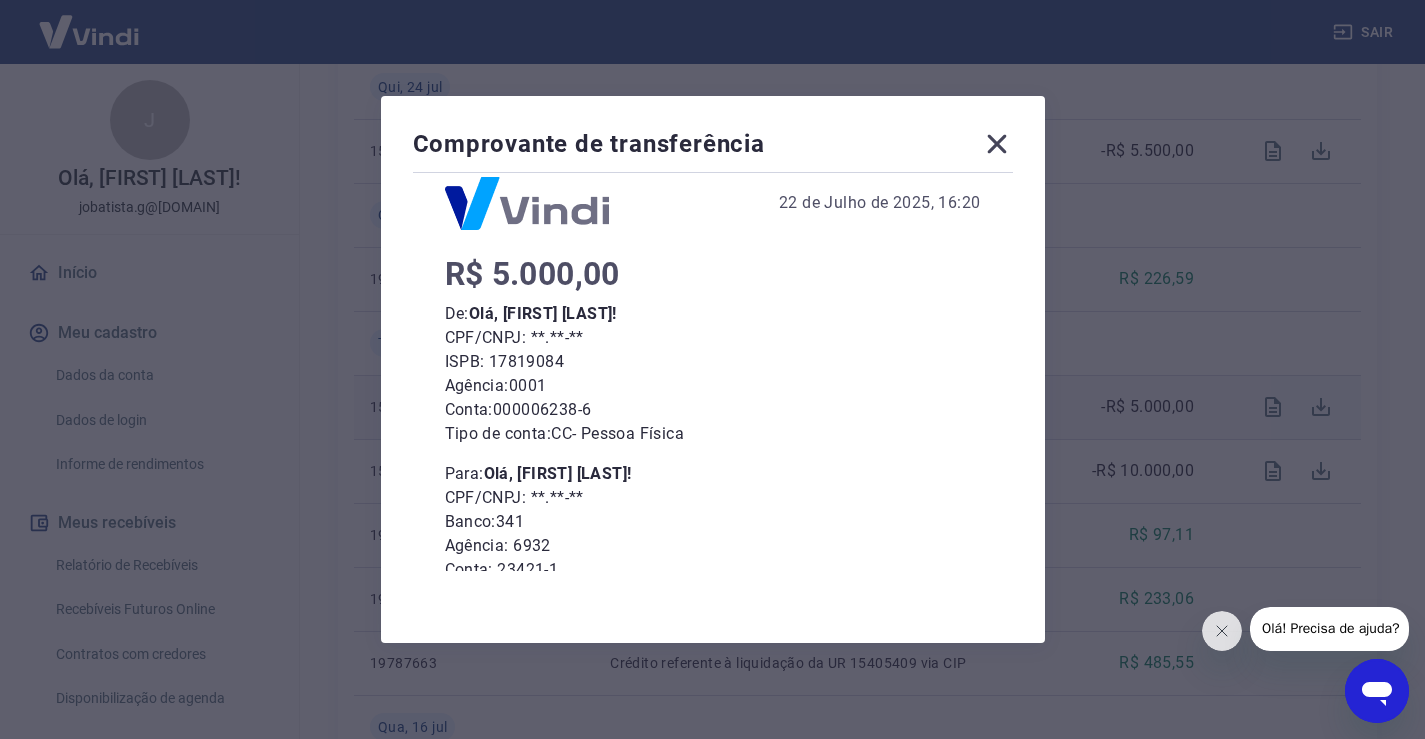 click 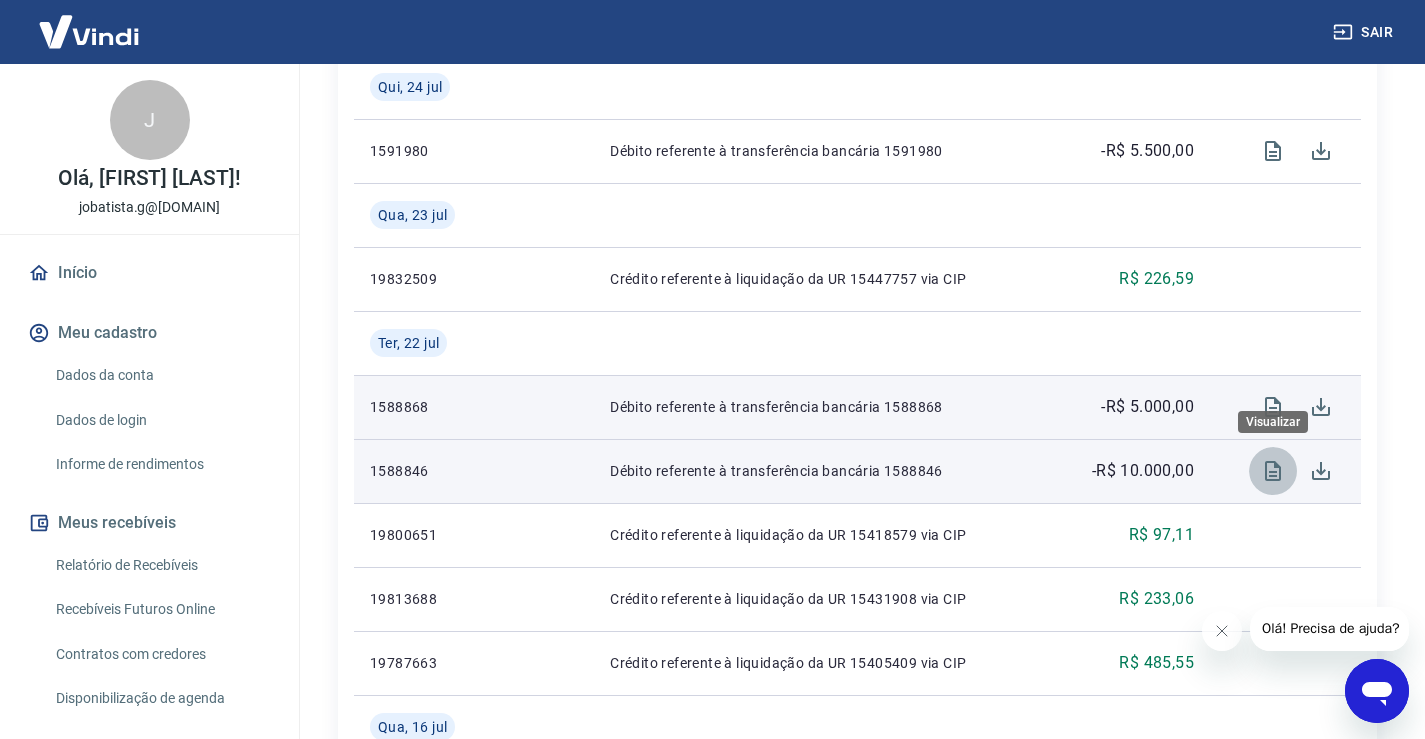 click 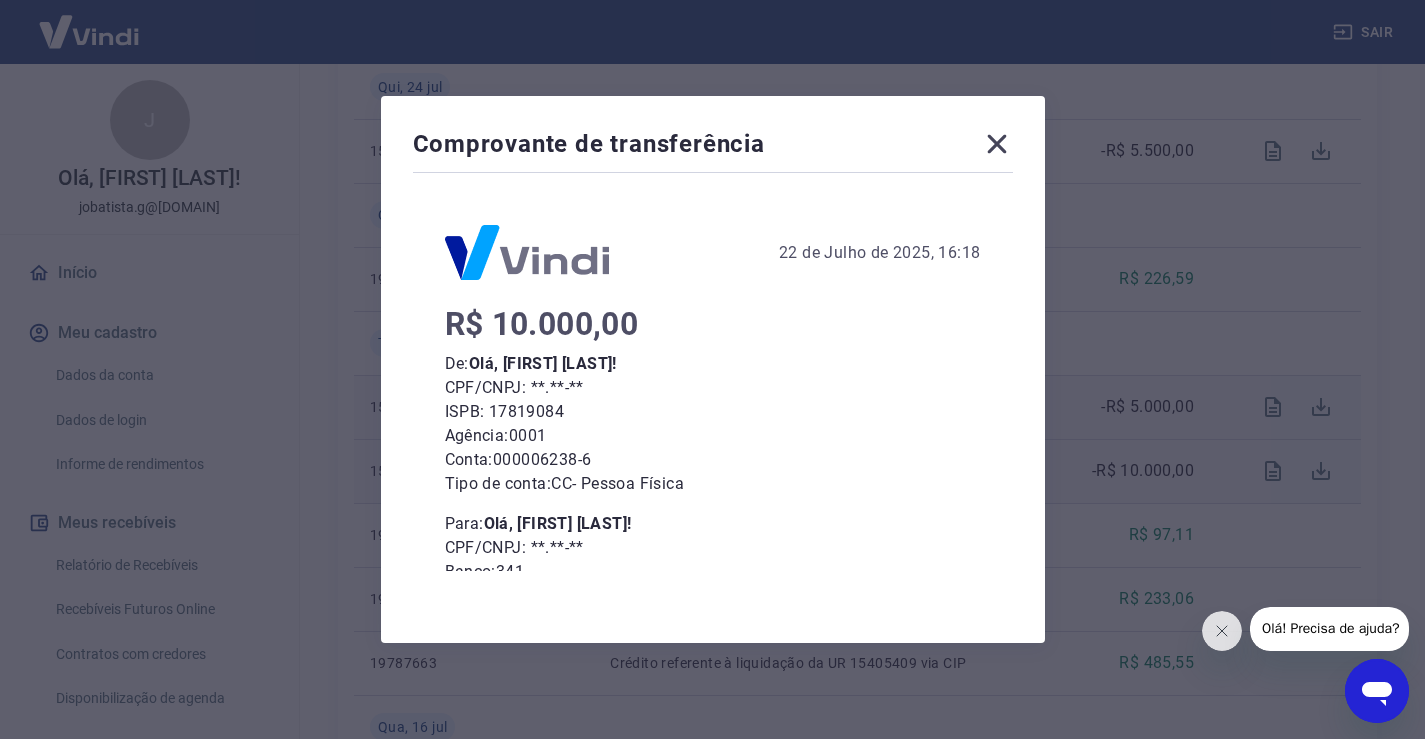 click 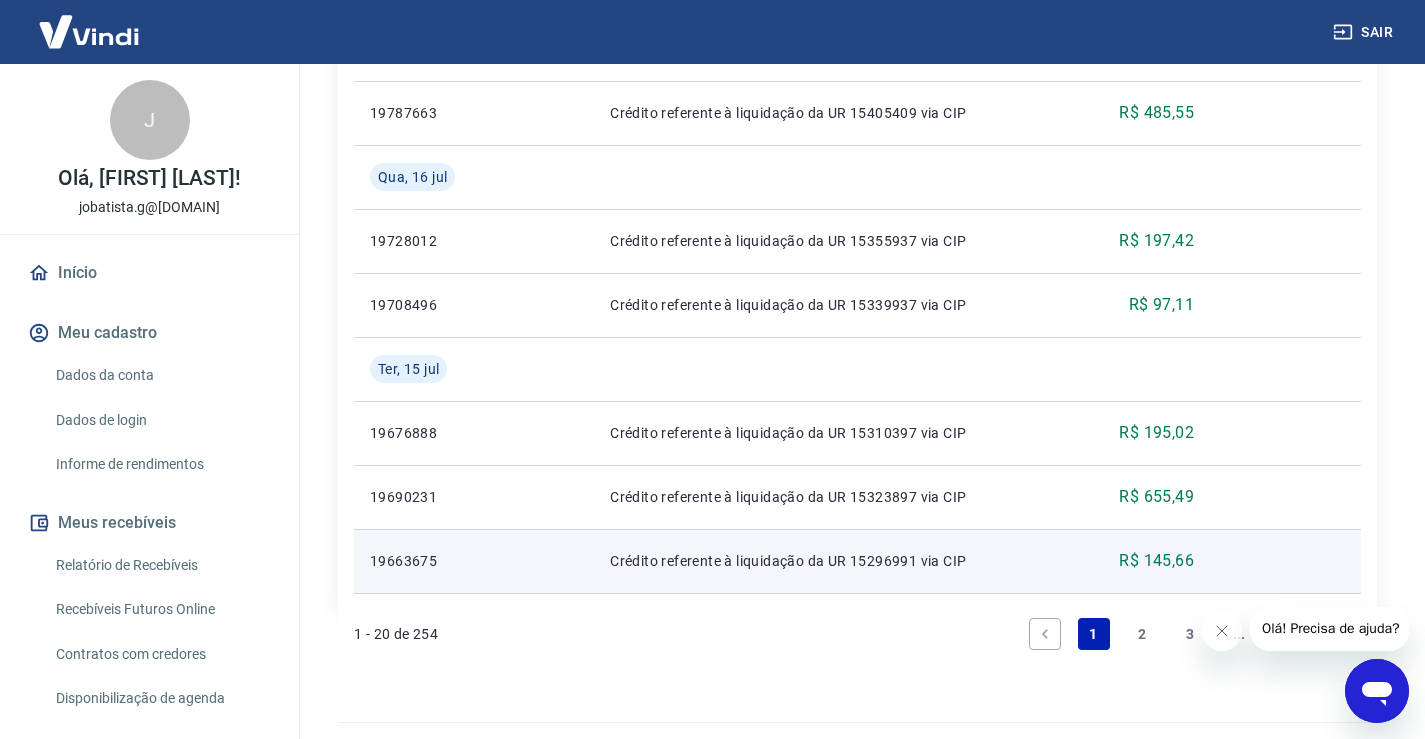 scroll, scrollTop: 1995, scrollLeft: 0, axis: vertical 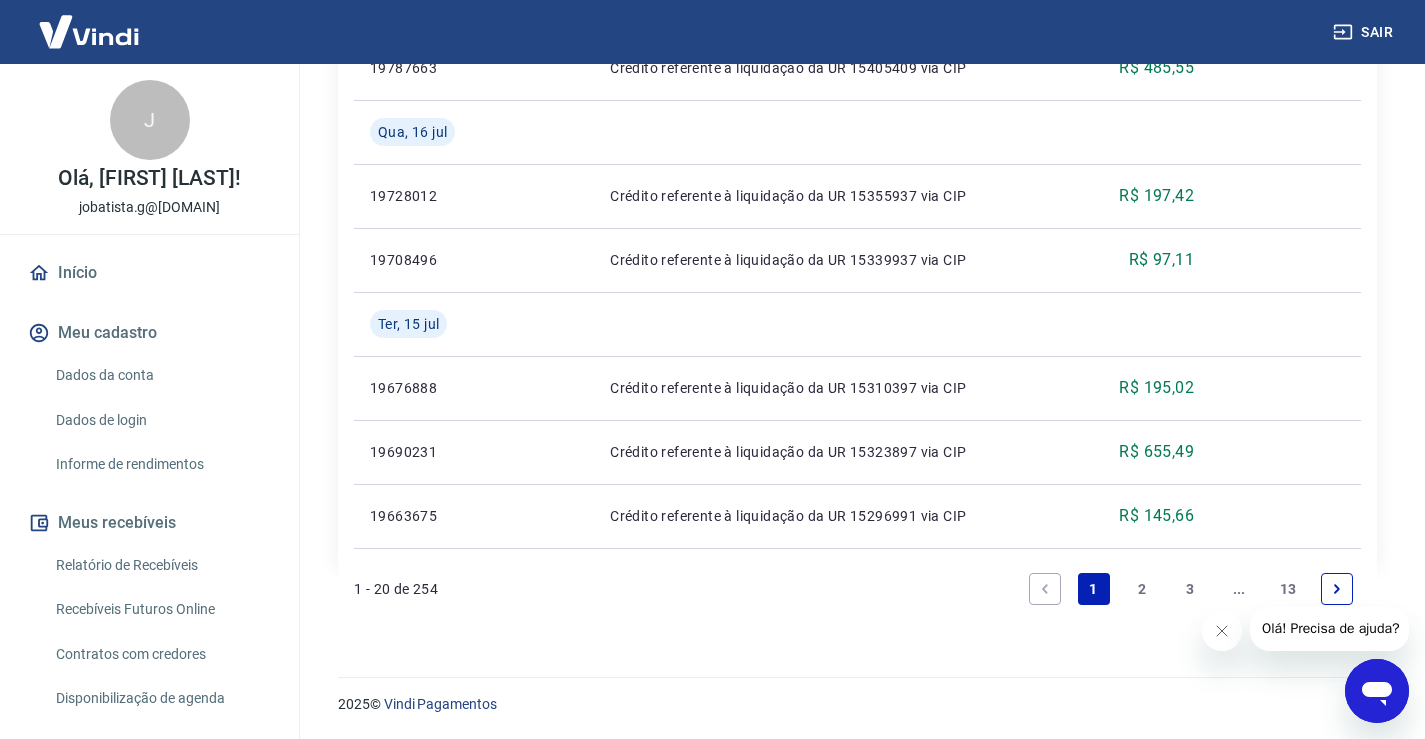 click on "2" at bounding box center (1142, 589) 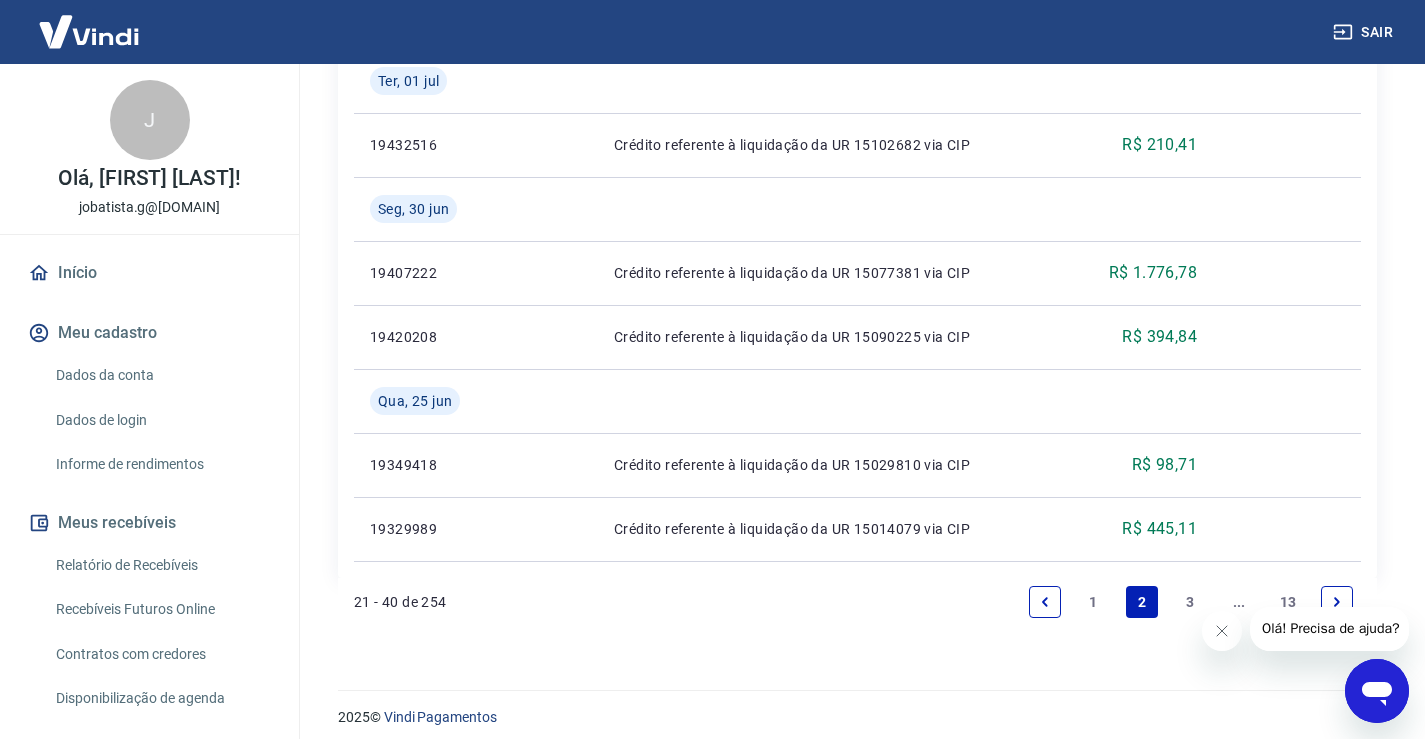 scroll, scrollTop: 2123, scrollLeft: 0, axis: vertical 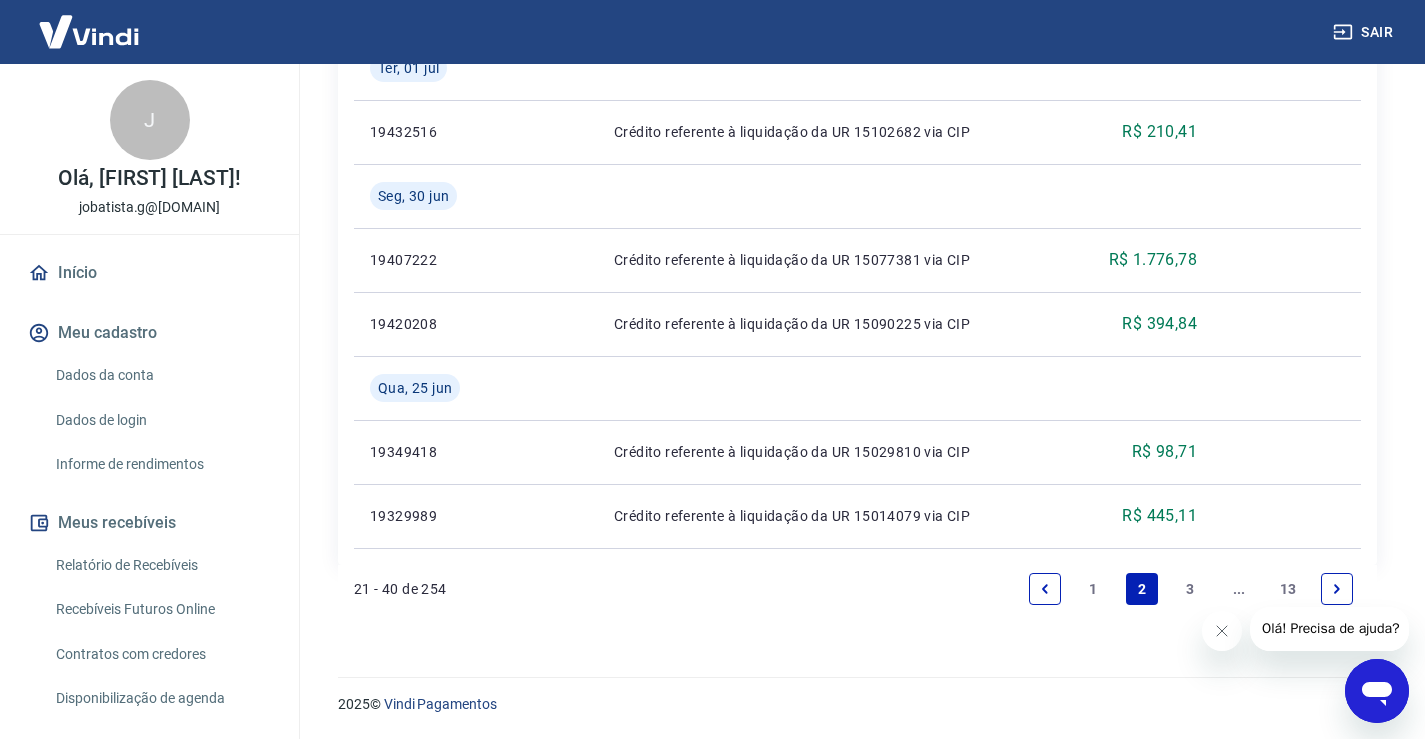 click on "1" at bounding box center [1094, 589] 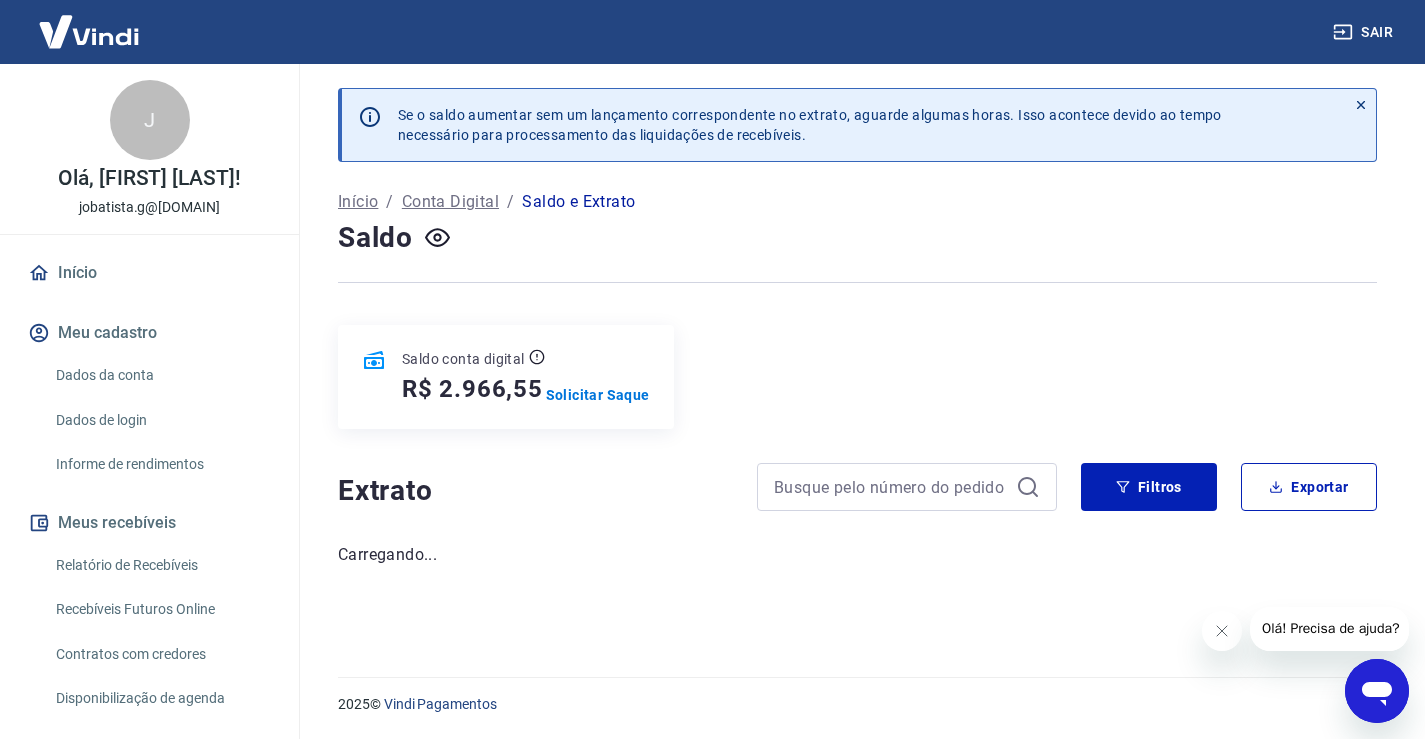 scroll, scrollTop: 0, scrollLeft: 0, axis: both 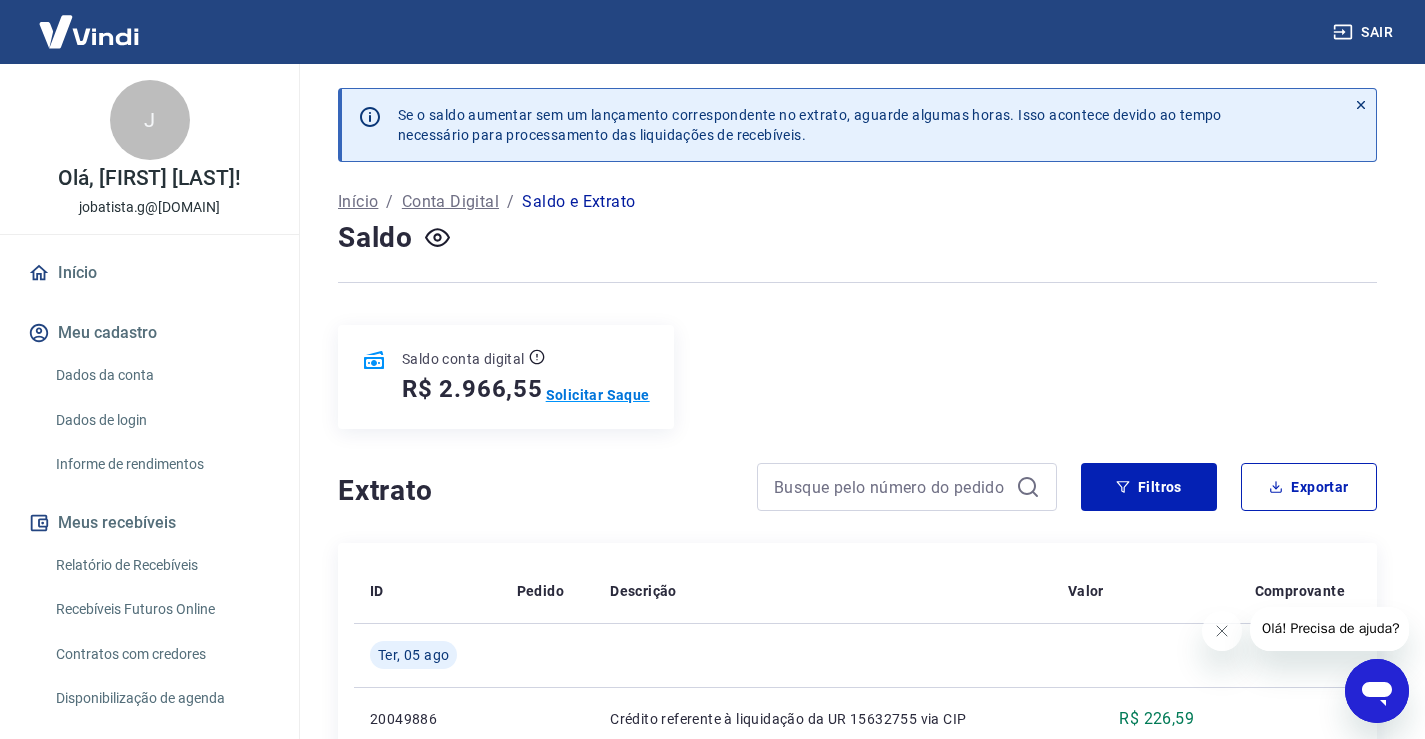 click on "Solicitar Saque" at bounding box center [598, 395] 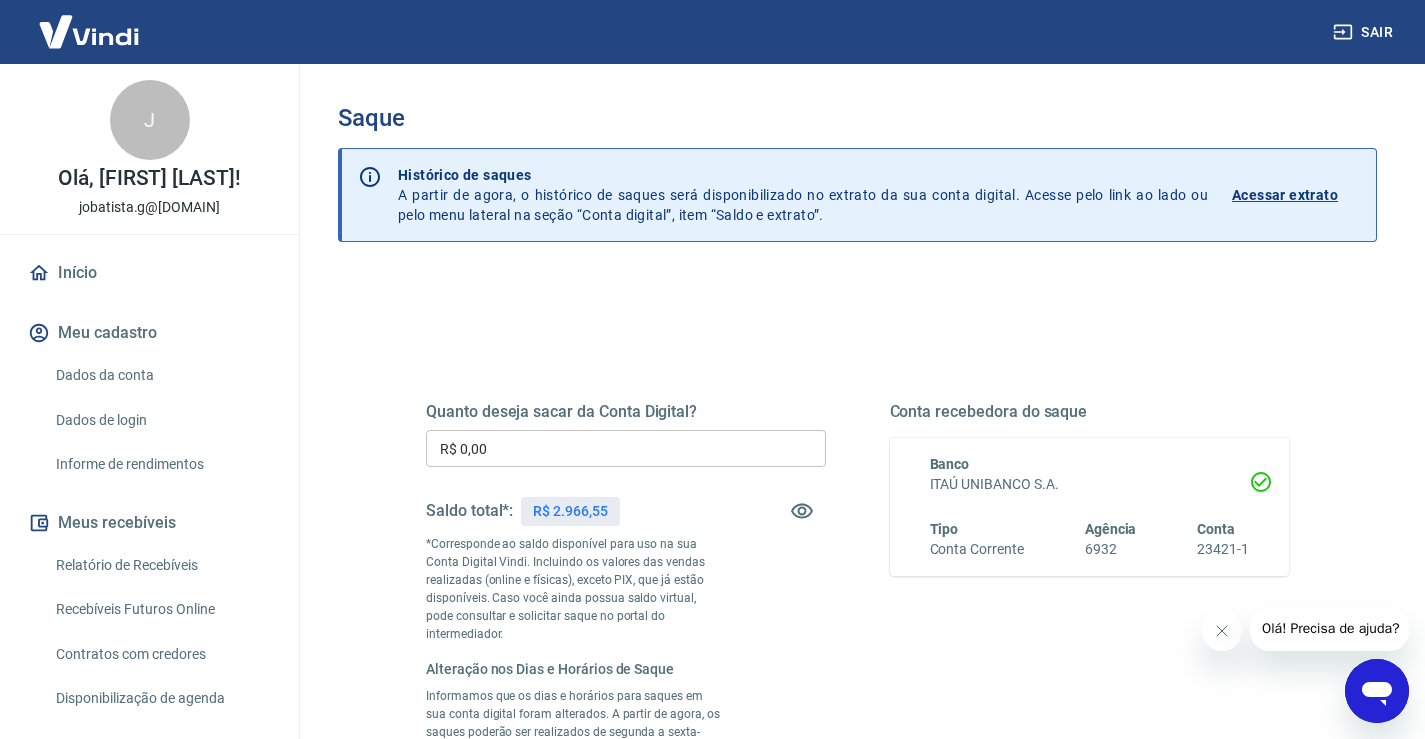 click on "R$ 0,00" at bounding box center [626, 448] 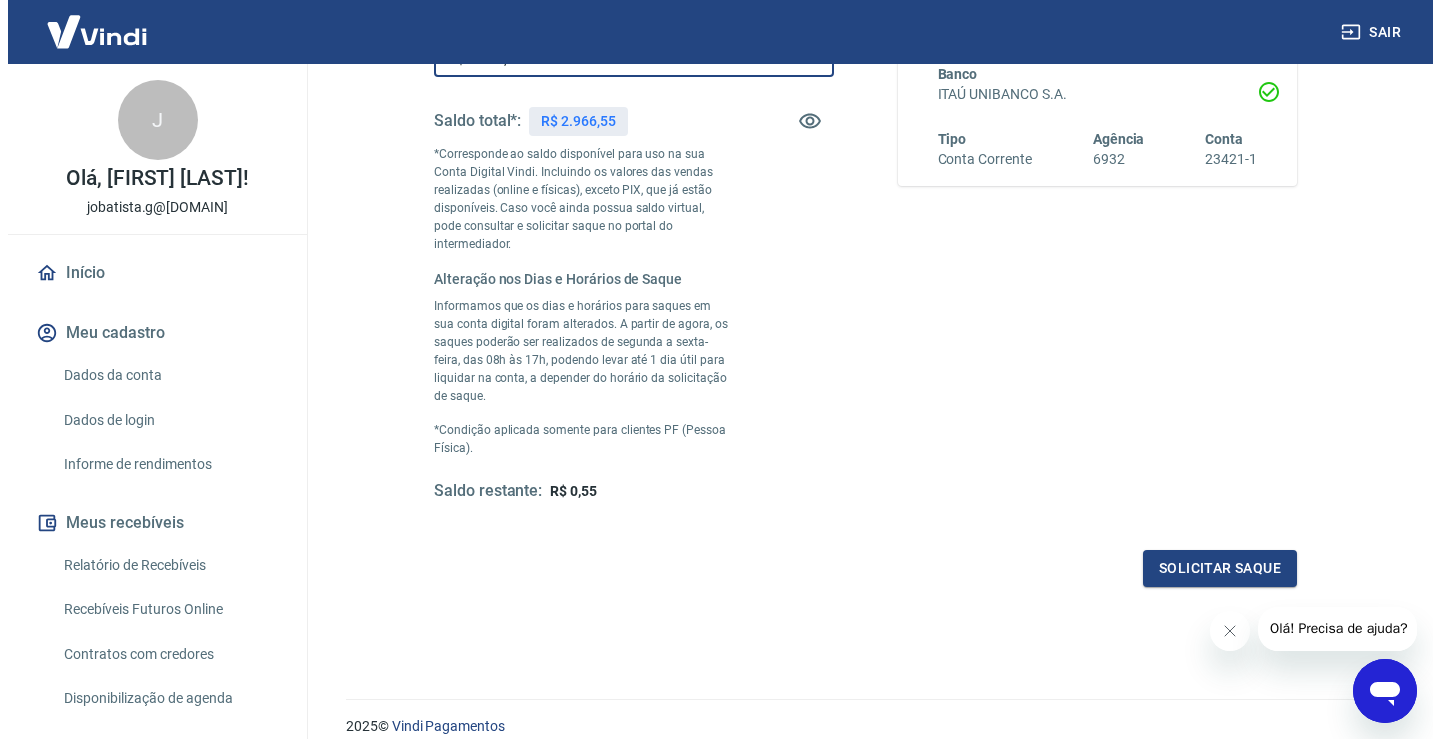 scroll, scrollTop: 400, scrollLeft: 0, axis: vertical 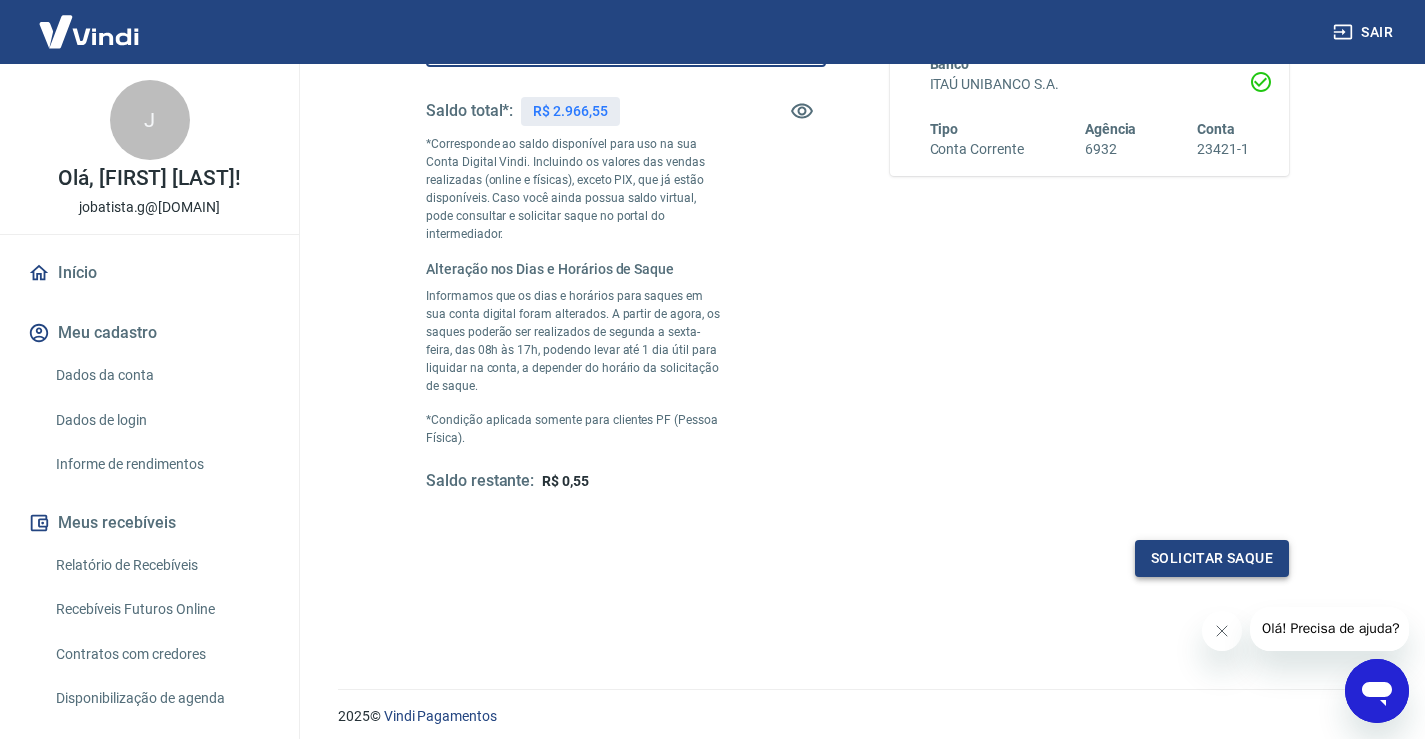 type on "R$ 2.966,00" 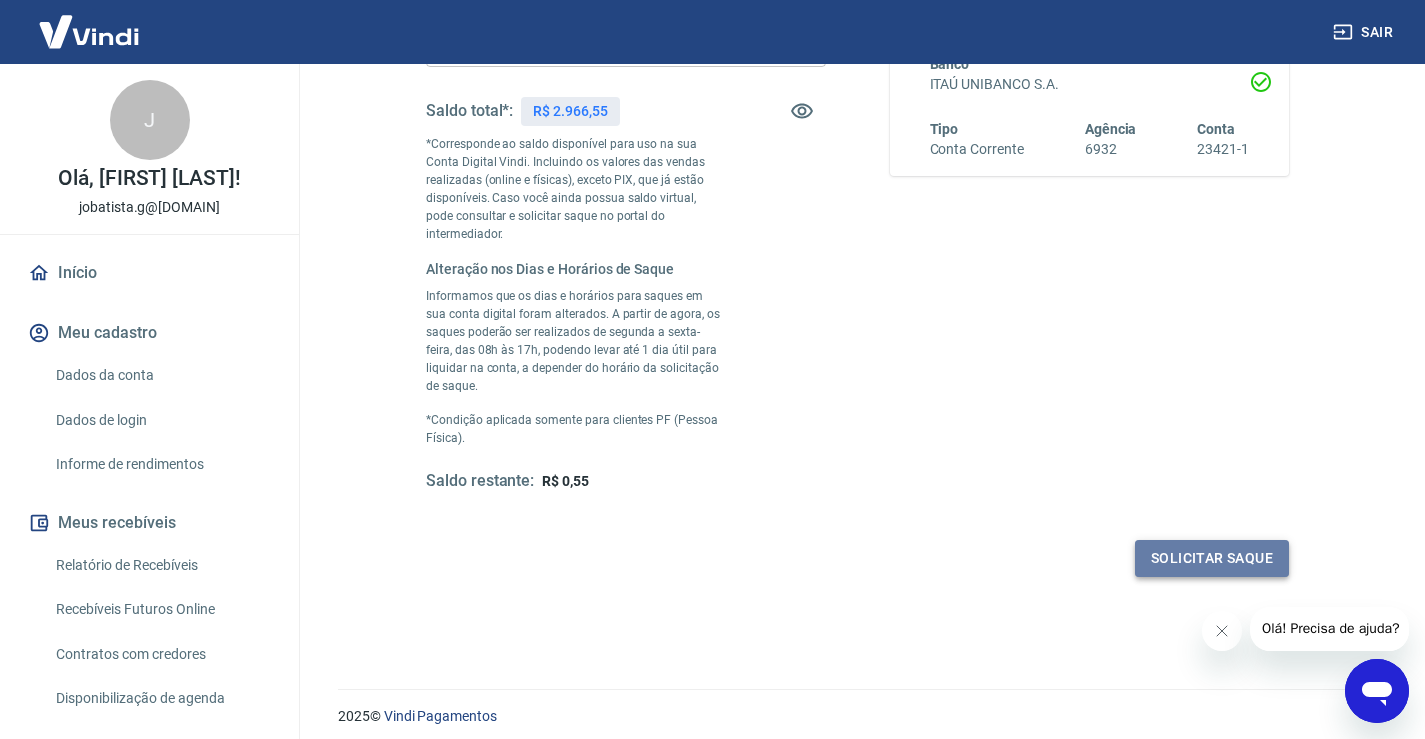 click on "Solicitar saque" at bounding box center (1212, 558) 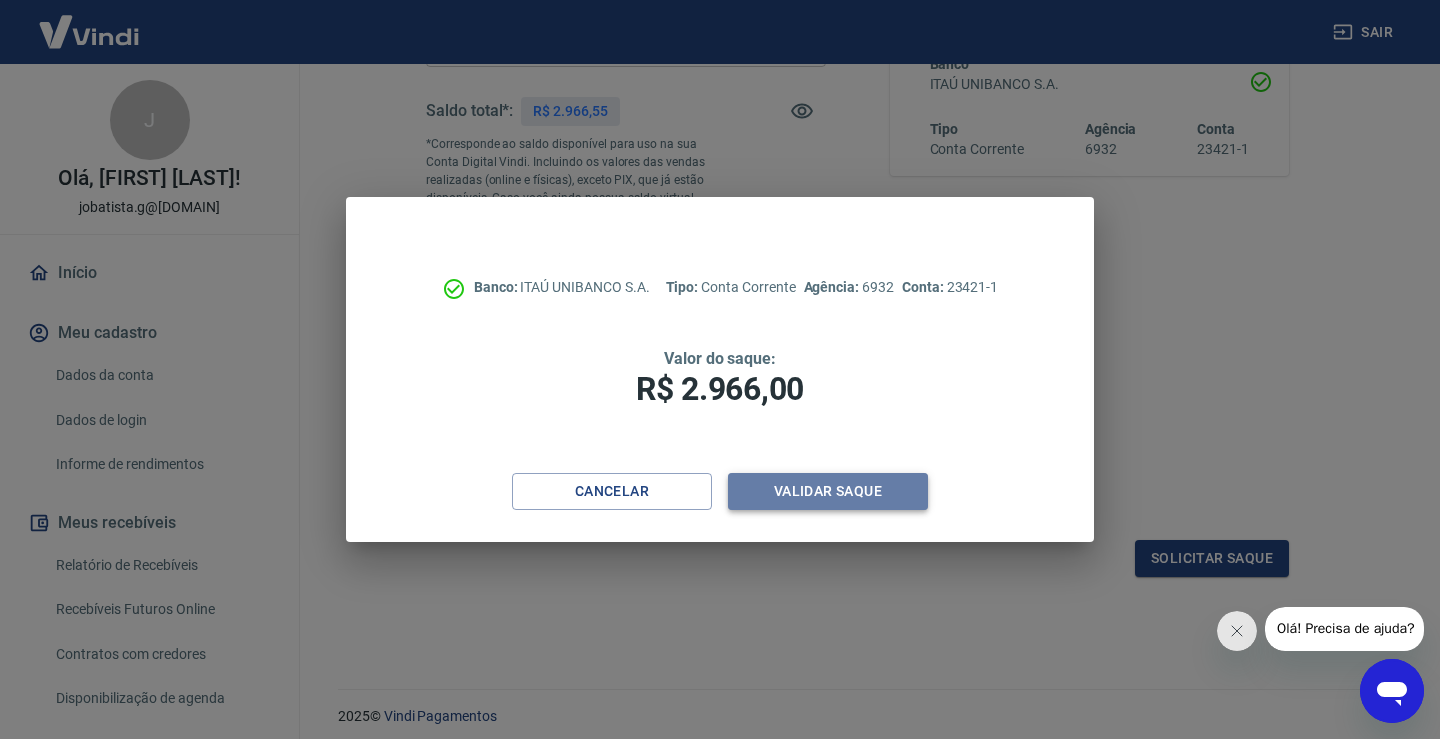 click on "Validar saque" at bounding box center (828, 491) 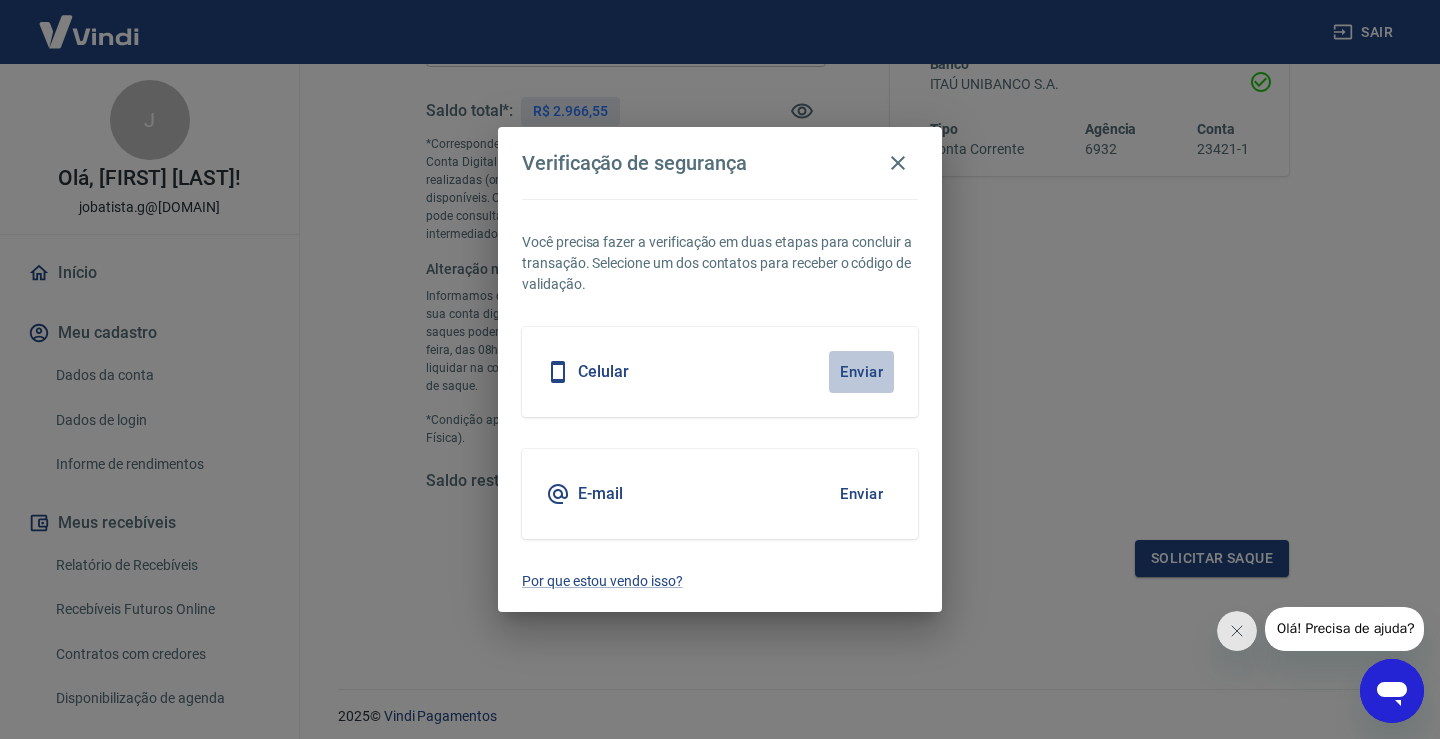 click on "Enviar" at bounding box center [861, 372] 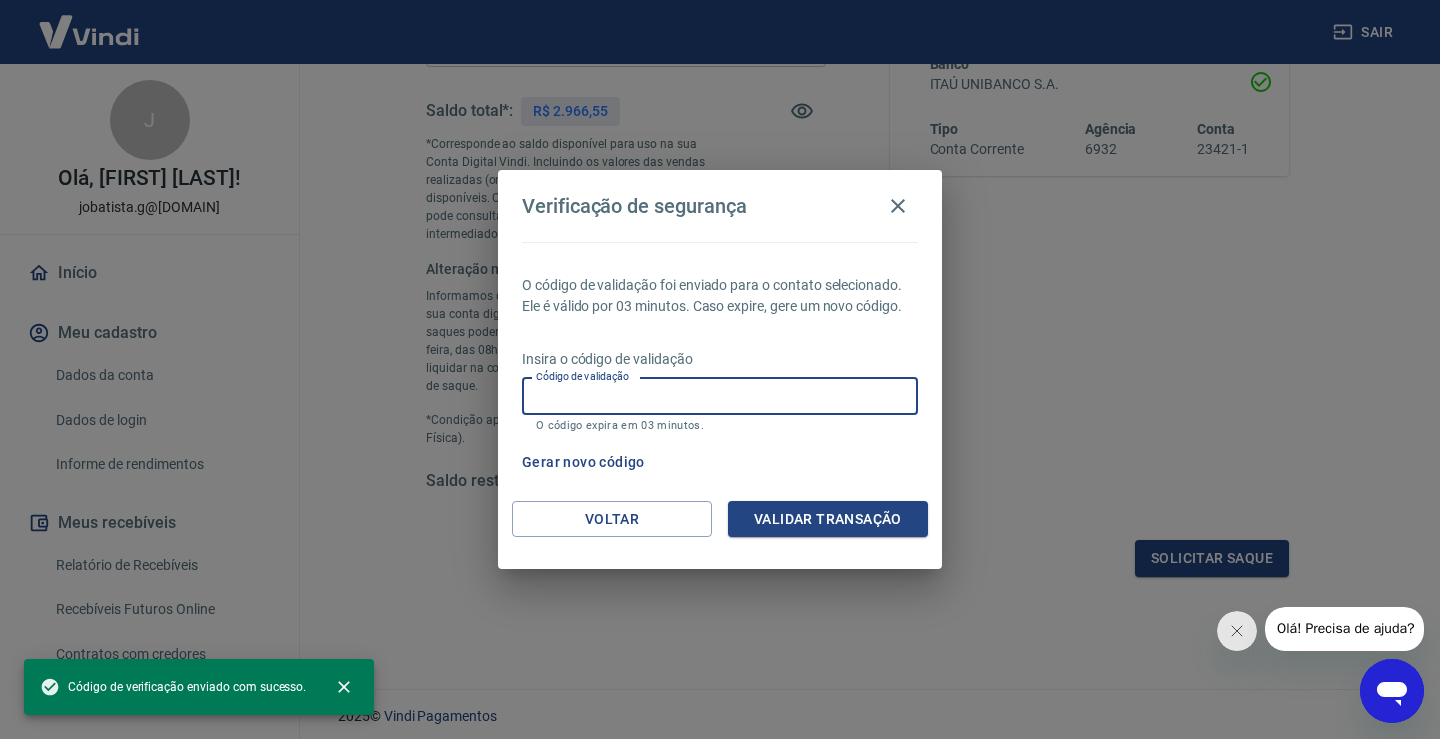 click on "Código de validação" at bounding box center [720, 396] 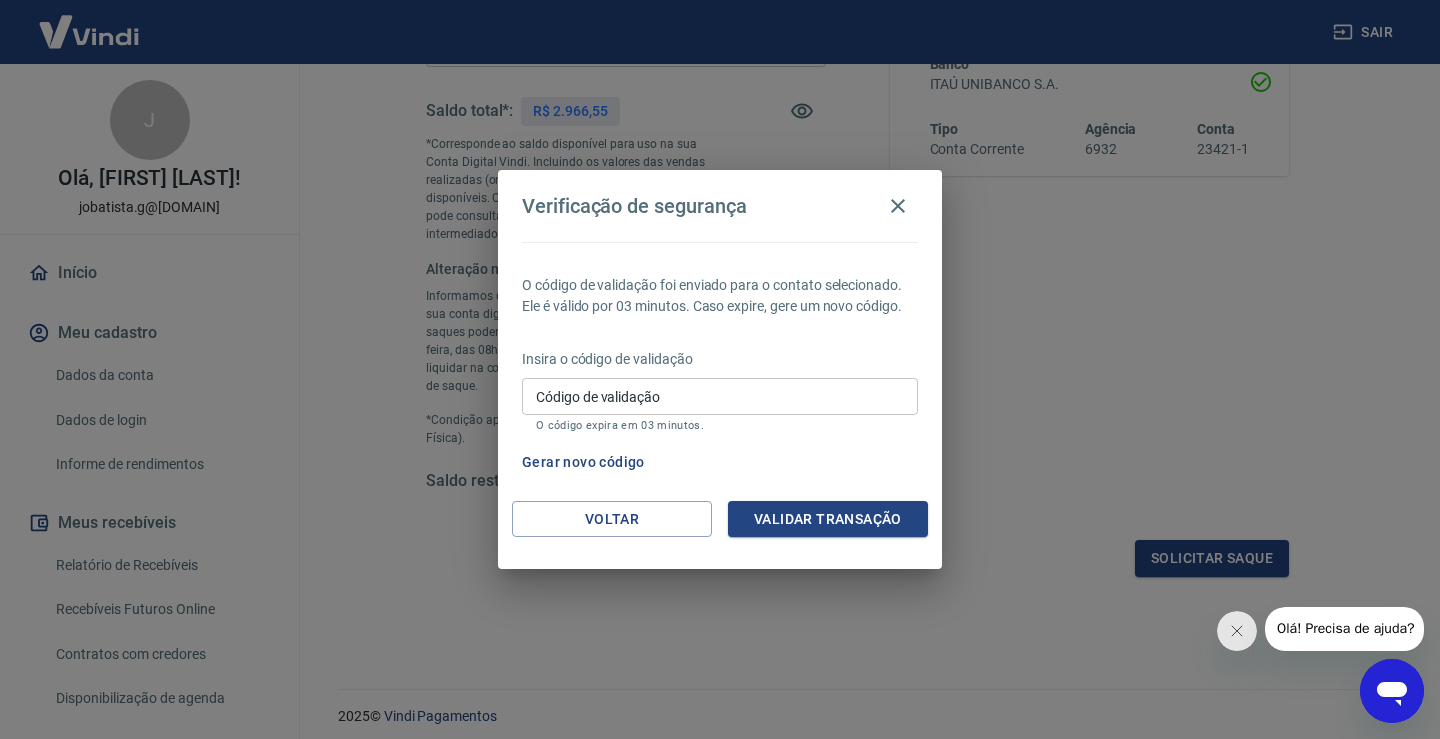 click on "Verificação de segurança O código de validação foi enviado para o contato selecionado. Ele é válido por 03 minutos. Caso expire, gere um novo código. Insira o código de validação Código de validação Código de validação O código expira em 03 minutos. Gerar novo código Voltar Validar transação" at bounding box center (720, 369) 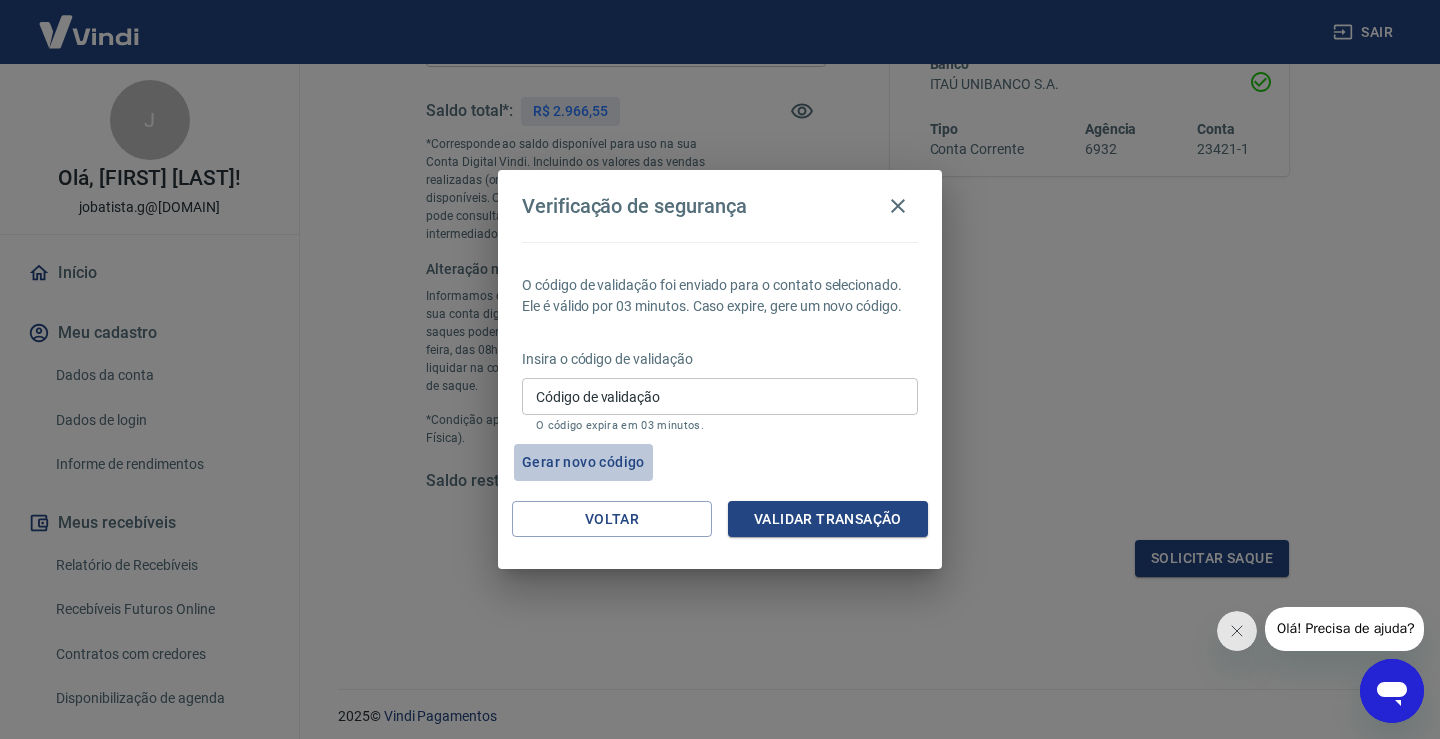 click on "Gerar novo código" at bounding box center [583, 462] 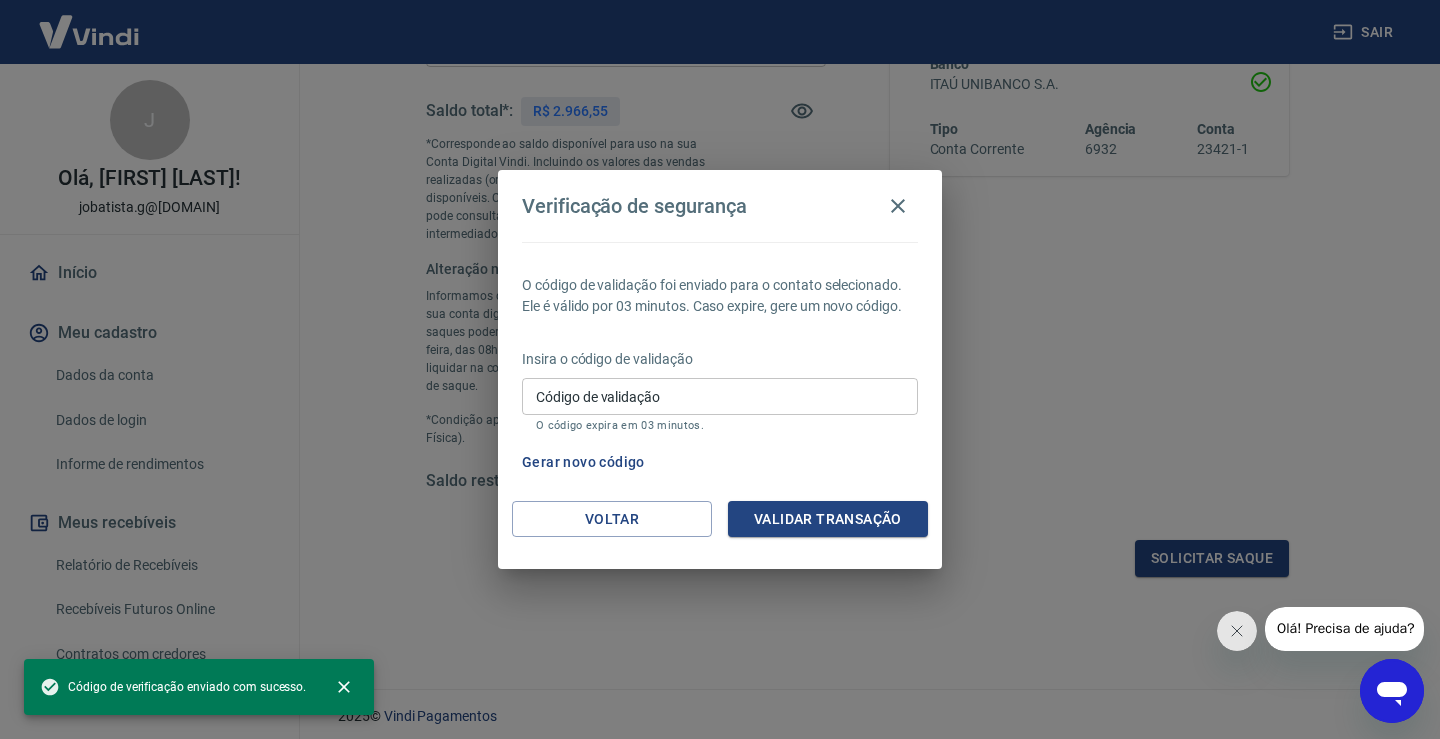 click on "Código de validação" at bounding box center (720, 396) 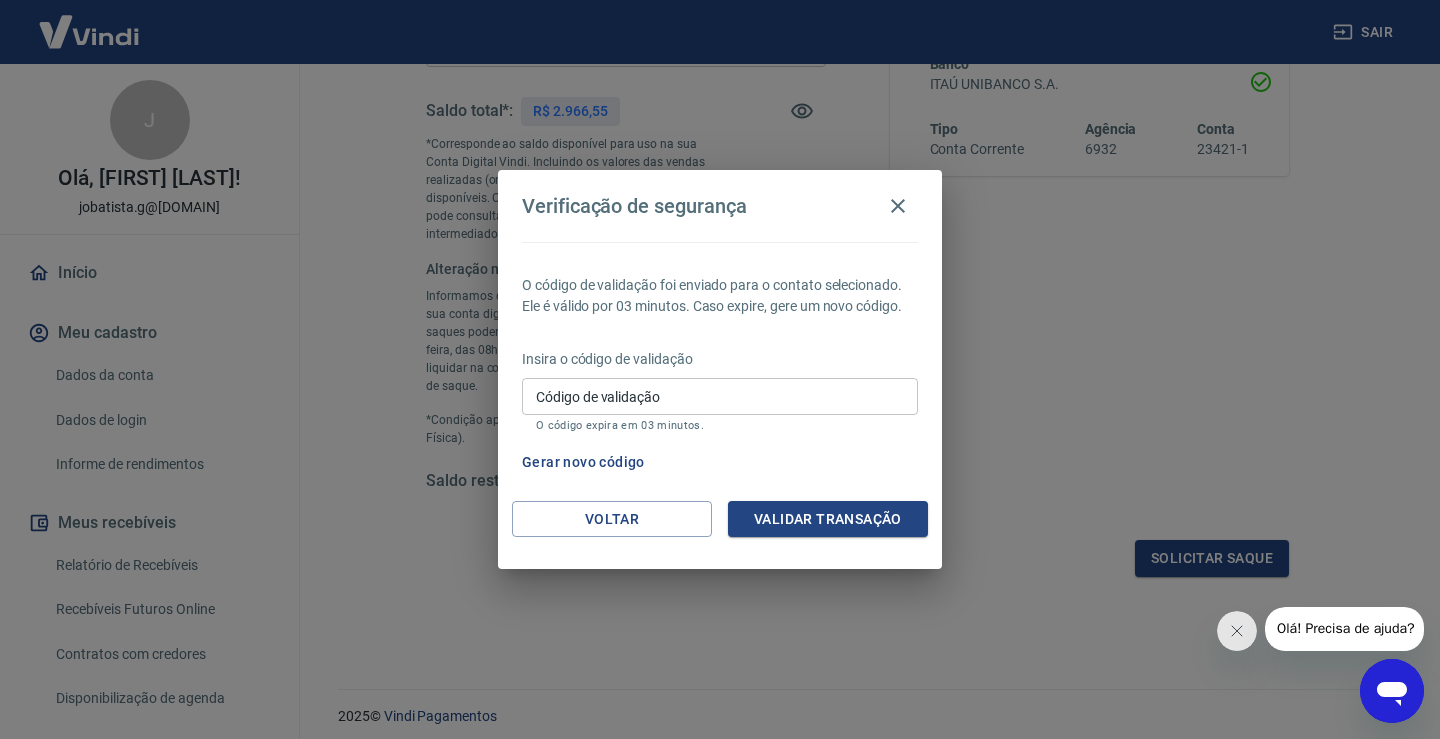 click on "O código de validação foi enviado para o contato selecionado. Ele é válido por 03 minutos. Caso expire, gere um novo código. Insira o código de validação Código de validação Código de validação O código expira em 03 minutos. Gerar novo código" at bounding box center (720, 371) 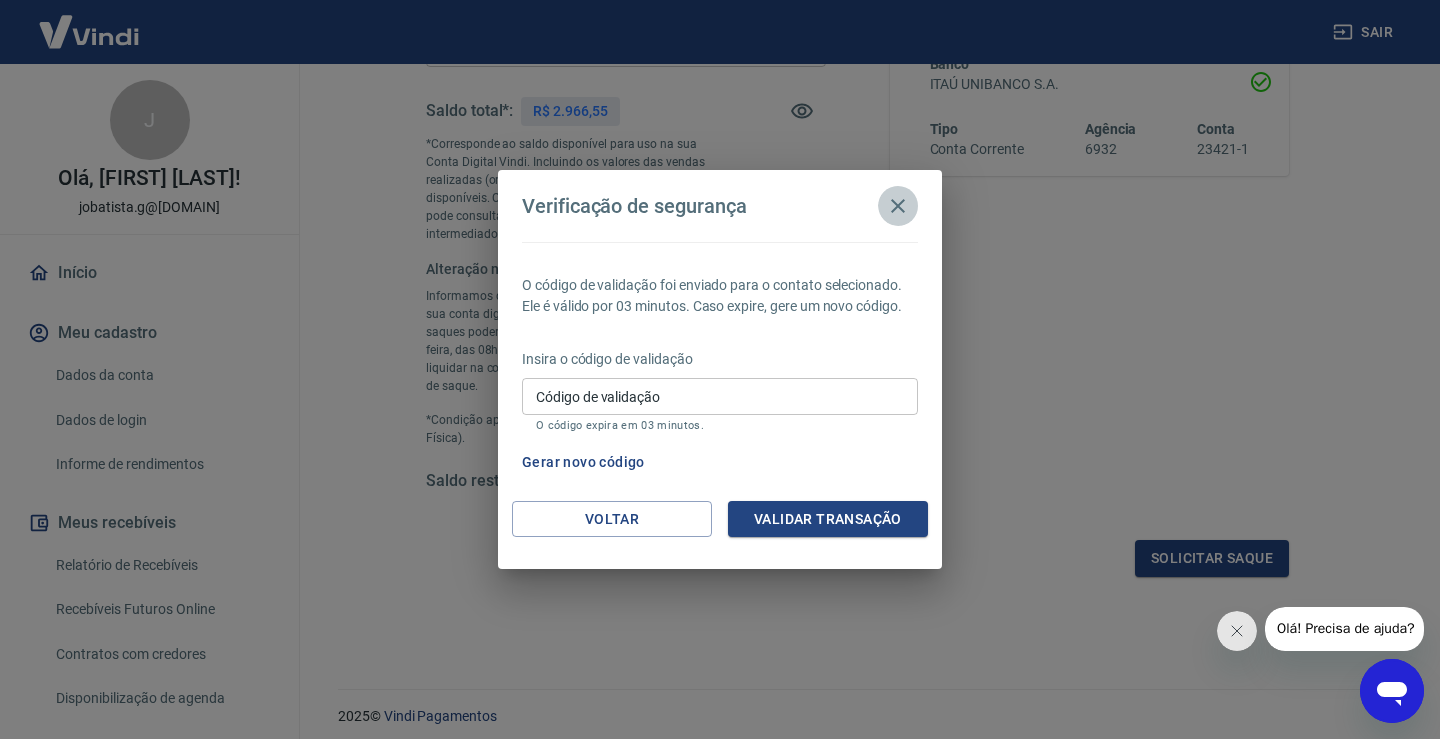 click 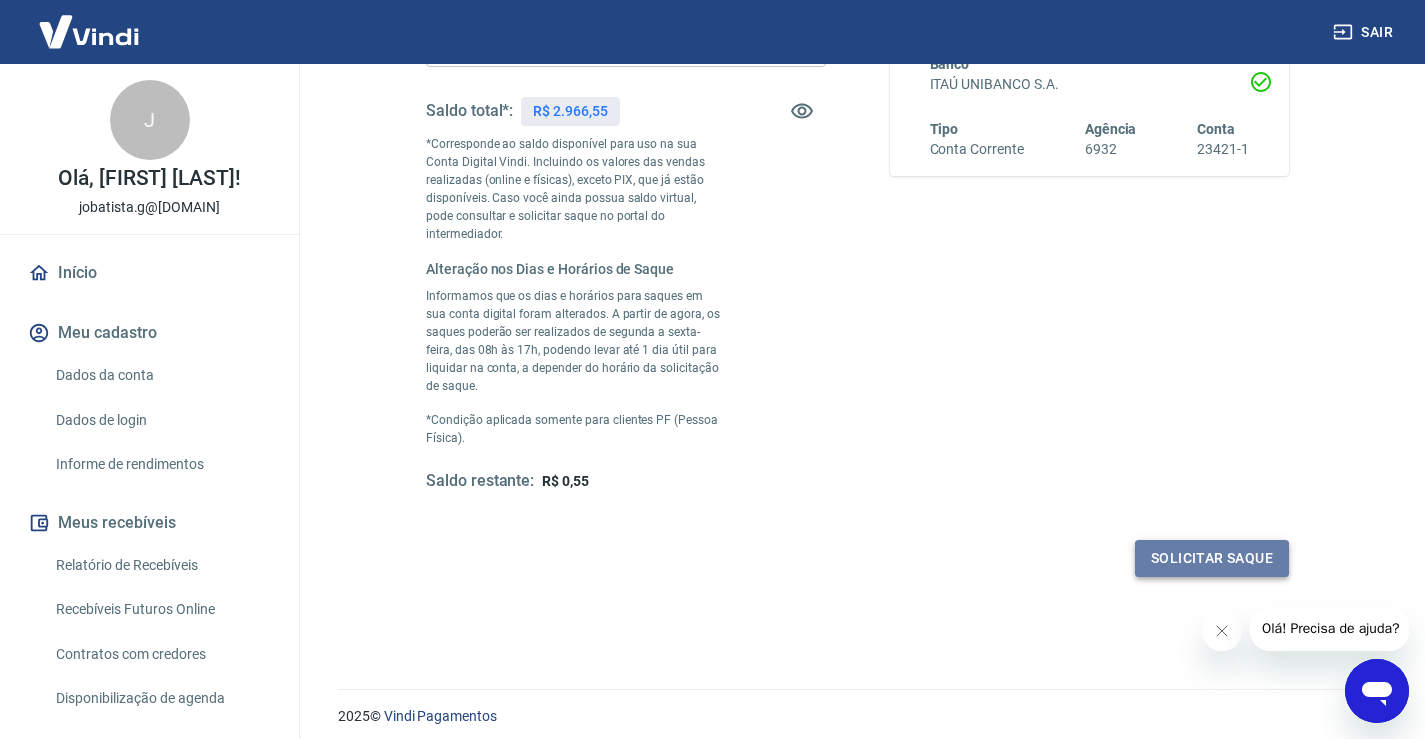 click on "Solicitar saque" at bounding box center (1212, 558) 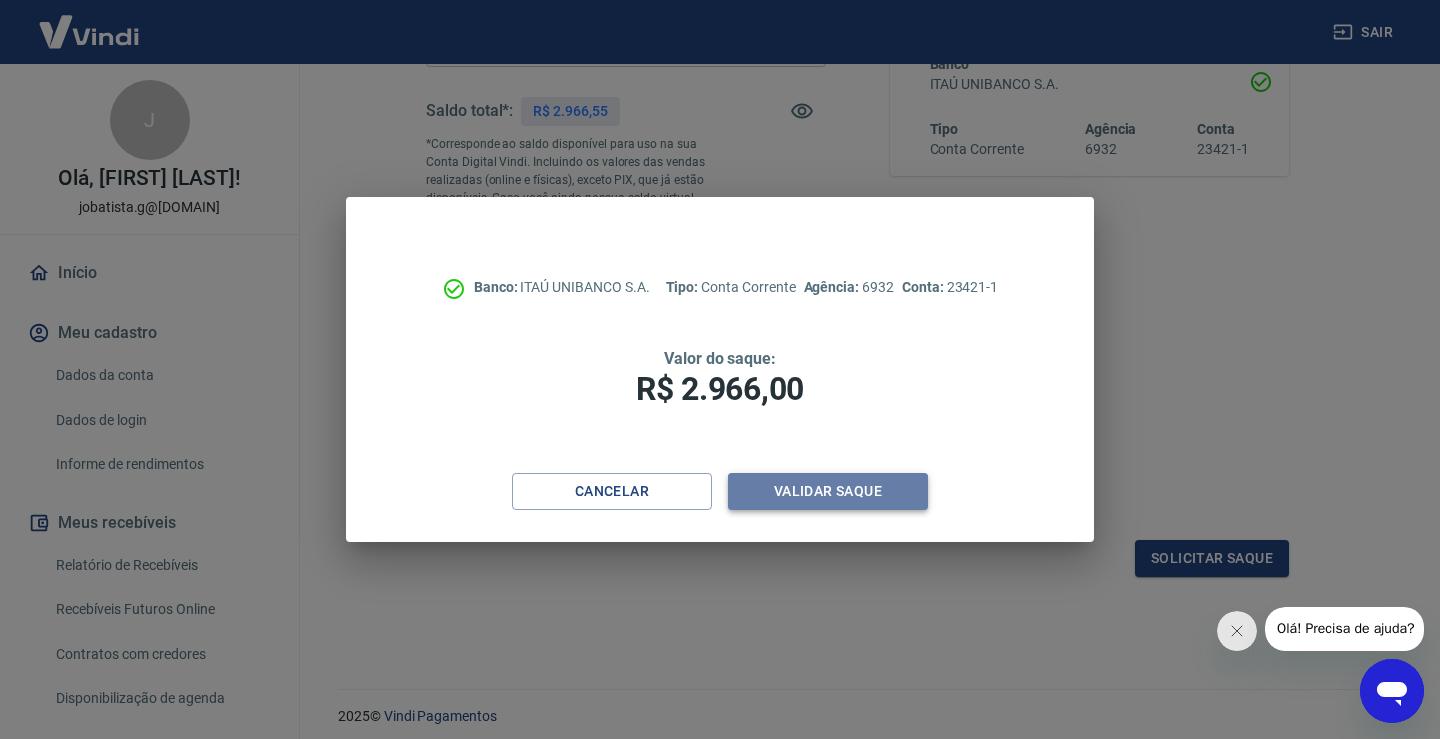 click on "Validar saque" at bounding box center (828, 491) 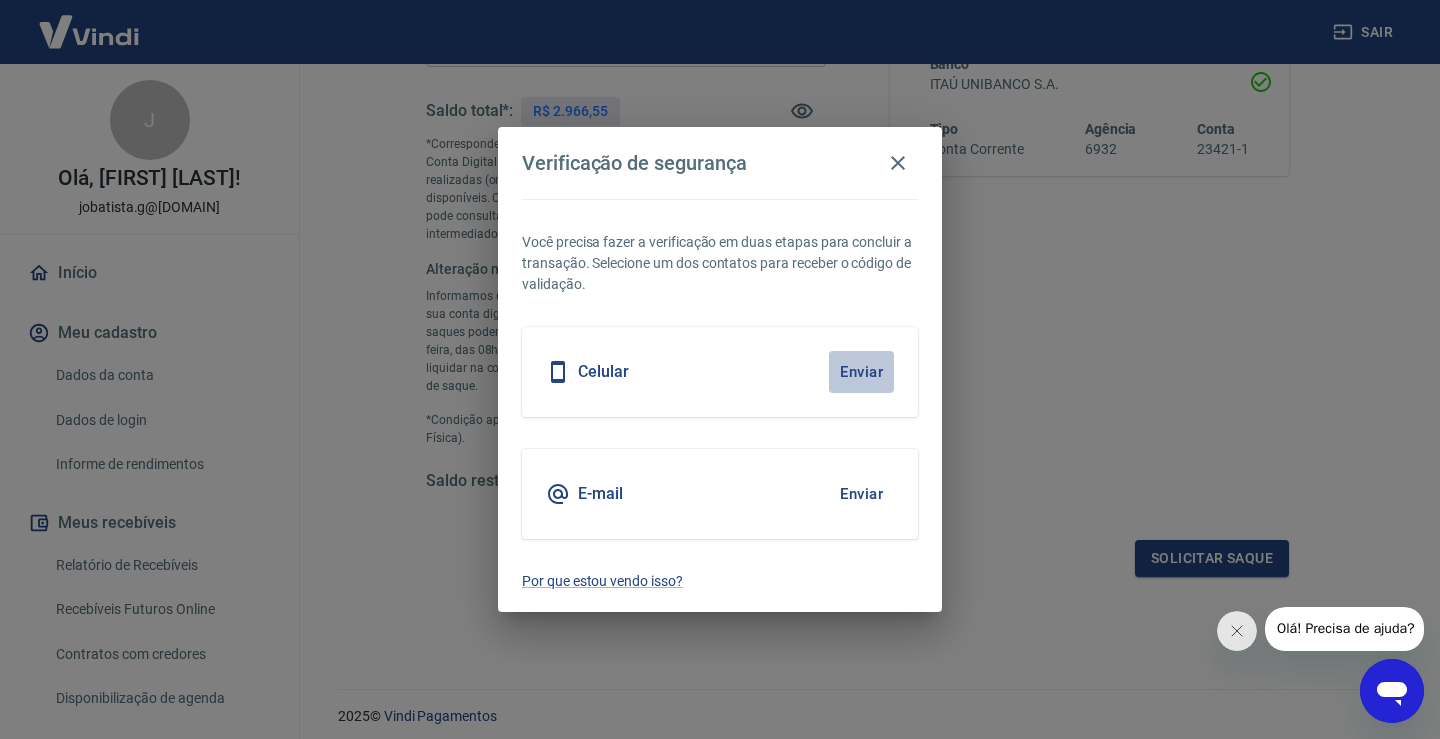 click on "Enviar" at bounding box center (861, 372) 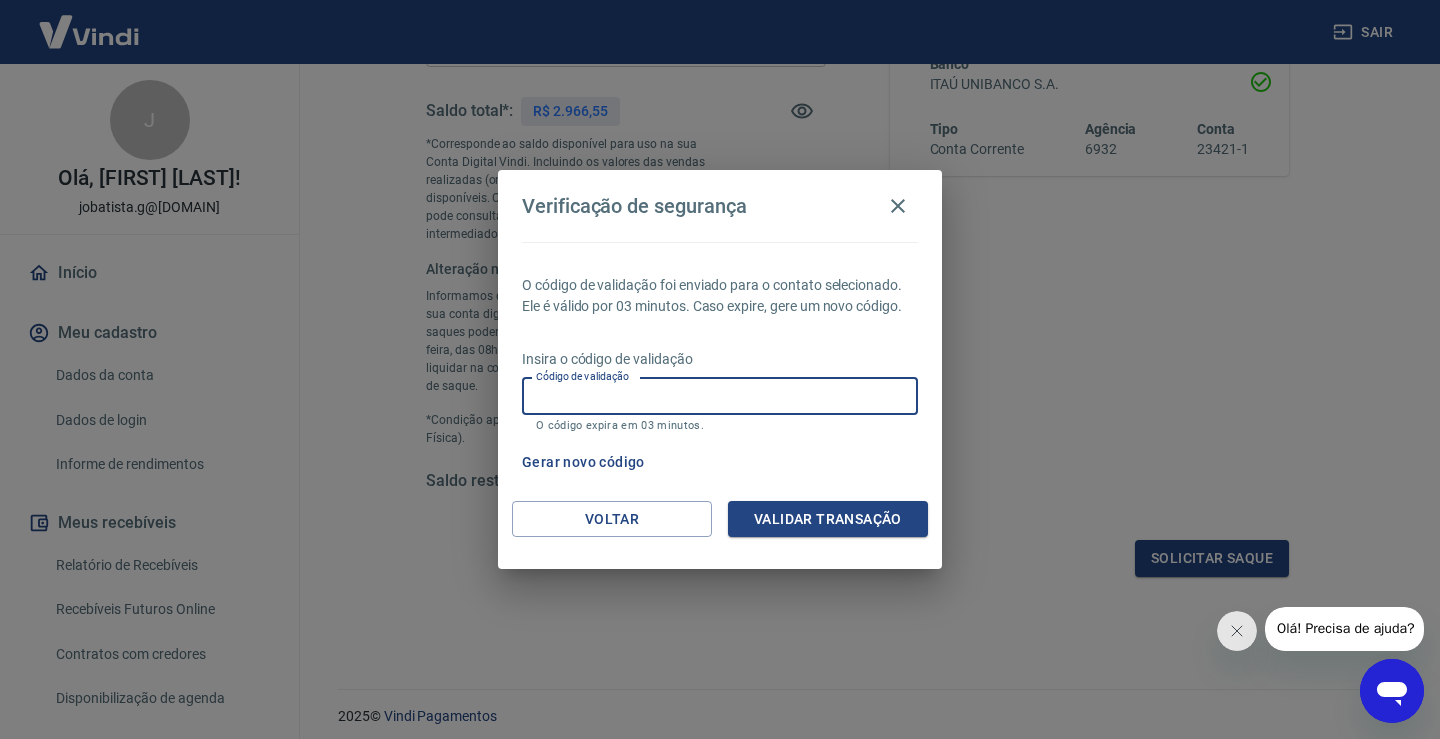 click on "Código de validação" at bounding box center [720, 396] 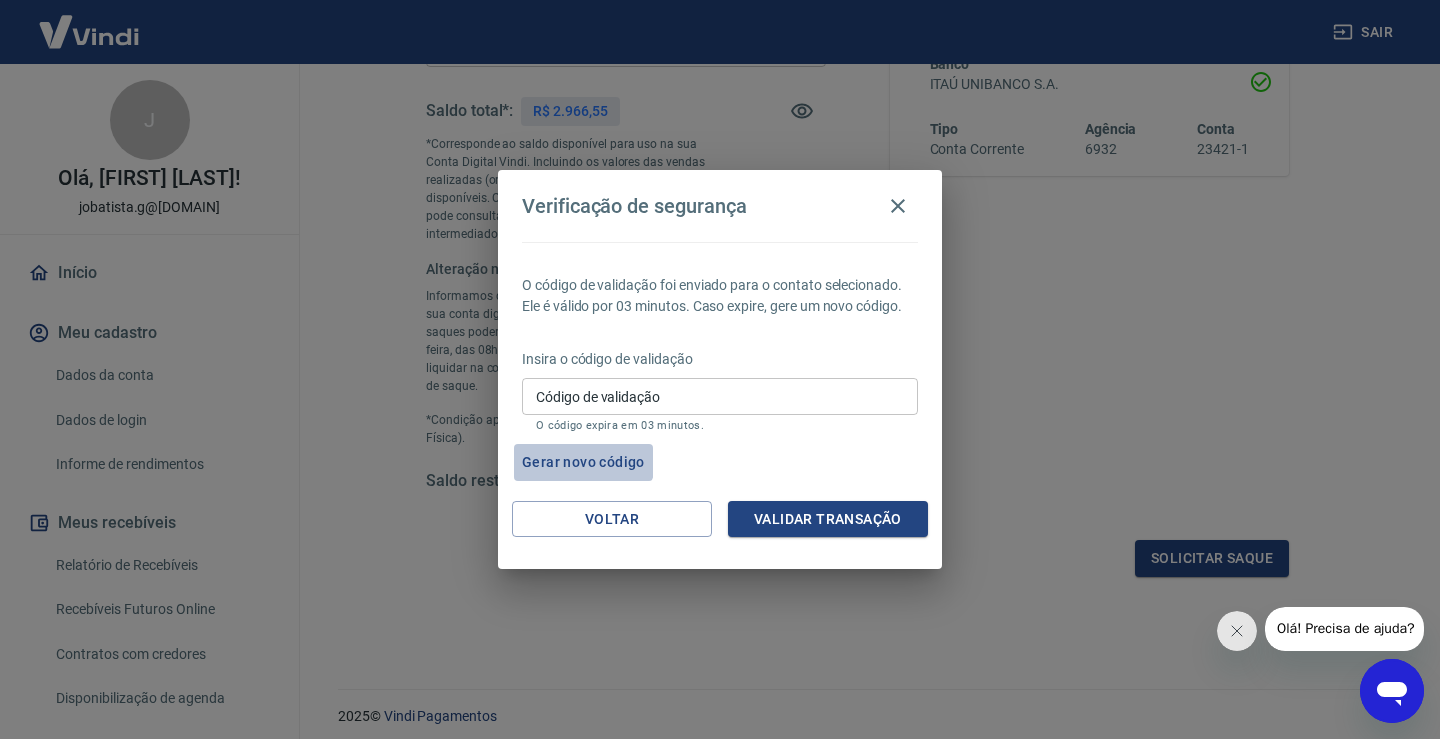 click on "Gerar novo código" at bounding box center (583, 462) 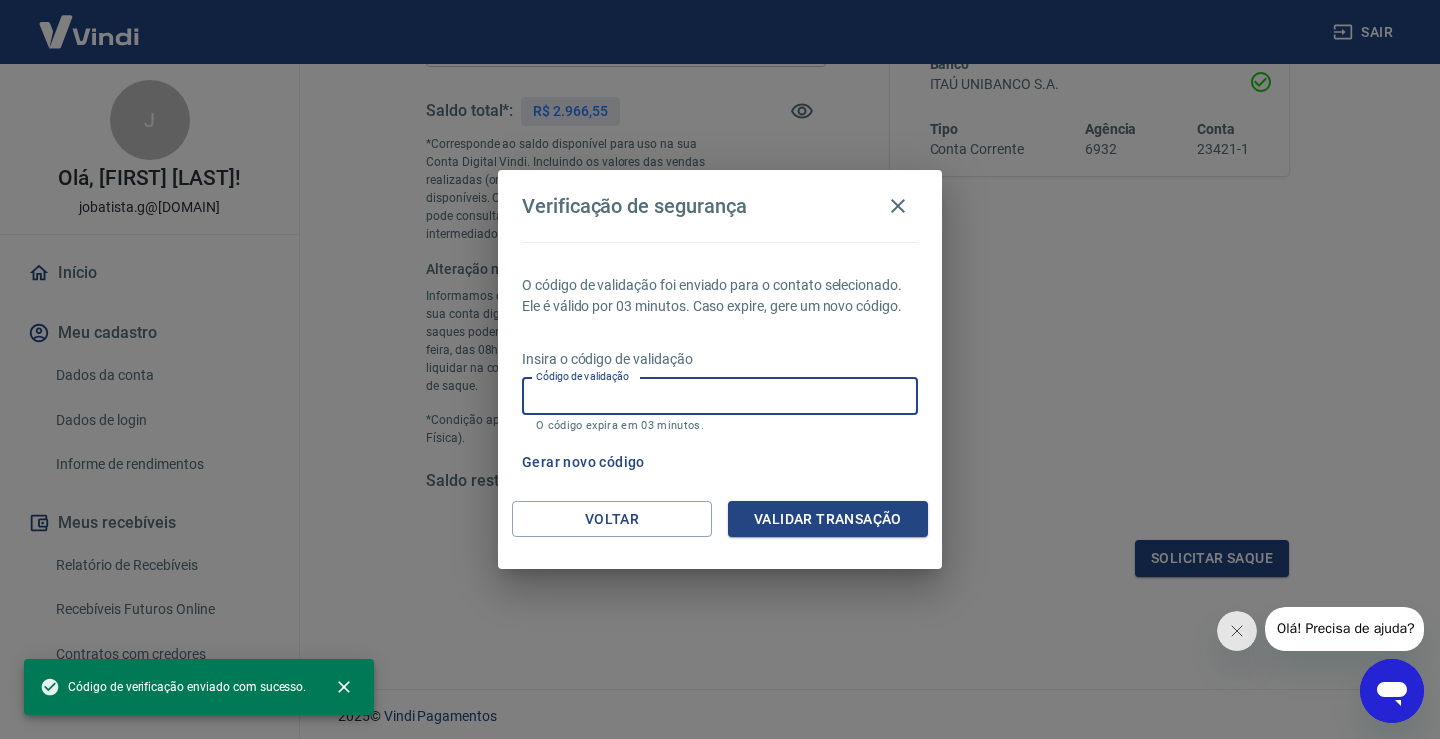 click on "Código de validação" at bounding box center (720, 396) 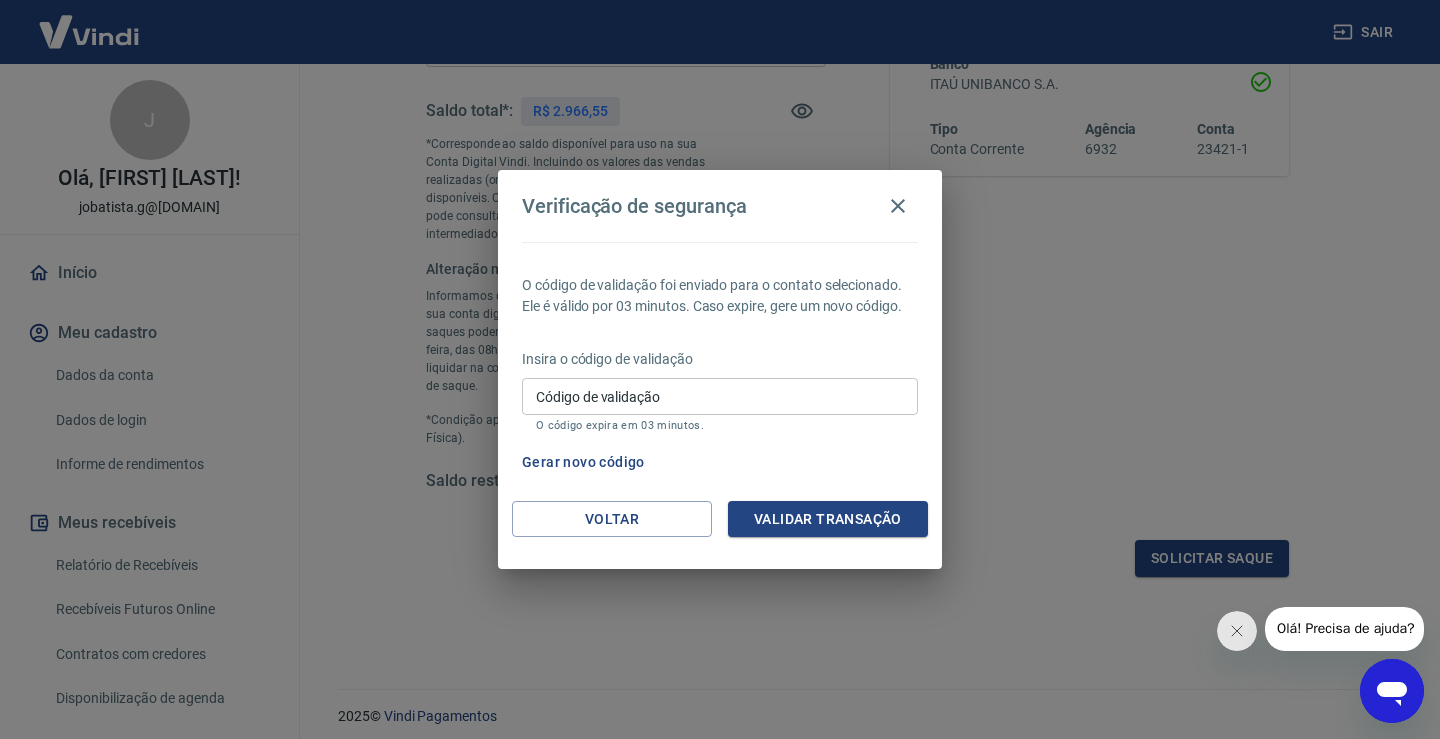 click on "Olá! Precisa de ajuda?" at bounding box center [1345, 628] 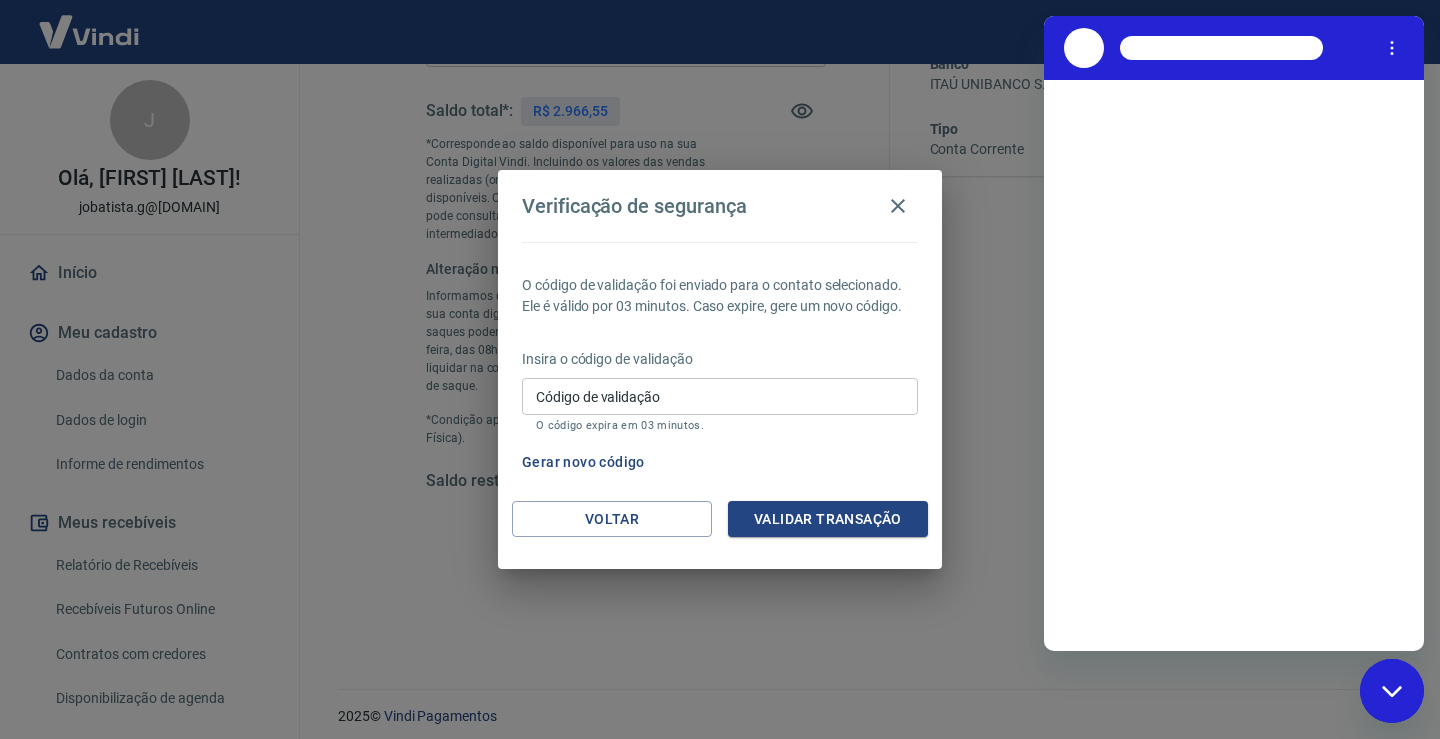 scroll, scrollTop: 0, scrollLeft: 0, axis: both 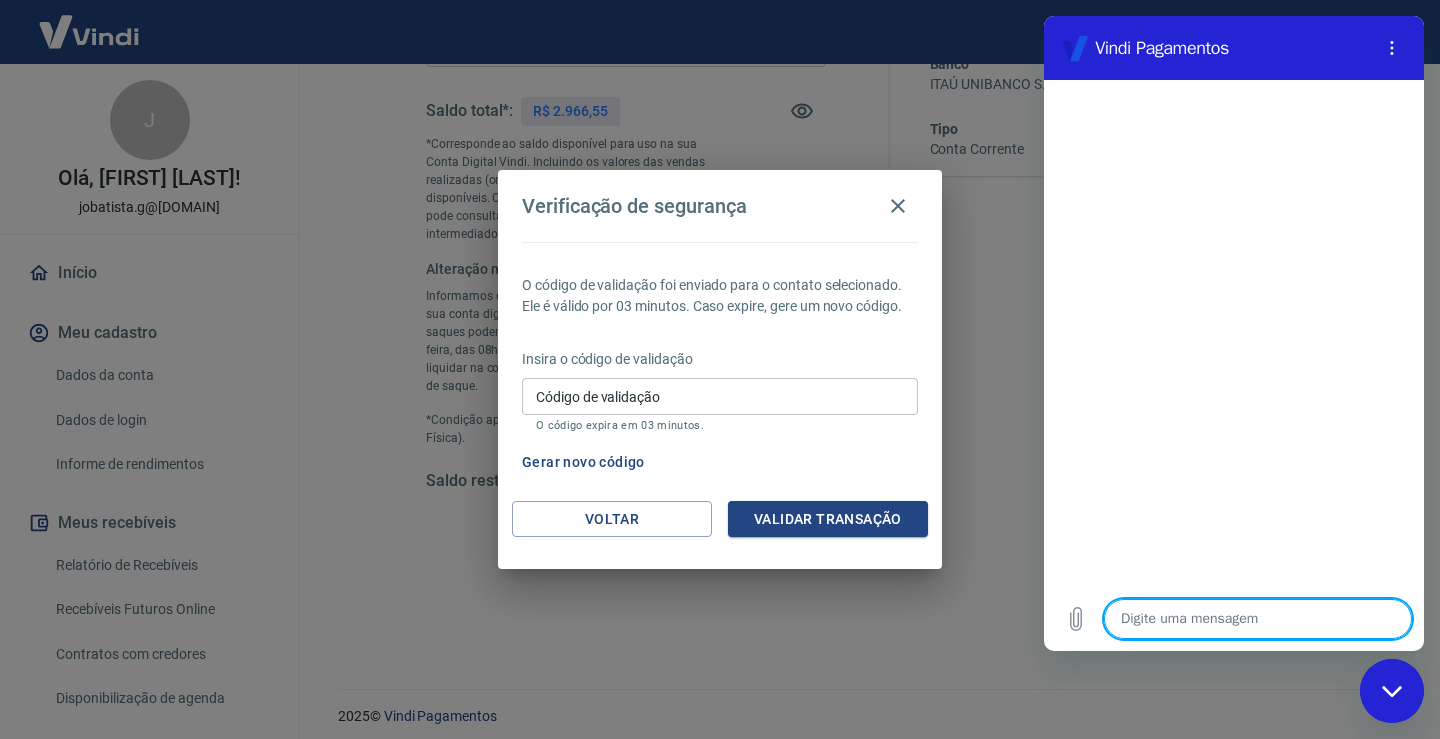 type on "n" 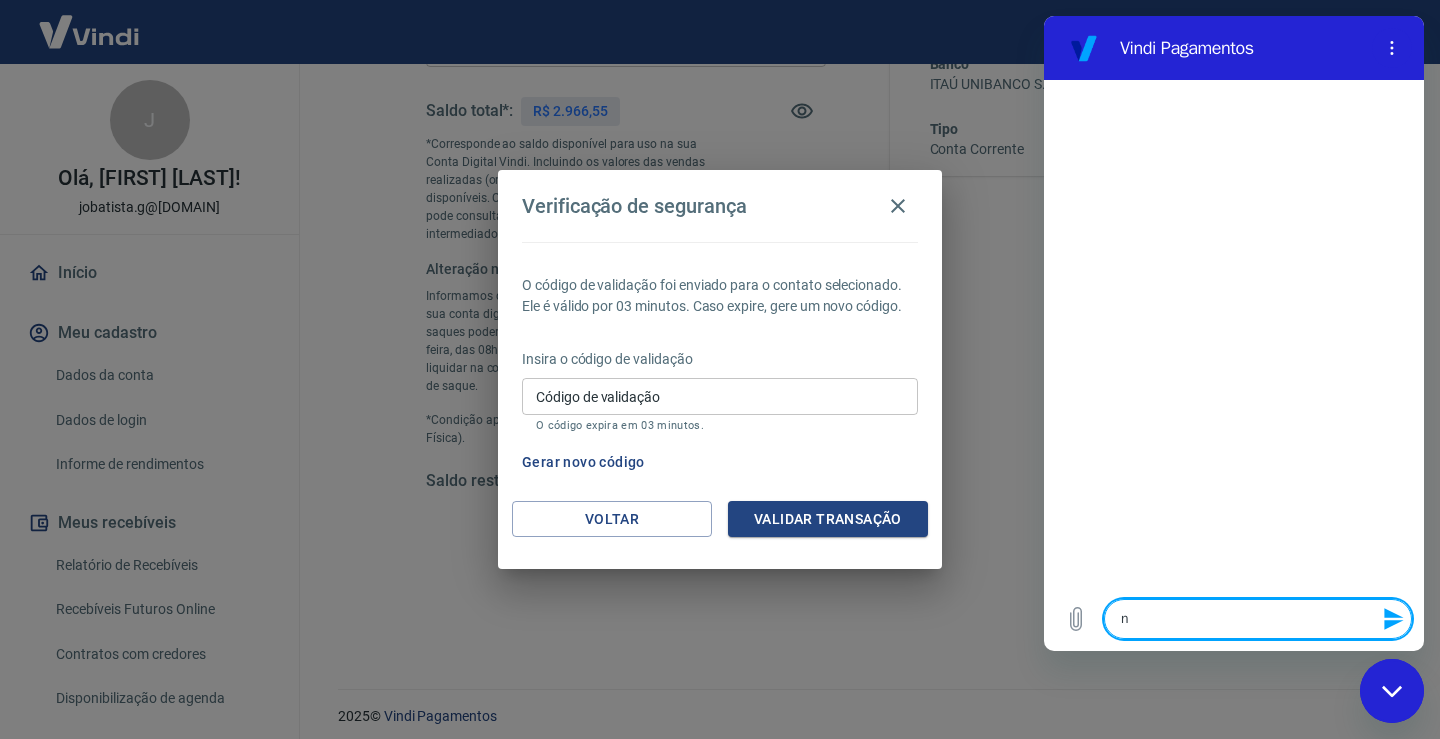 type on "na" 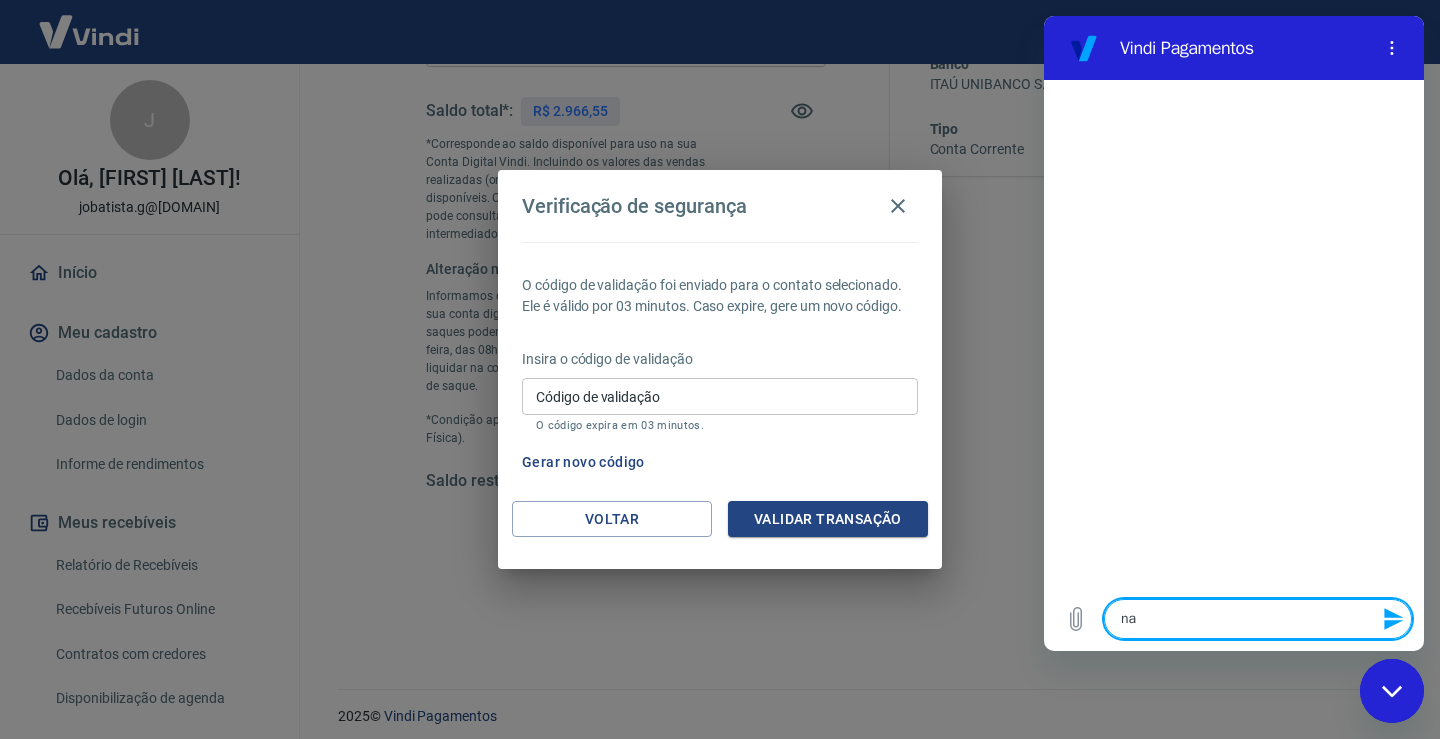 type on "nao" 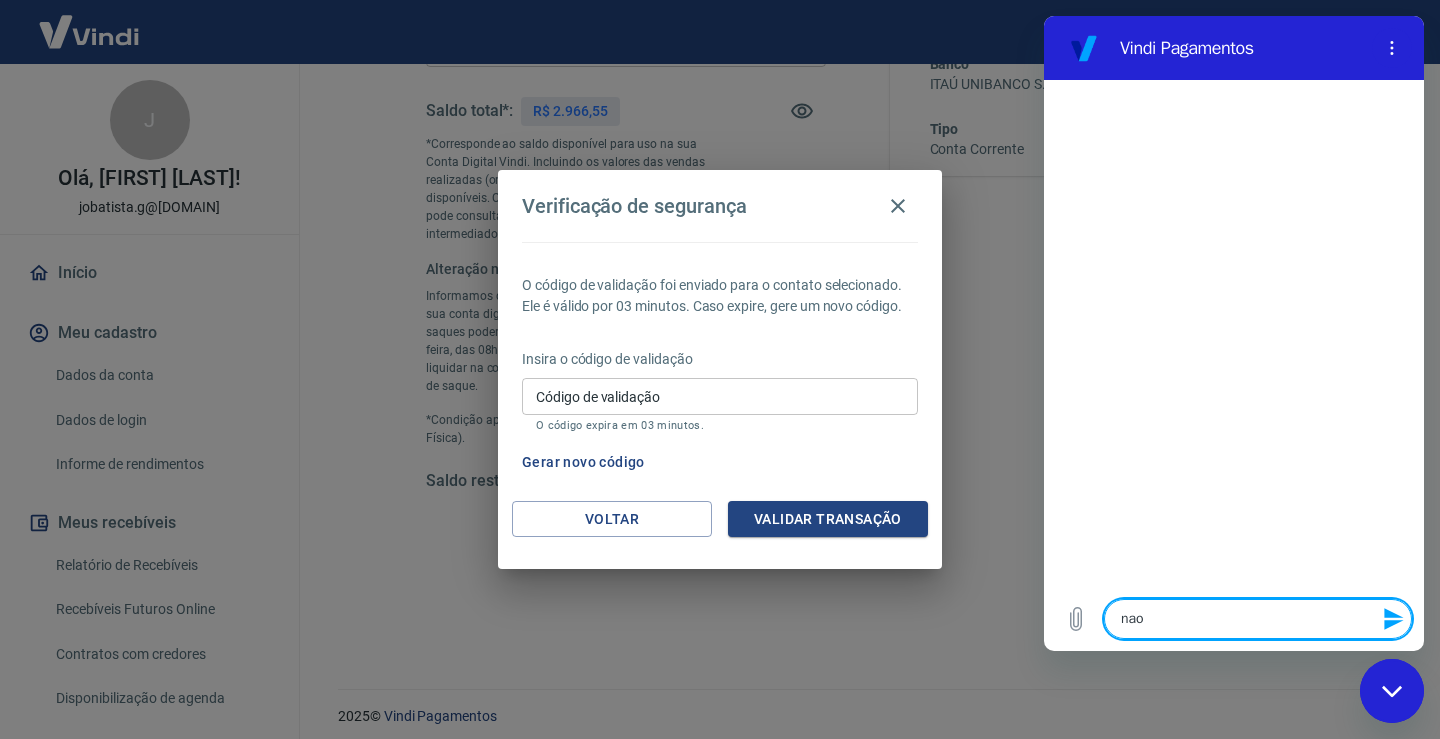 type on "nao" 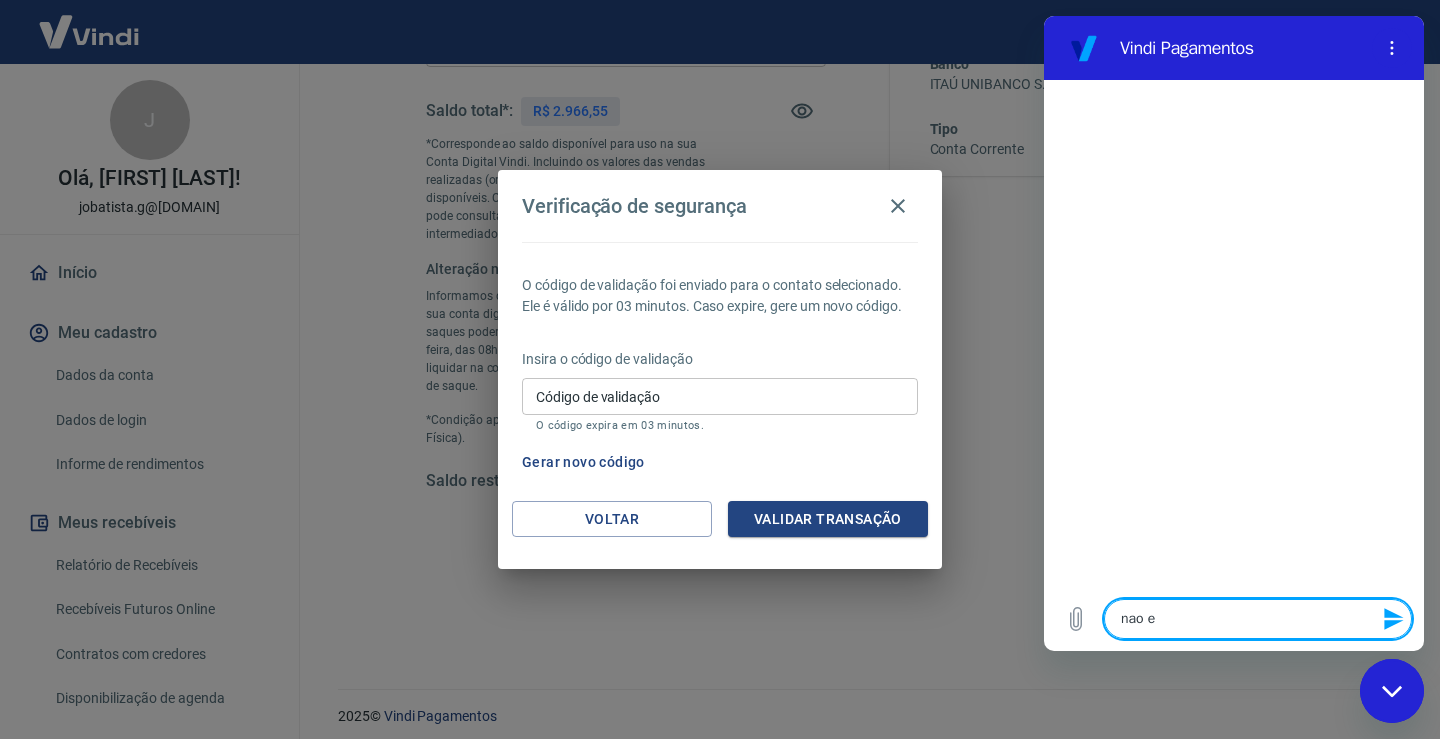 type on "nao es" 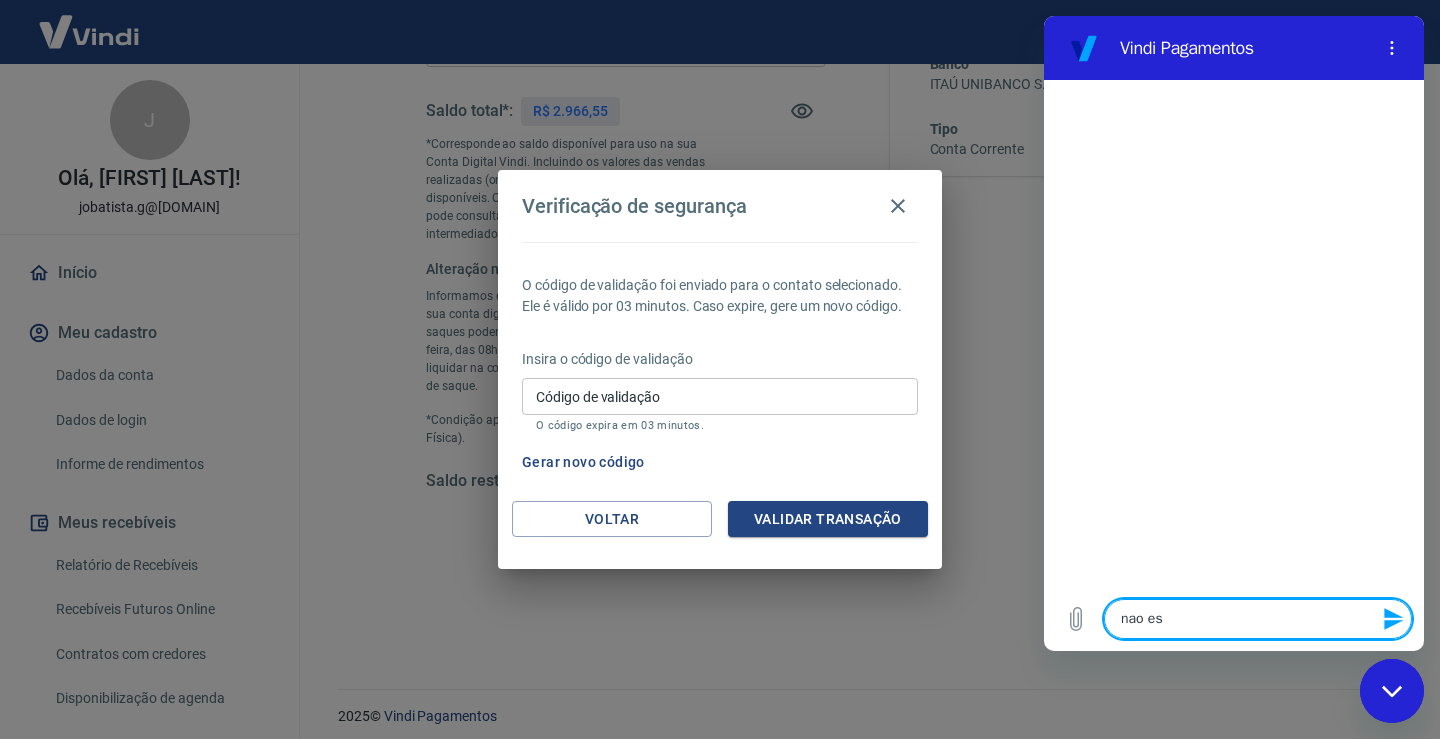 type on "nao est" 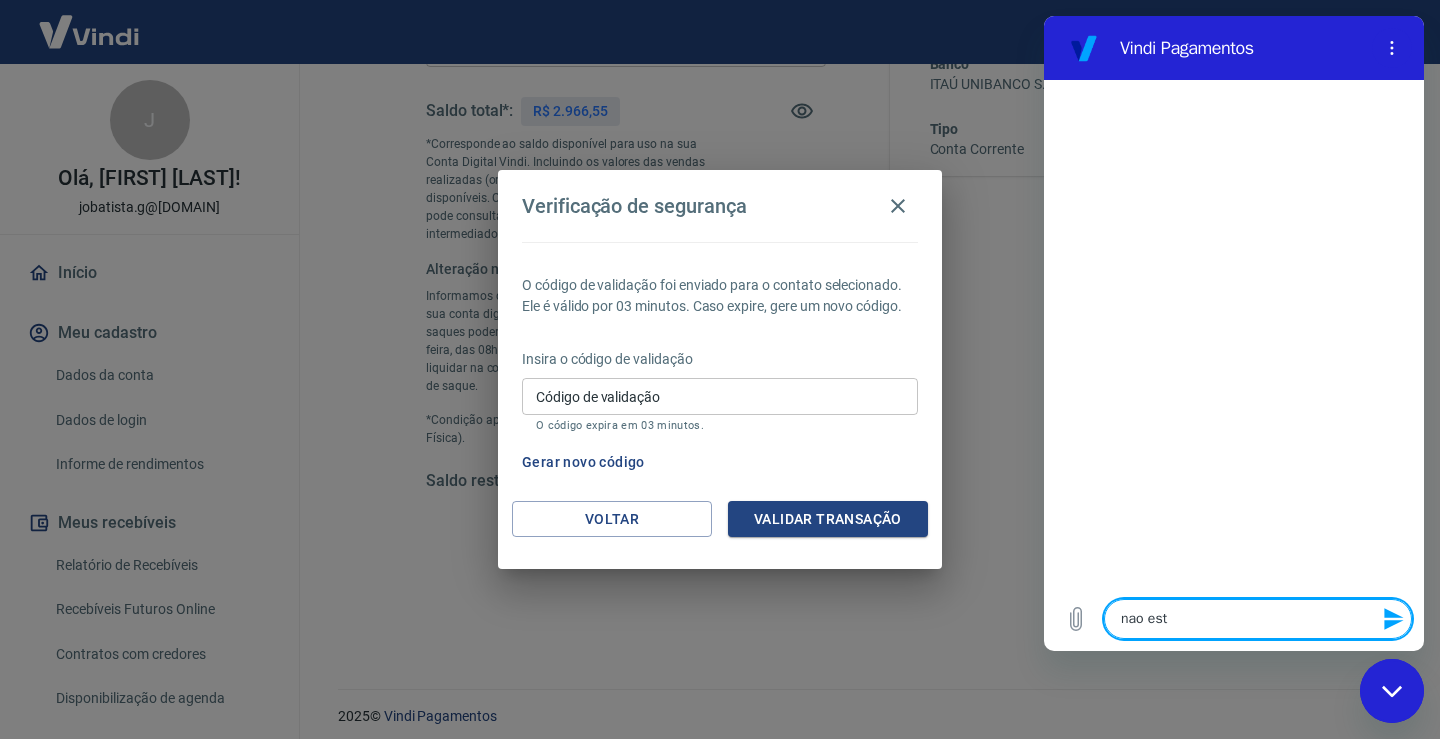 type on "nao esto" 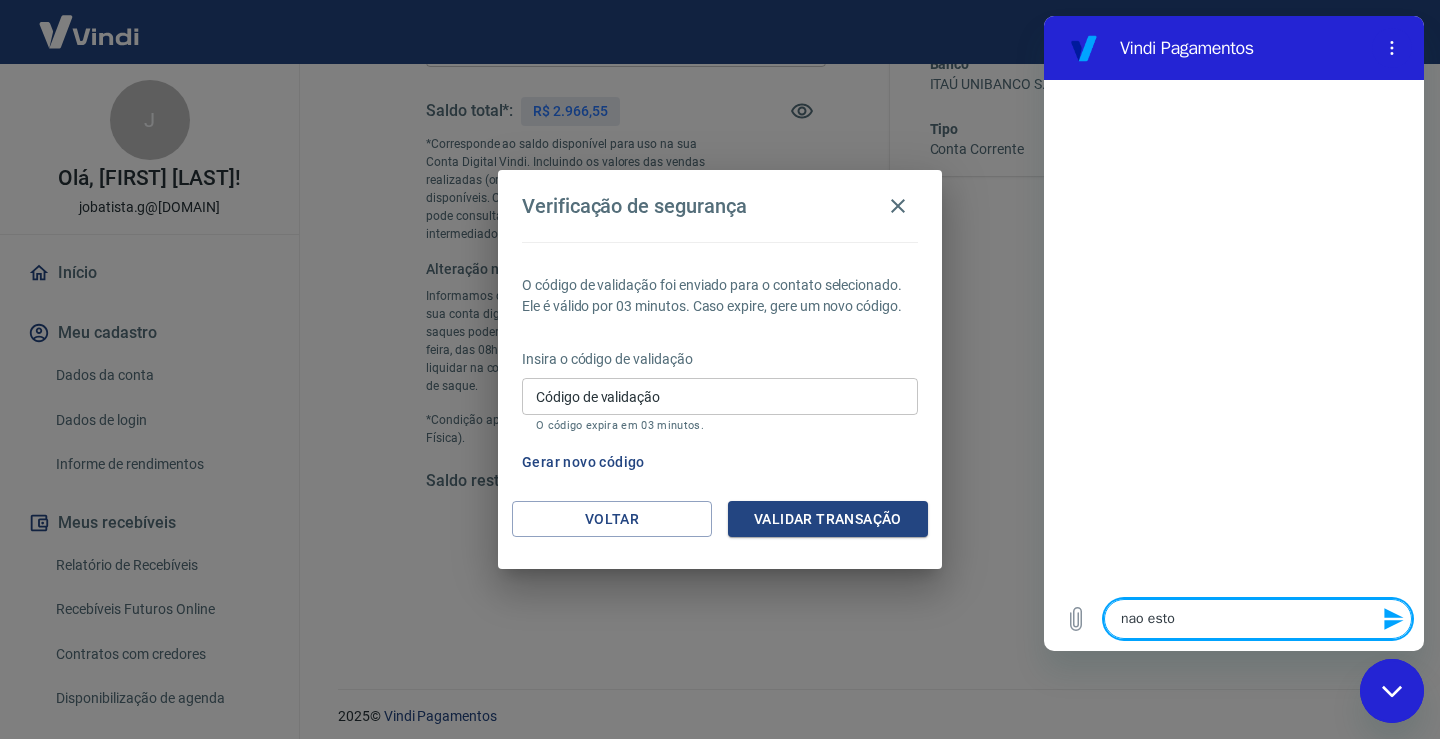 type on "nao estou" 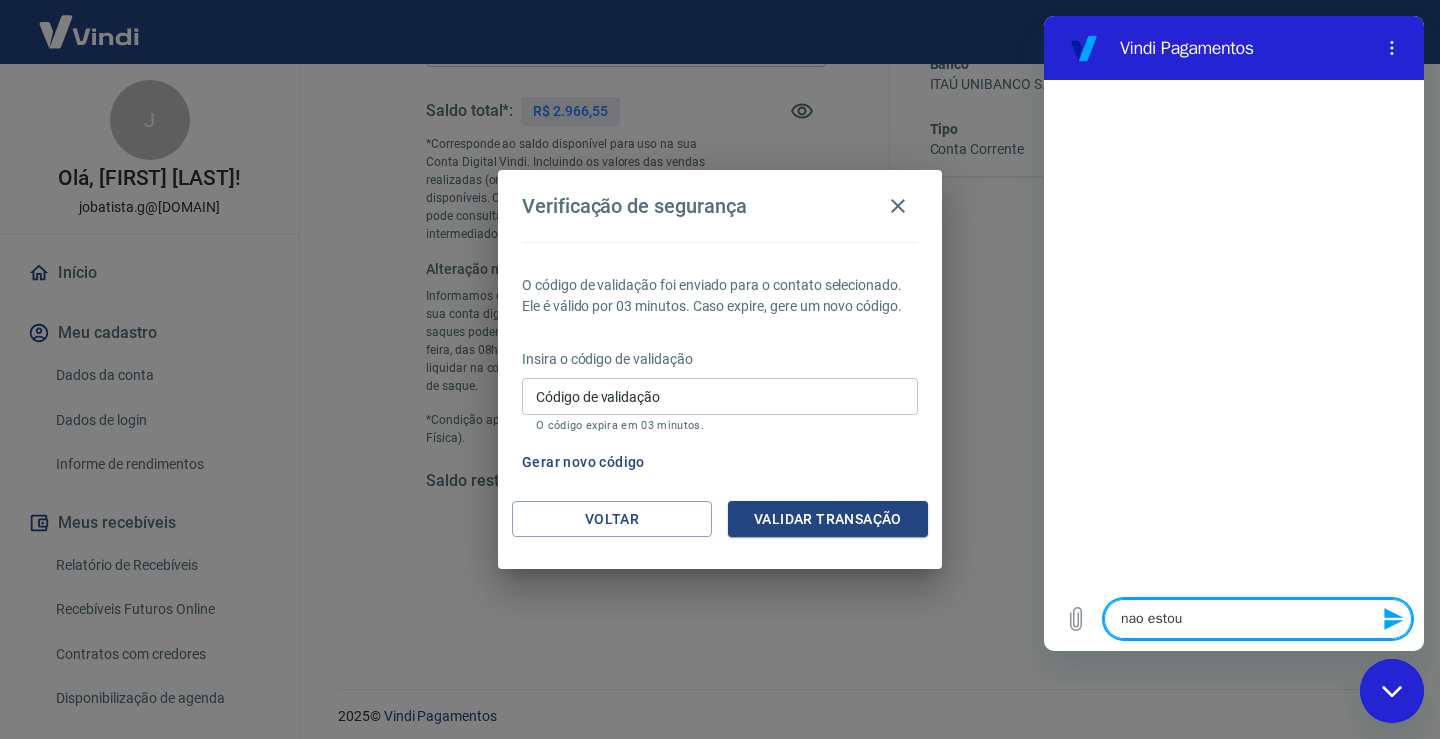 type on "nao estou" 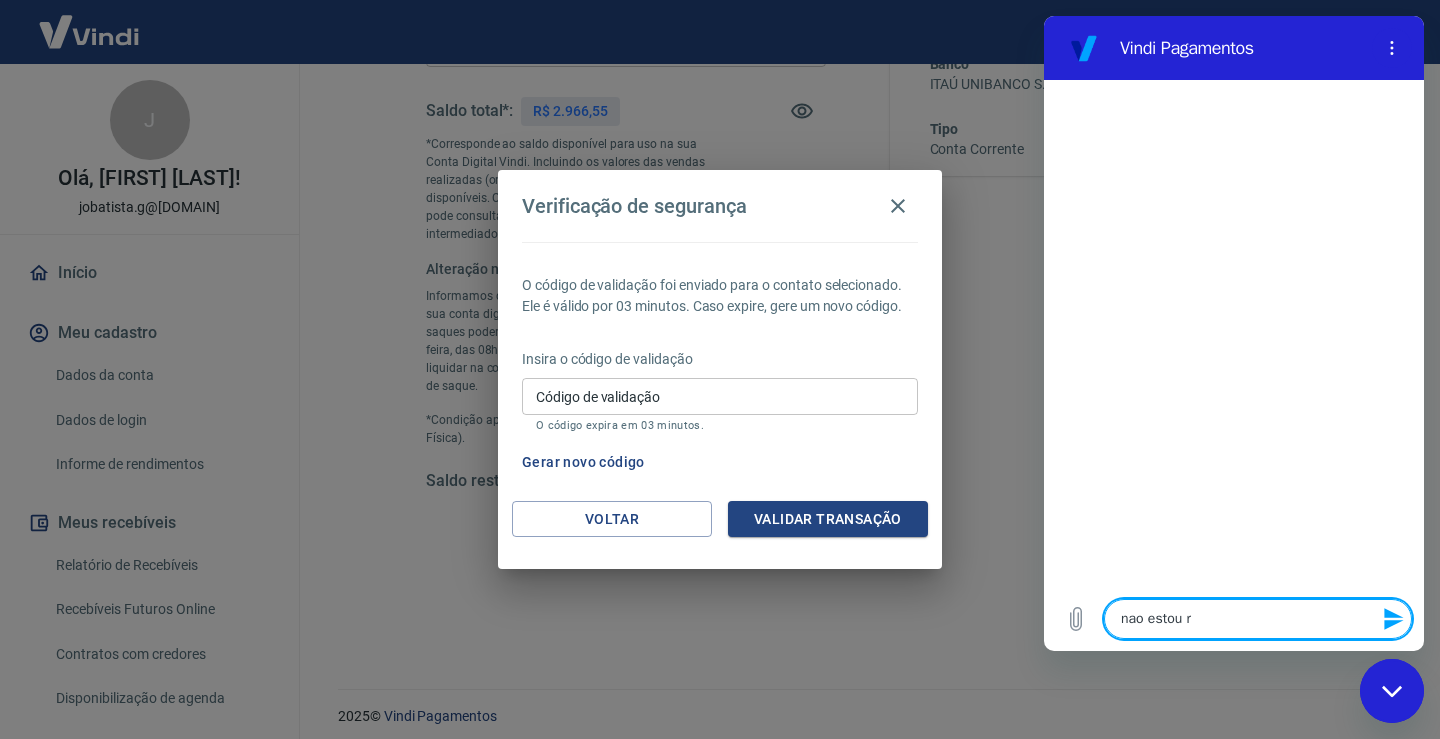type on "nao estou re" 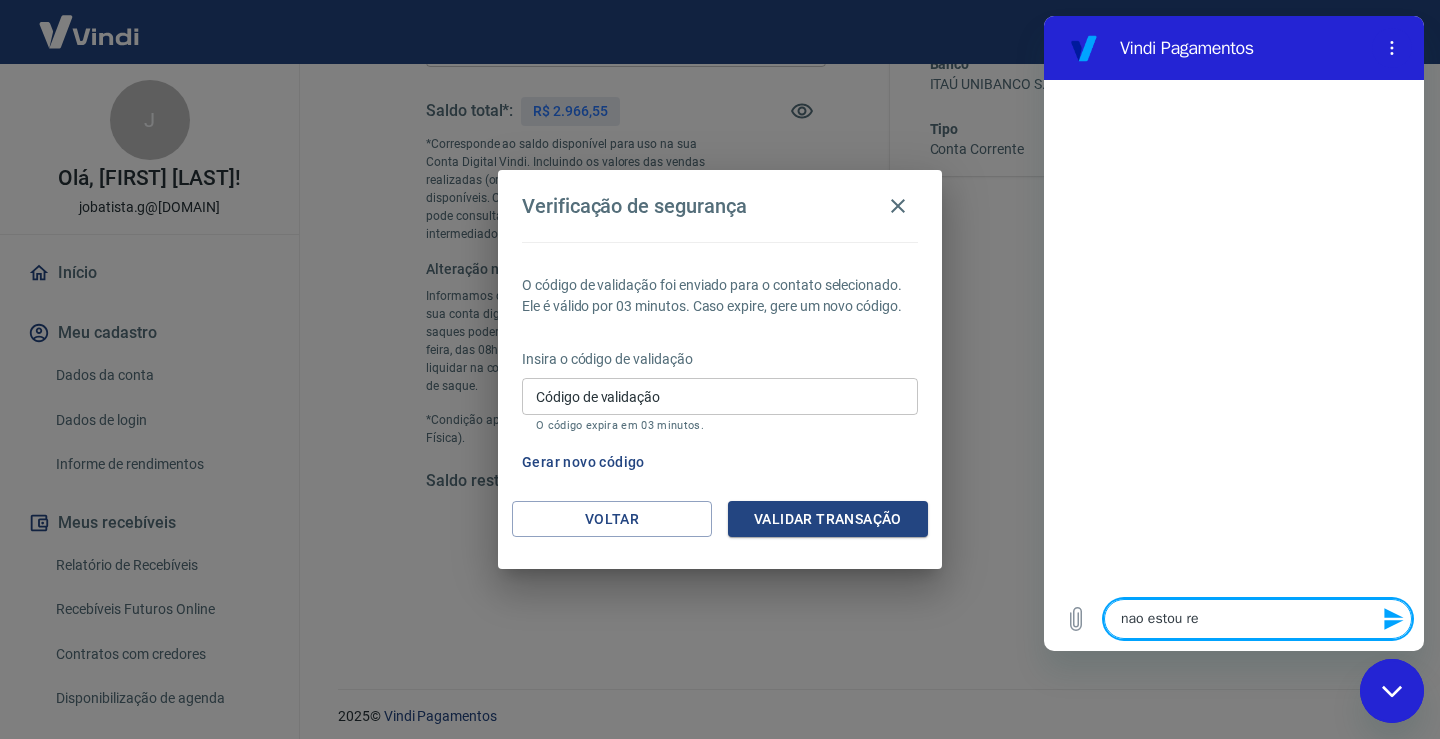 type on "nao estou rec" 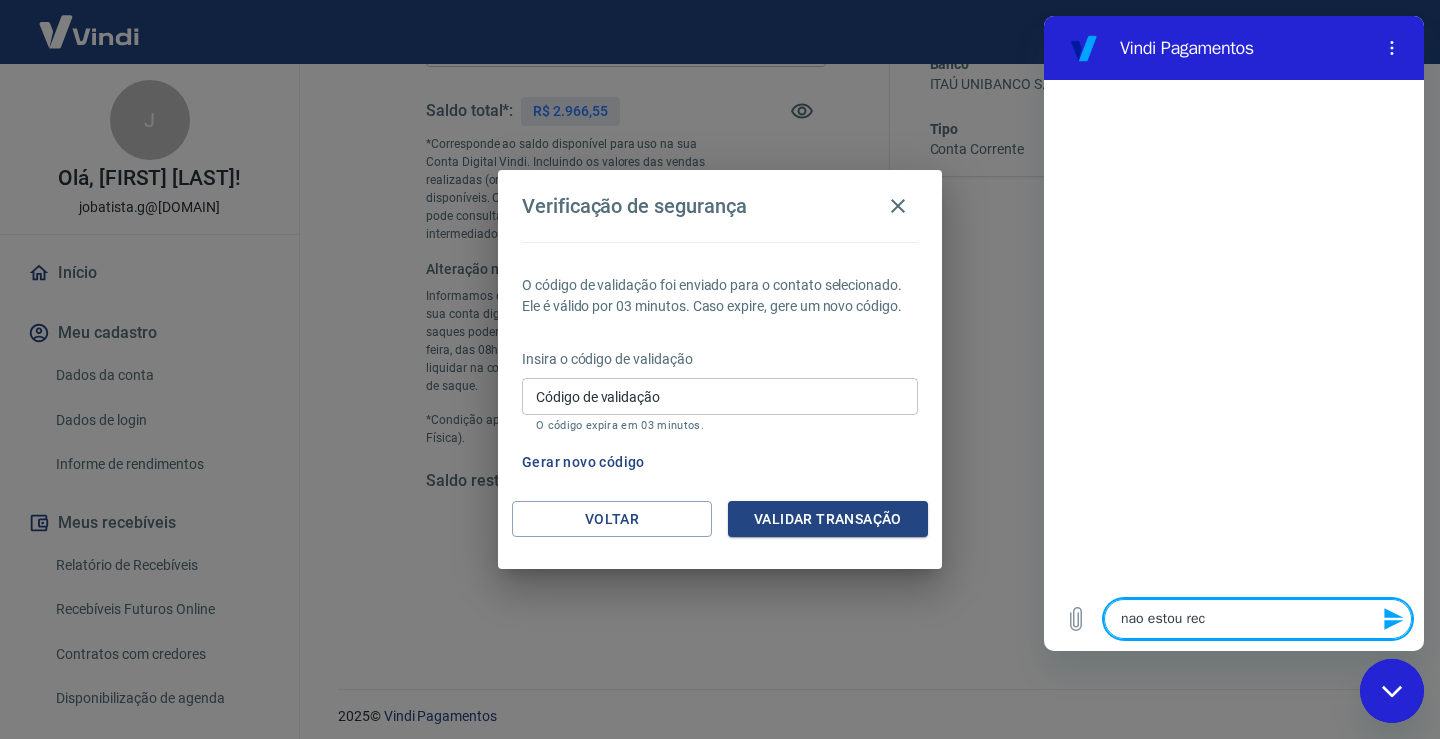 type on "nao estou rece" 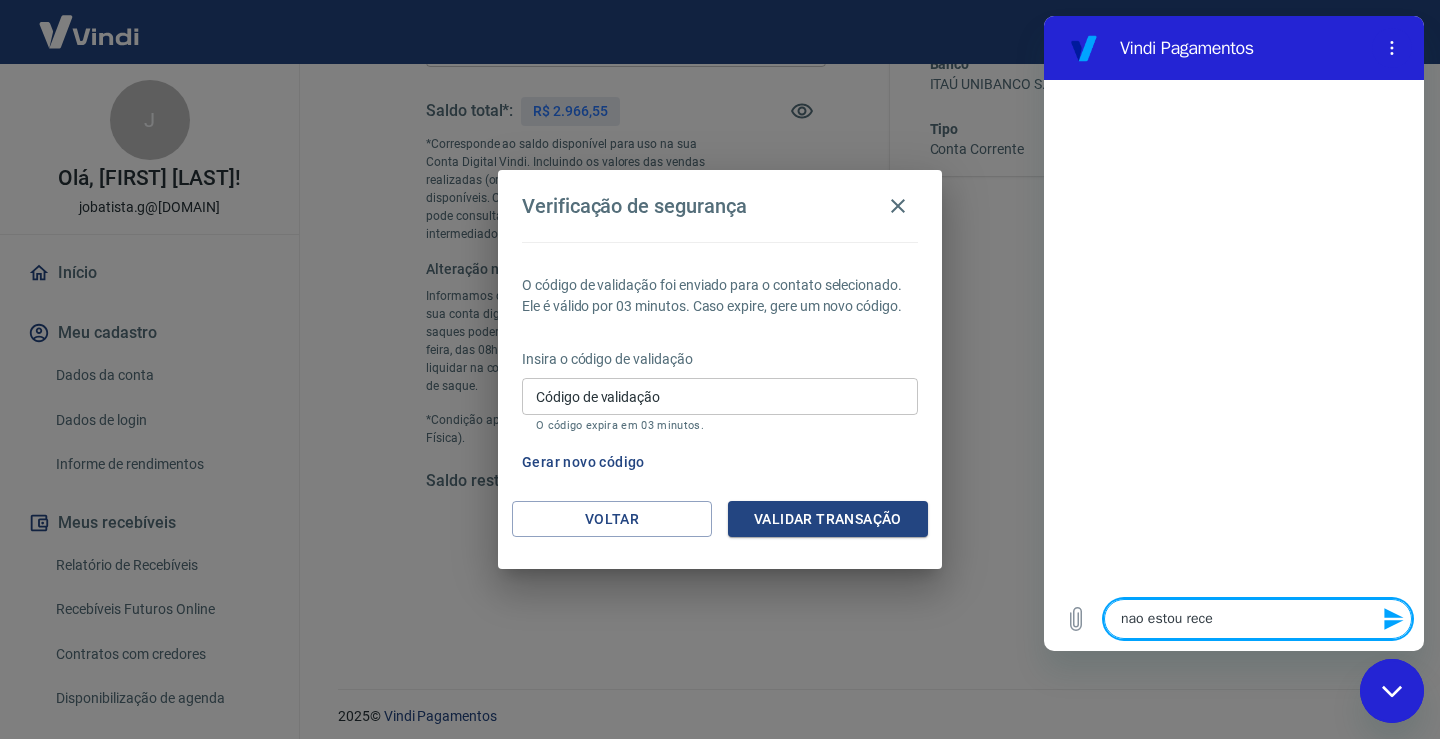 type on "nao estou receb" 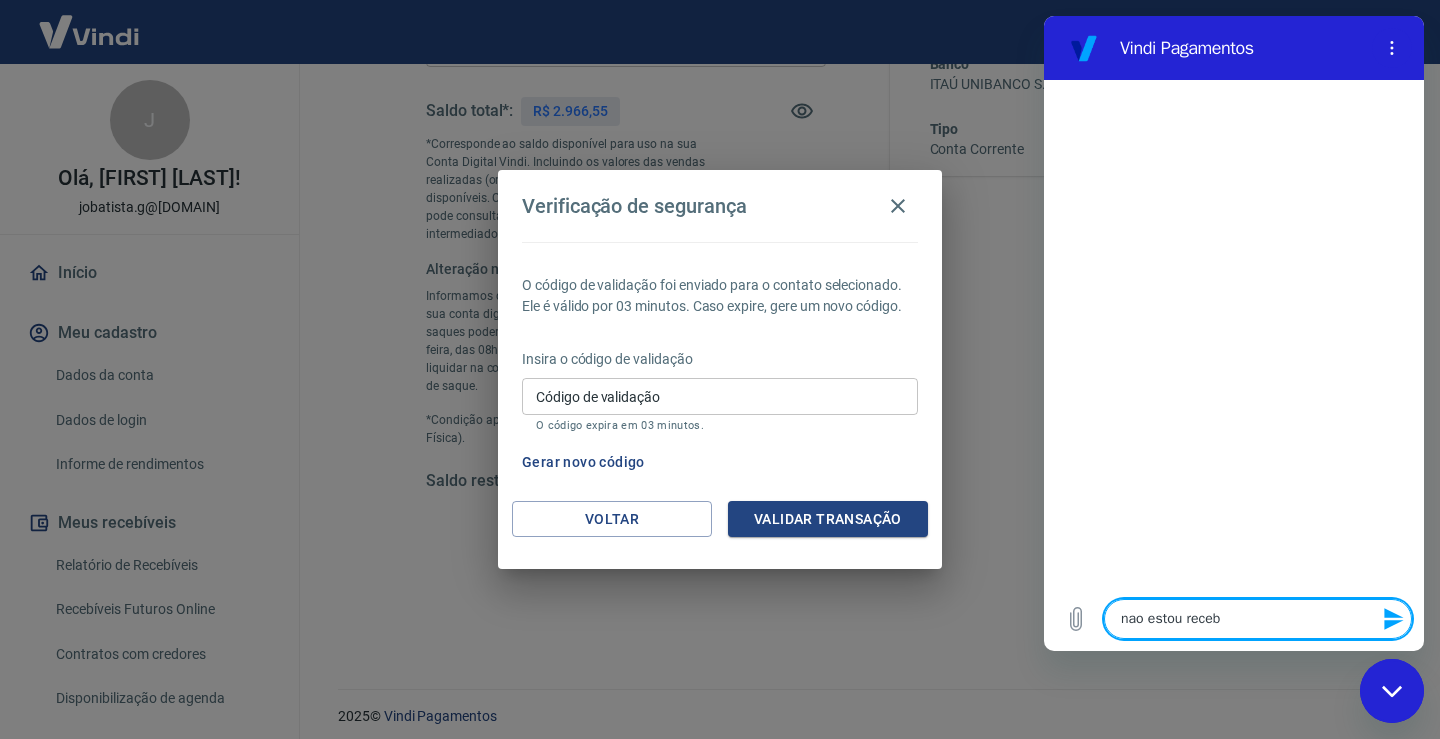 type on "nao estou recebe" 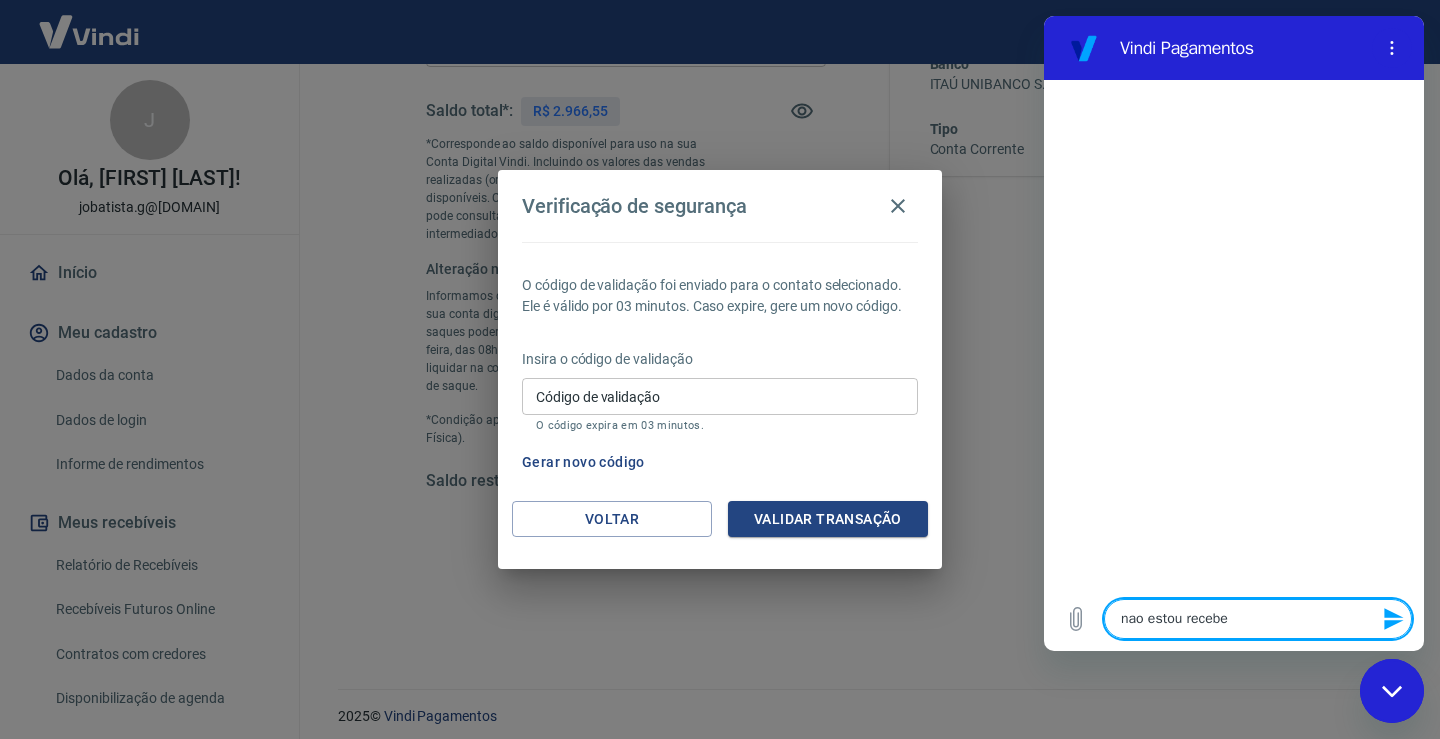 type on "nao estou receben" 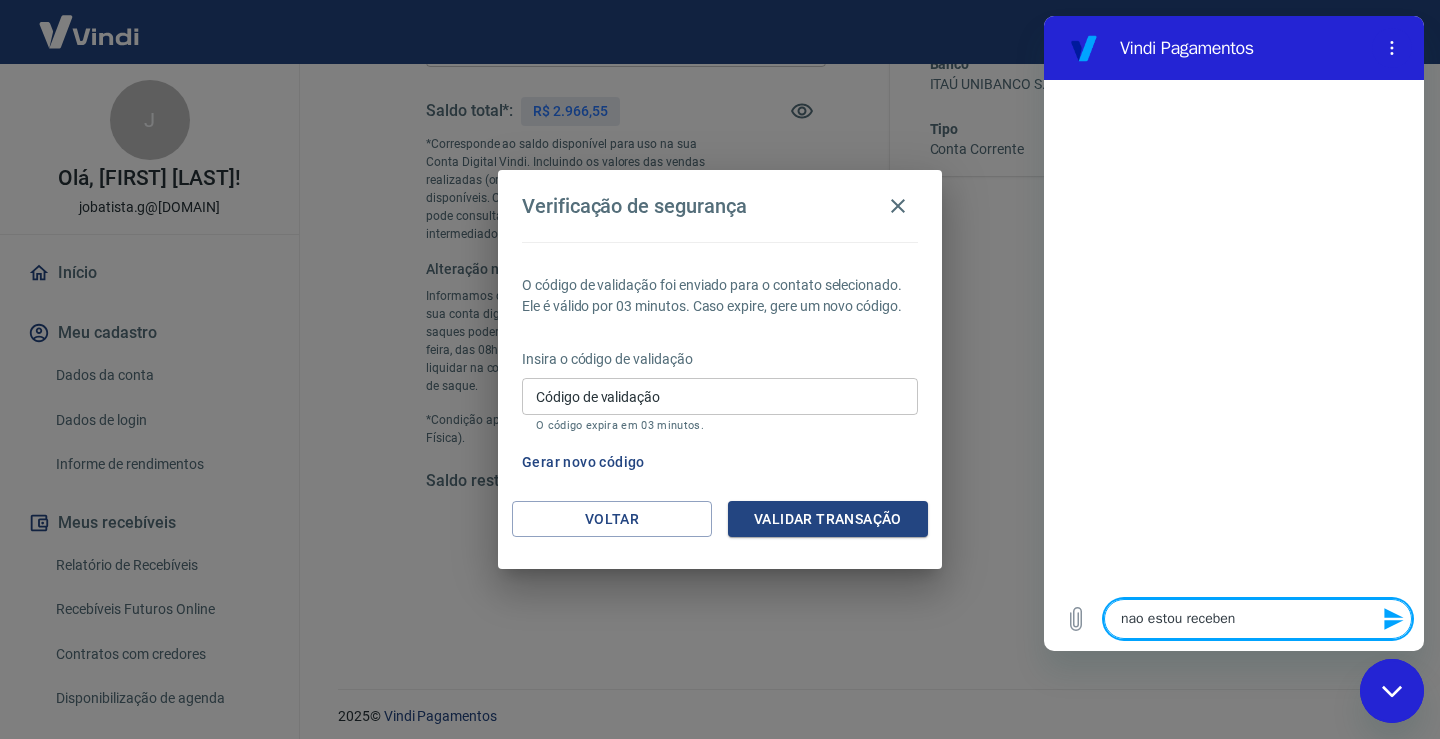 type on "nao estou recebend" 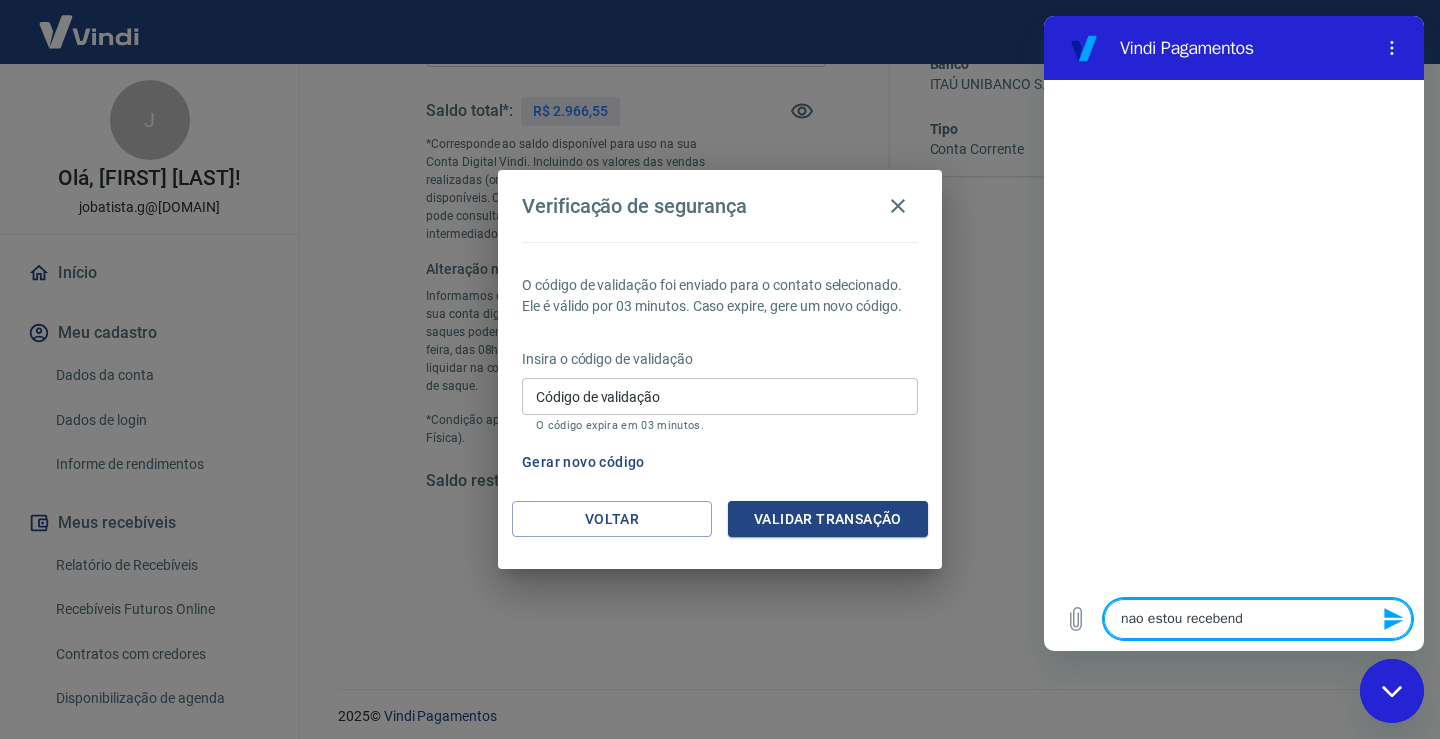 type on "nao estou recebendo" 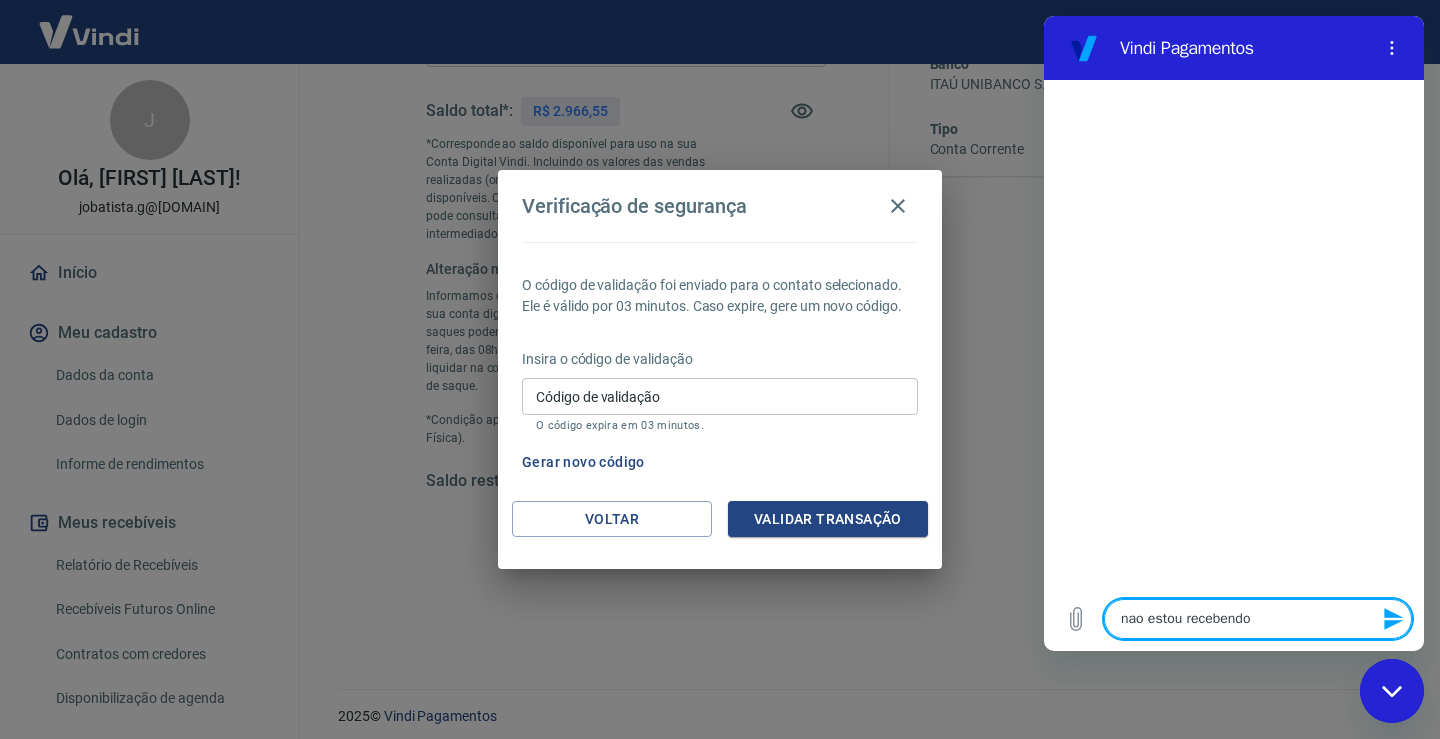type on "nao estou recebendo" 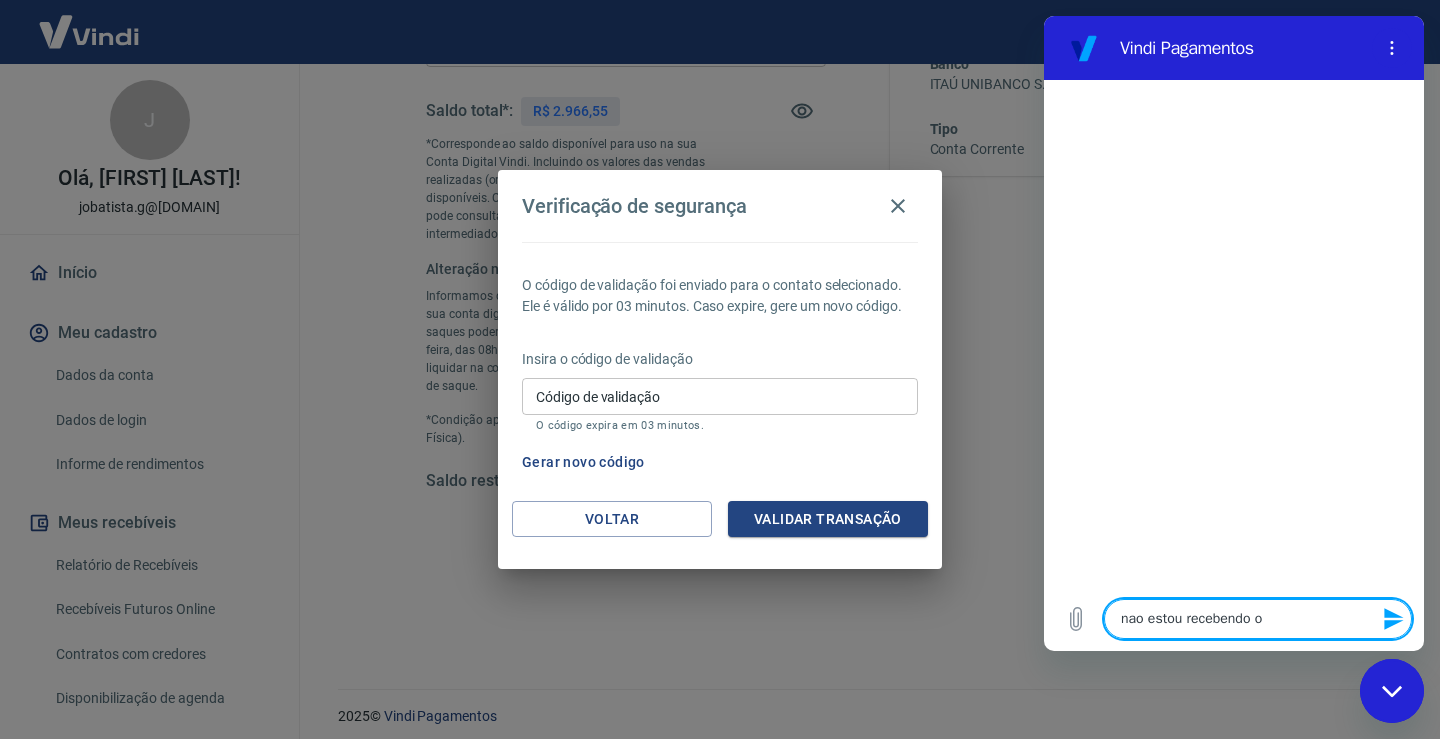 type on "nao estou recebendo o" 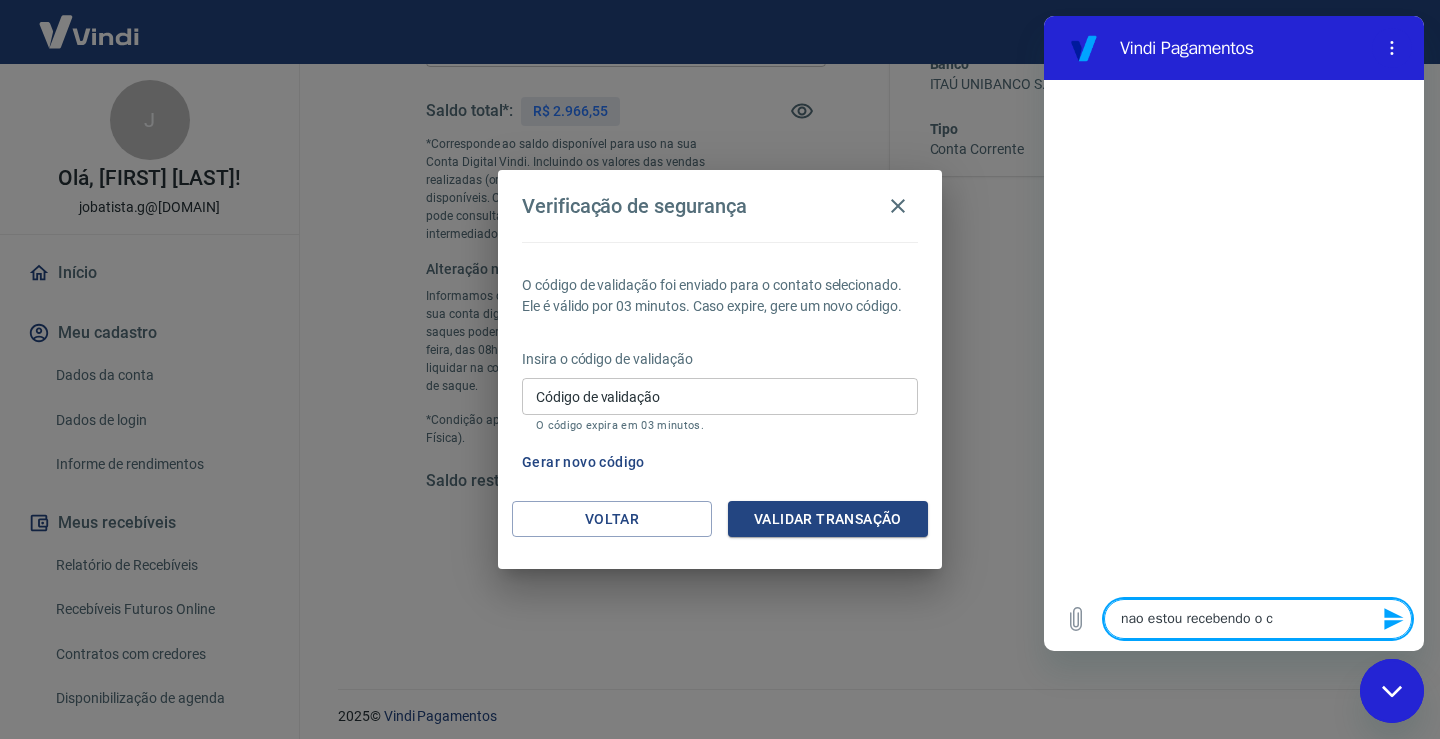 type on "nao estou recebendo o co" 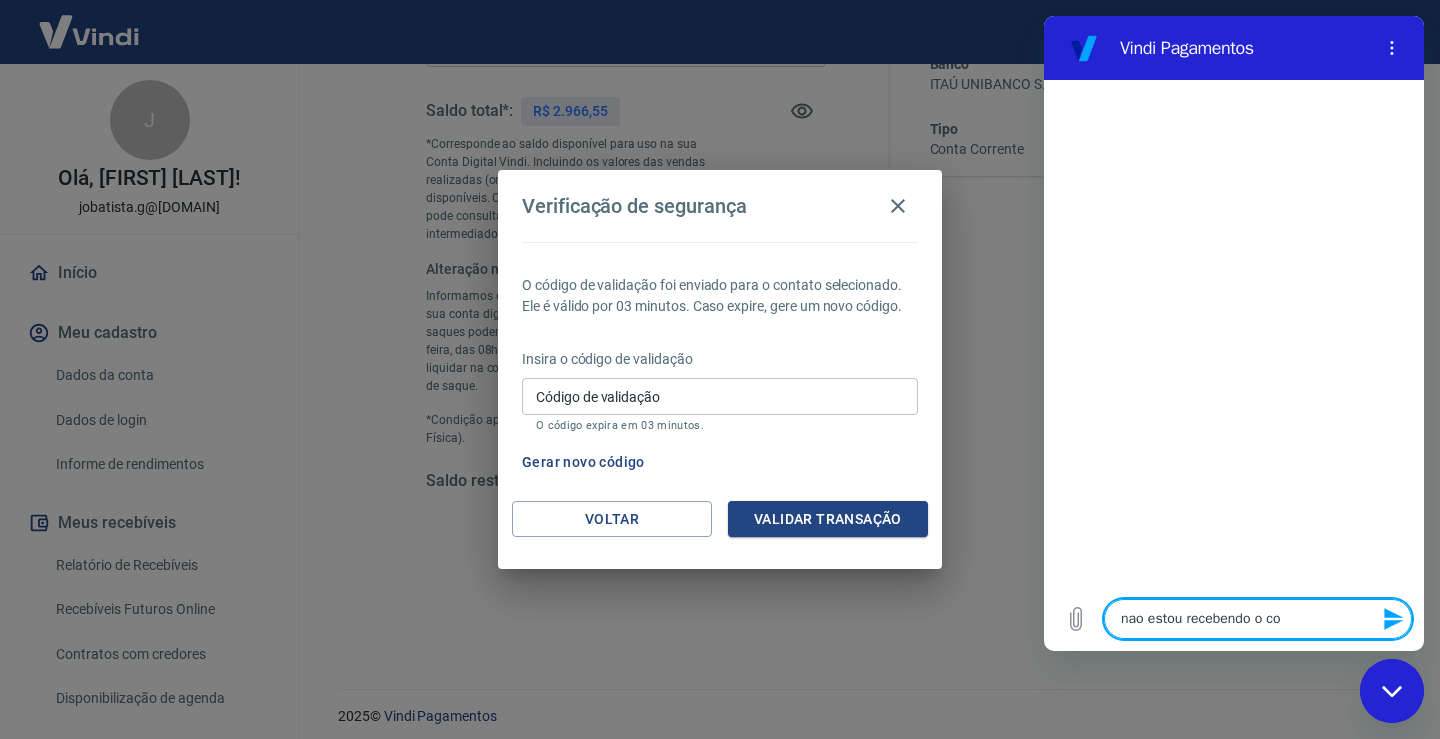 type on "nao estou recebendo o cod" 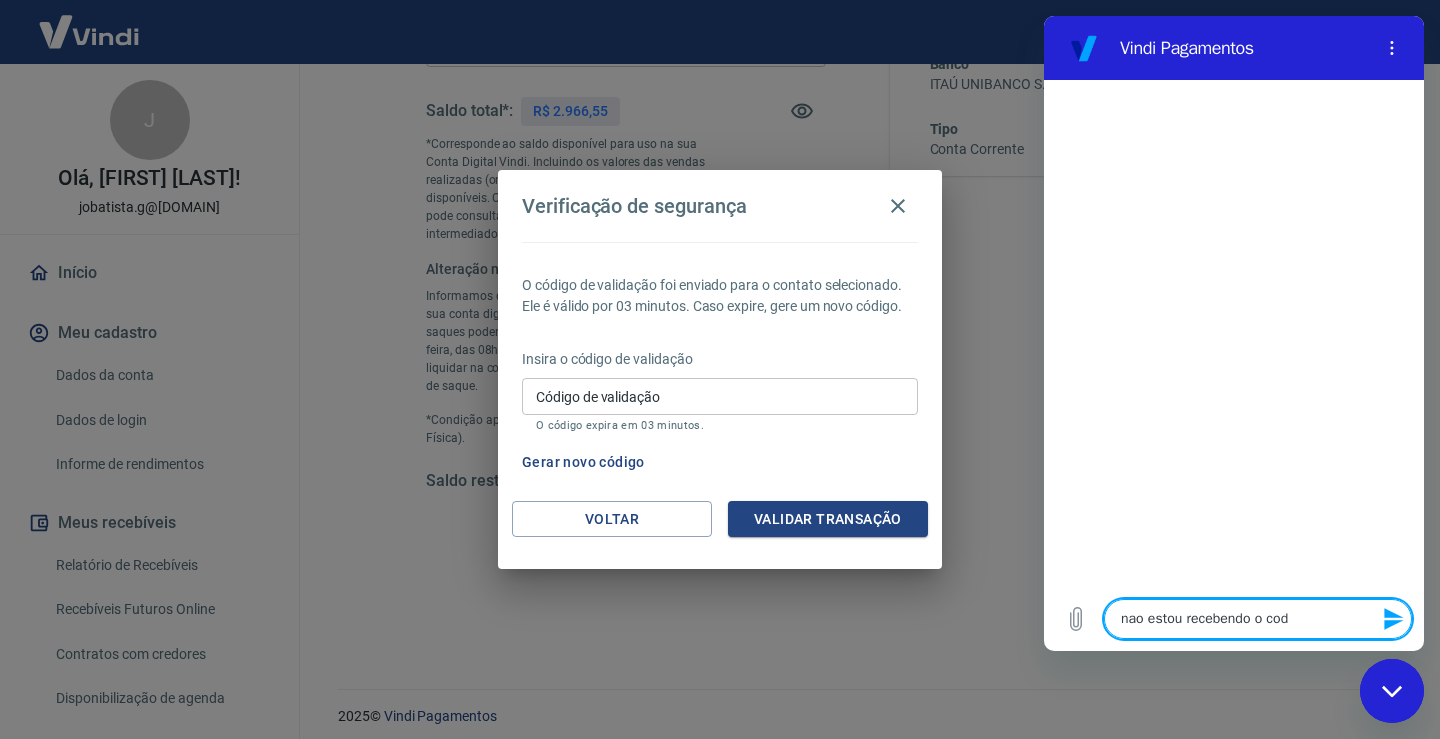 type on "nao estou recebendo o codi" 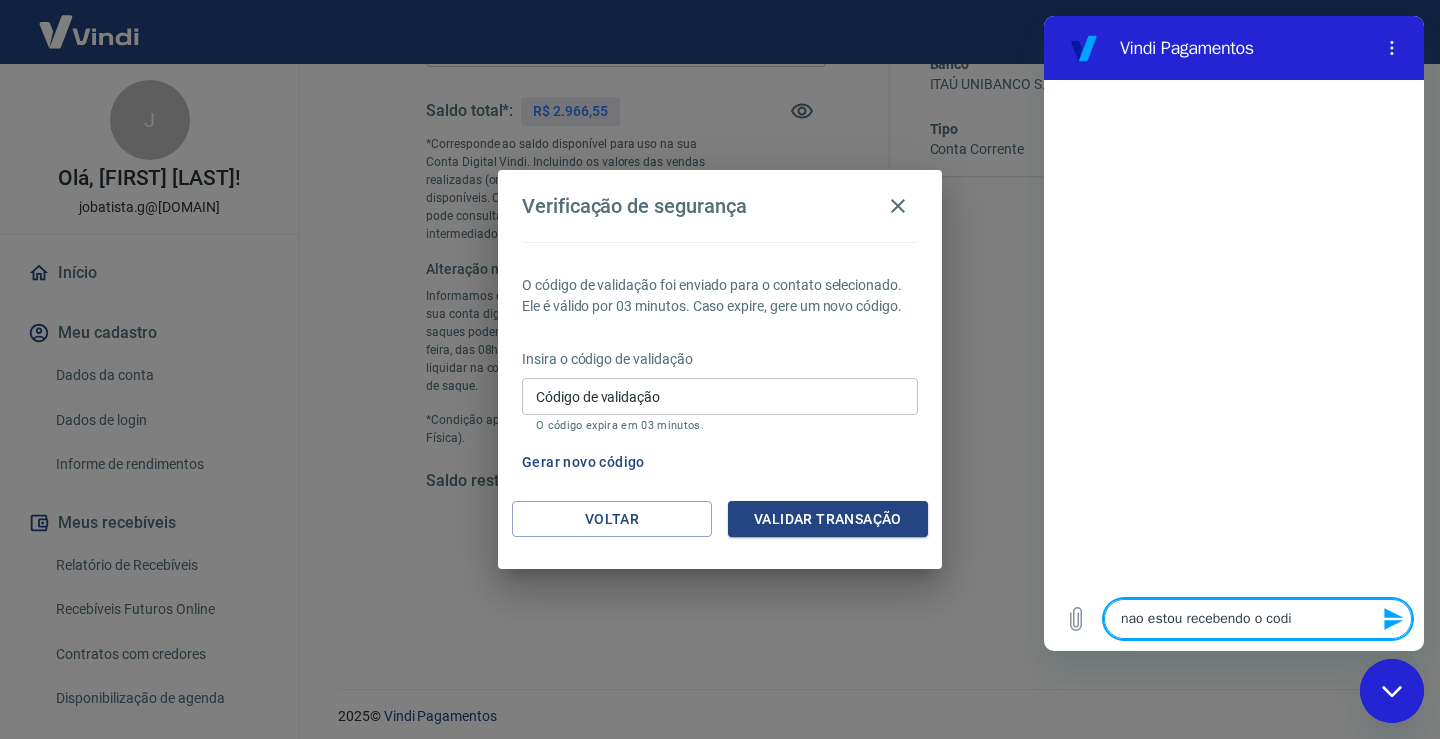 type on "nao estou recebendo o codig" 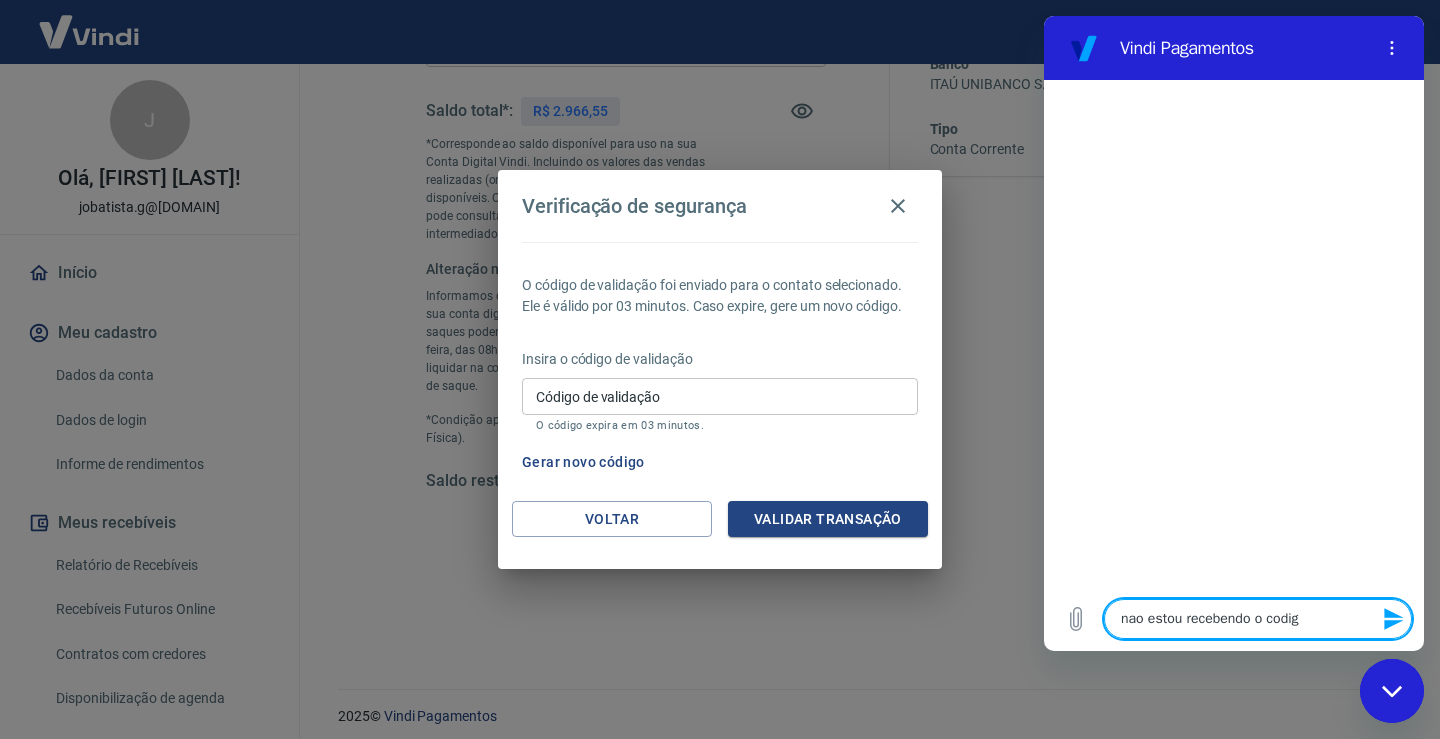 type on "nao estou recebendo o codigo" 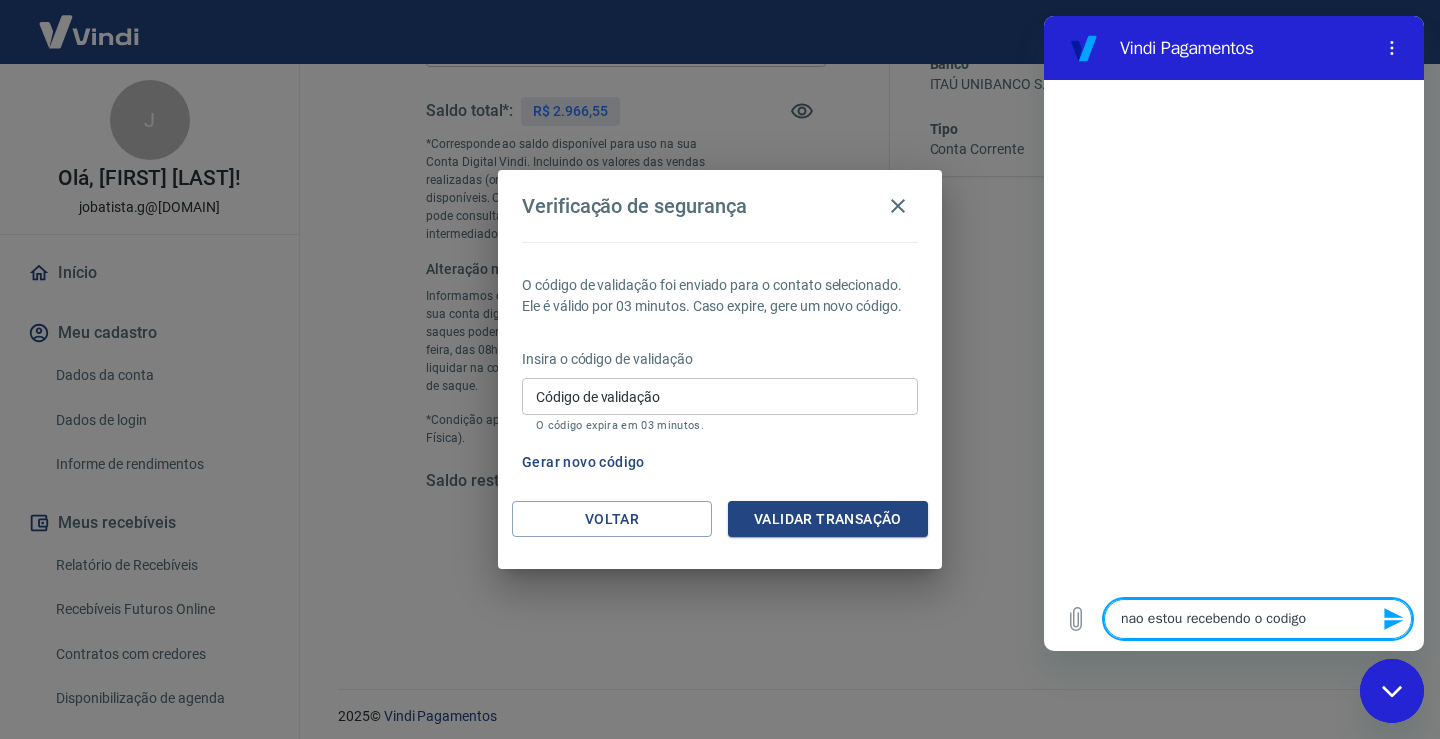 type on "nao estou recebendo o codigo" 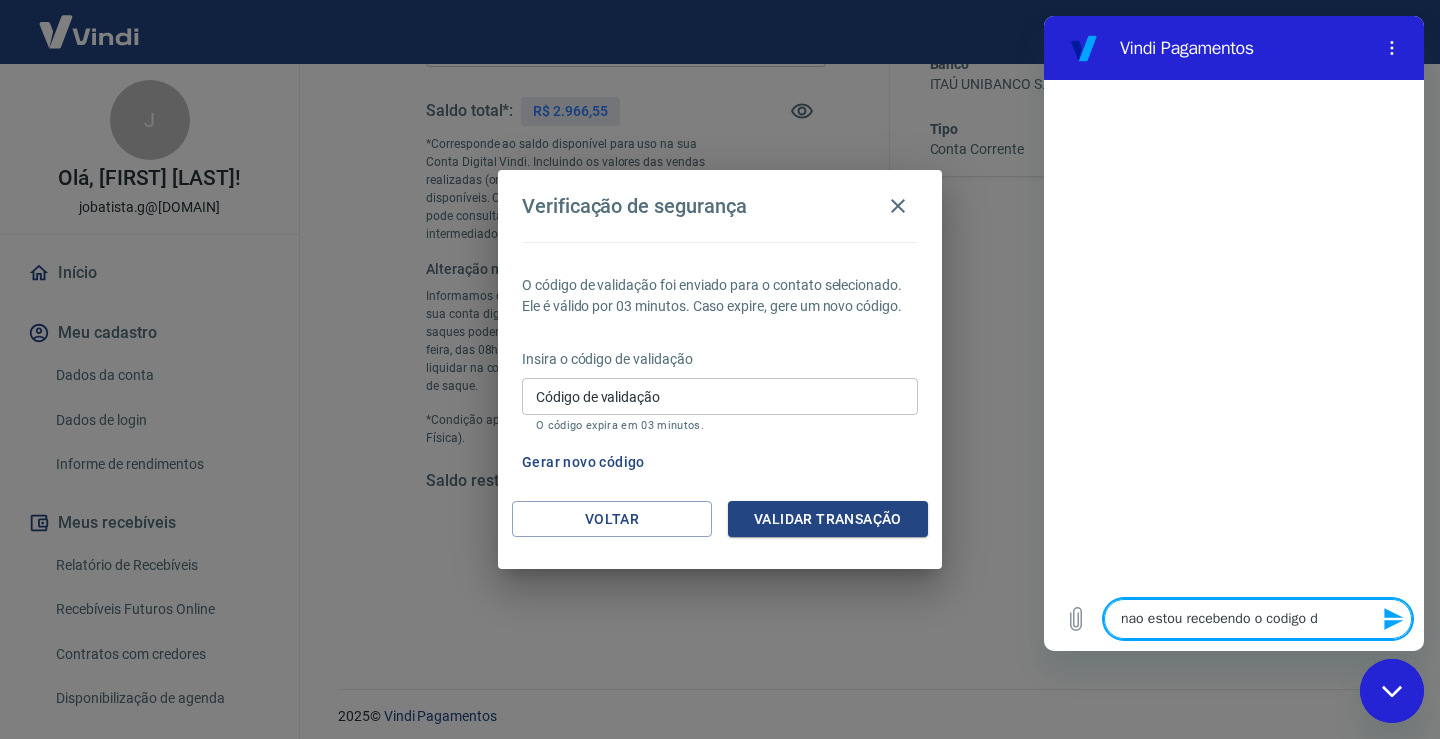 type on "nao estou recebendo o codigo de" 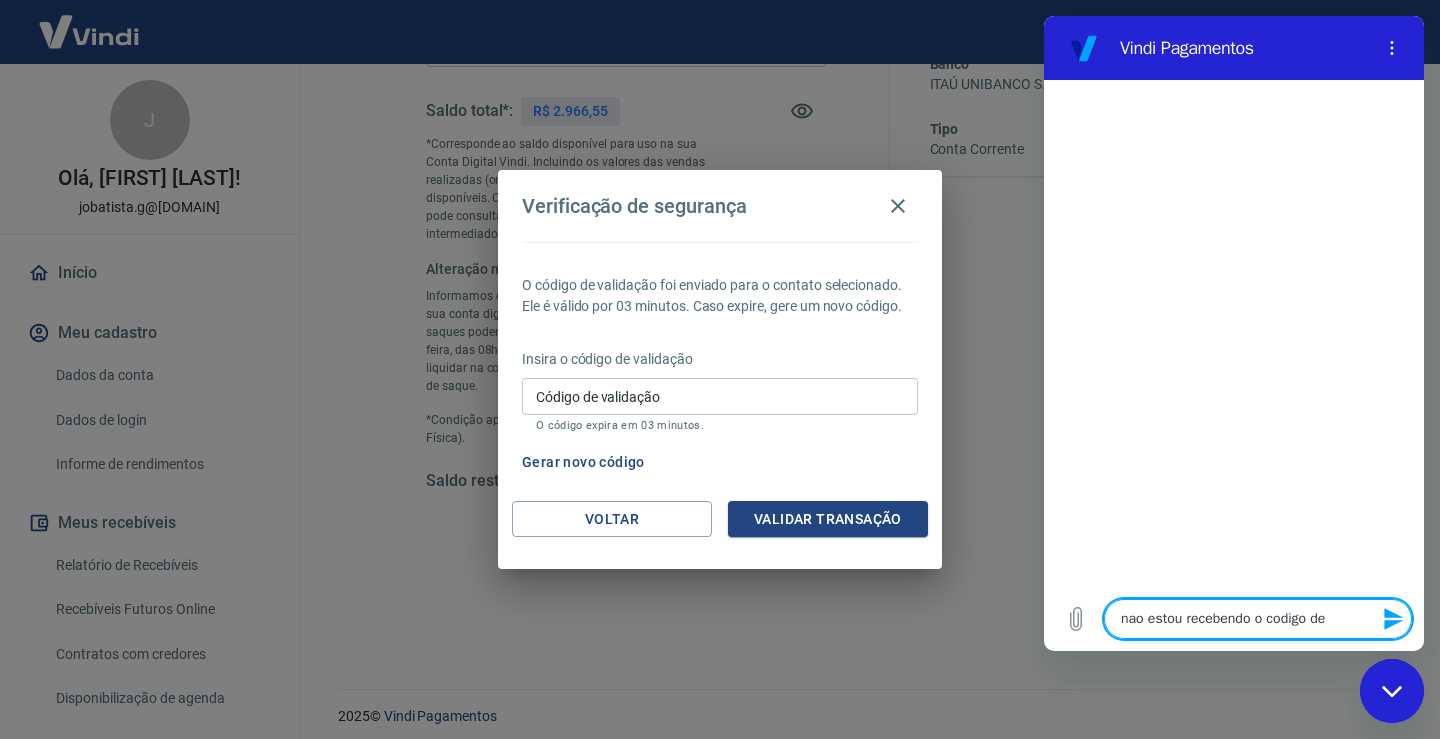 type on "nao estou recebendo o codigo de" 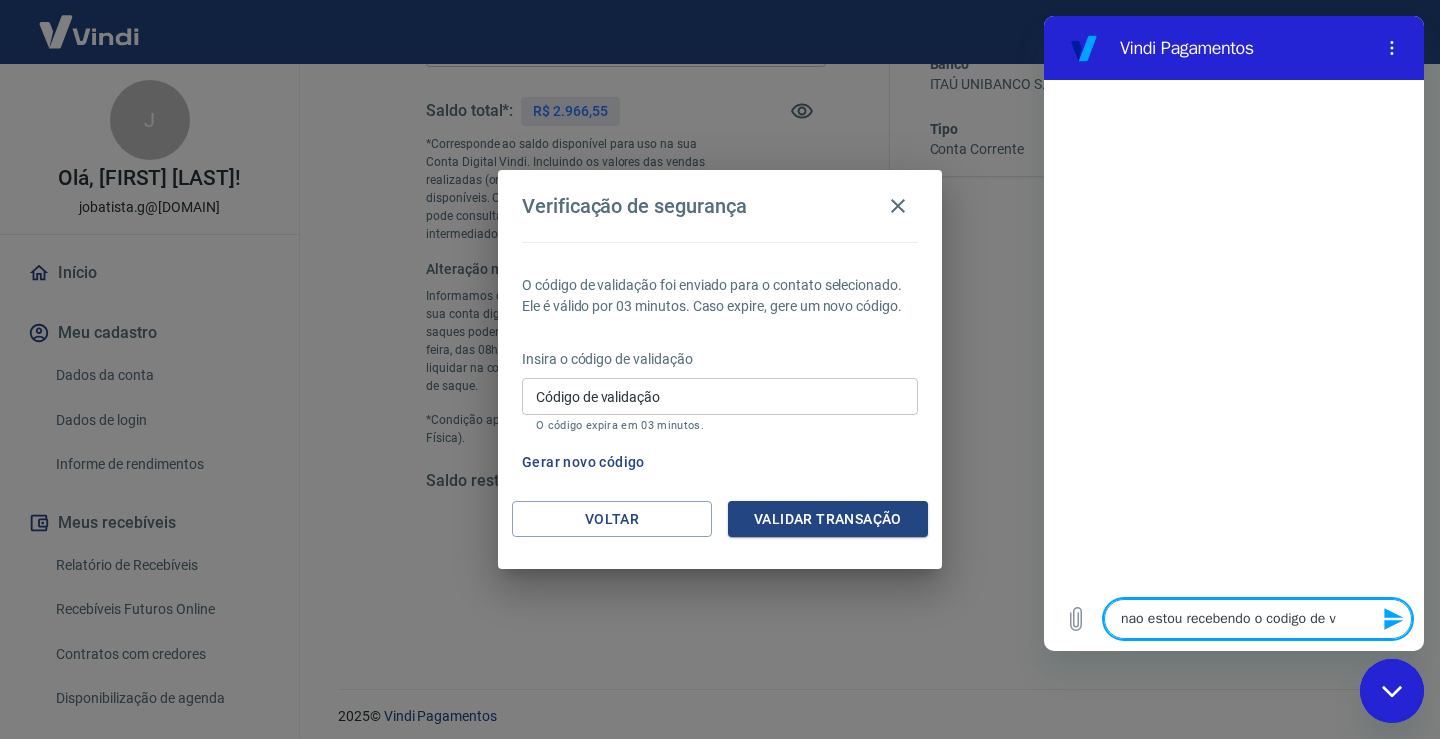 type on "nao estou recebendo o codigo de va" 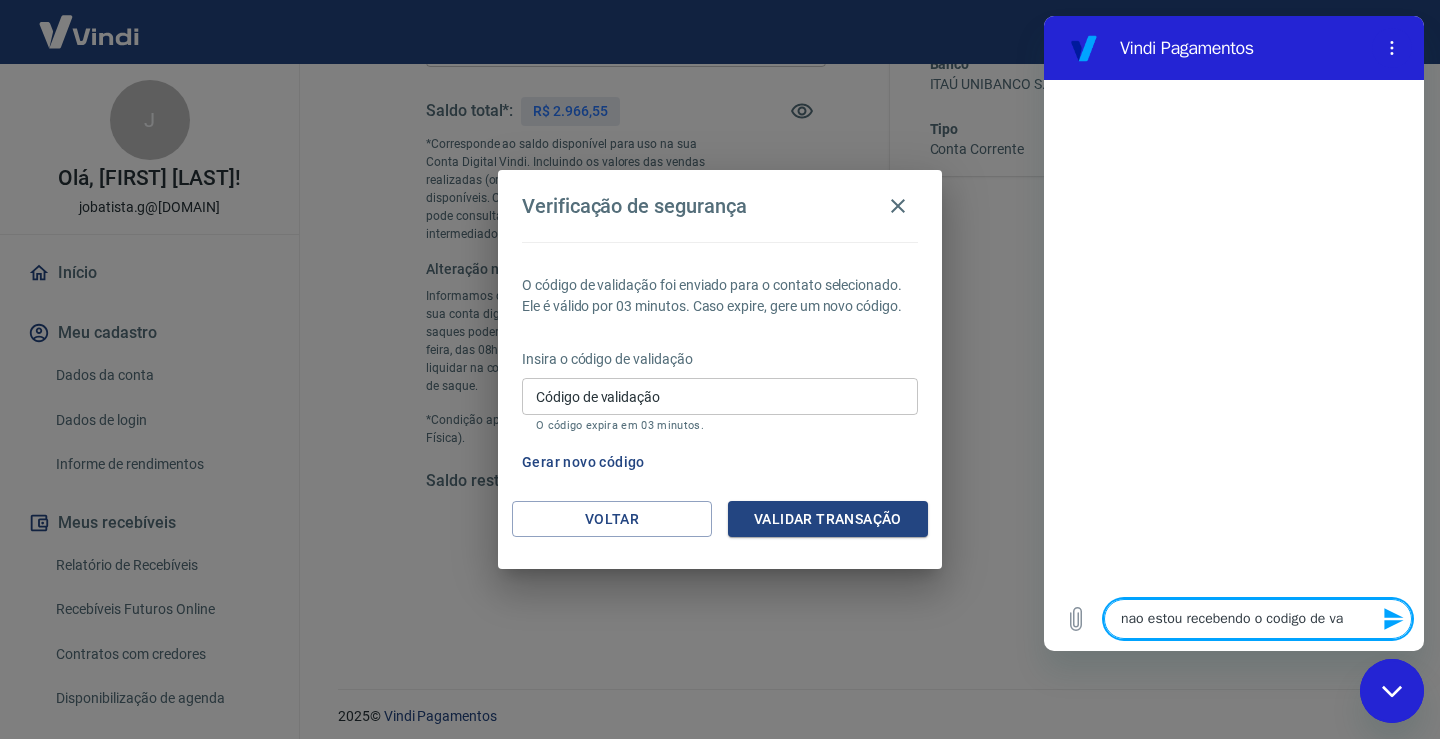 type on "nao estou recebendo o codigo de val" 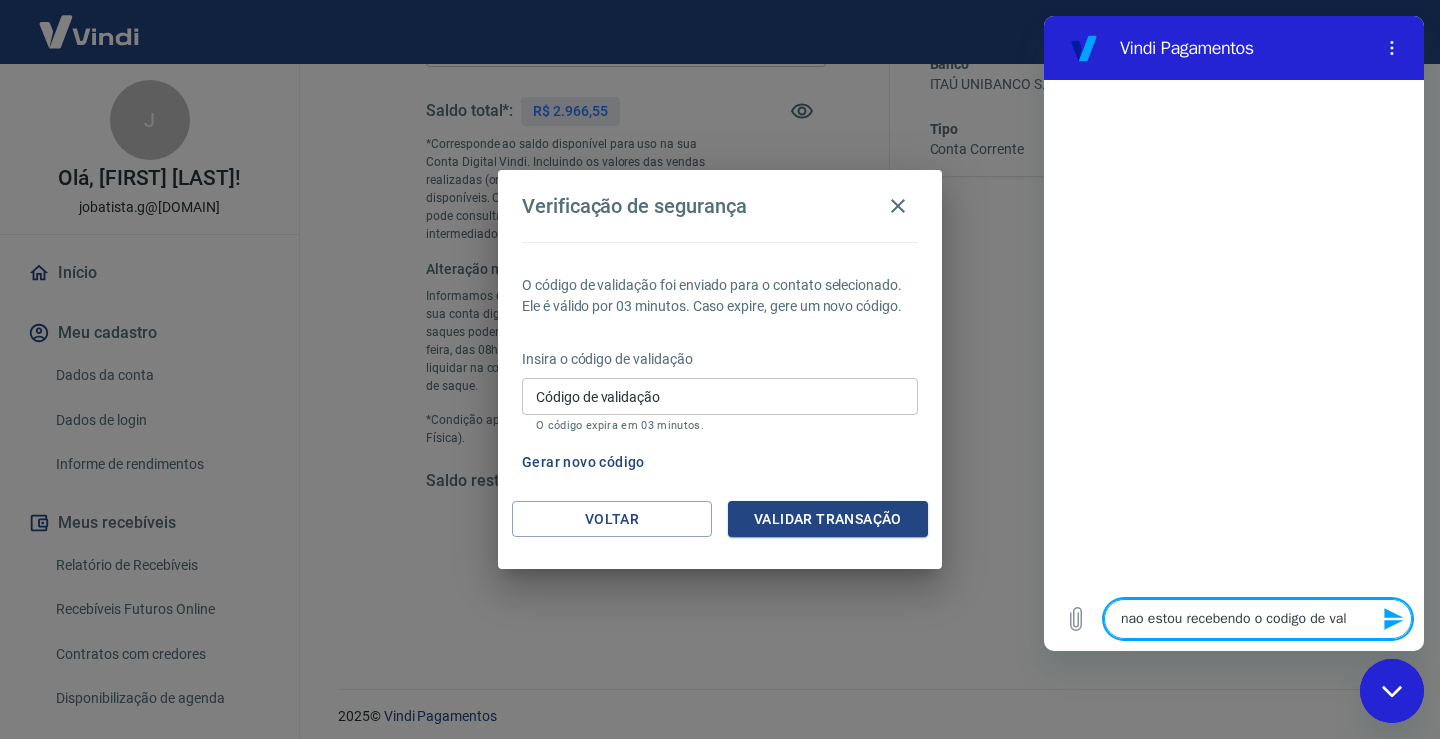 type on "nao estou recebendo o codigo de vali" 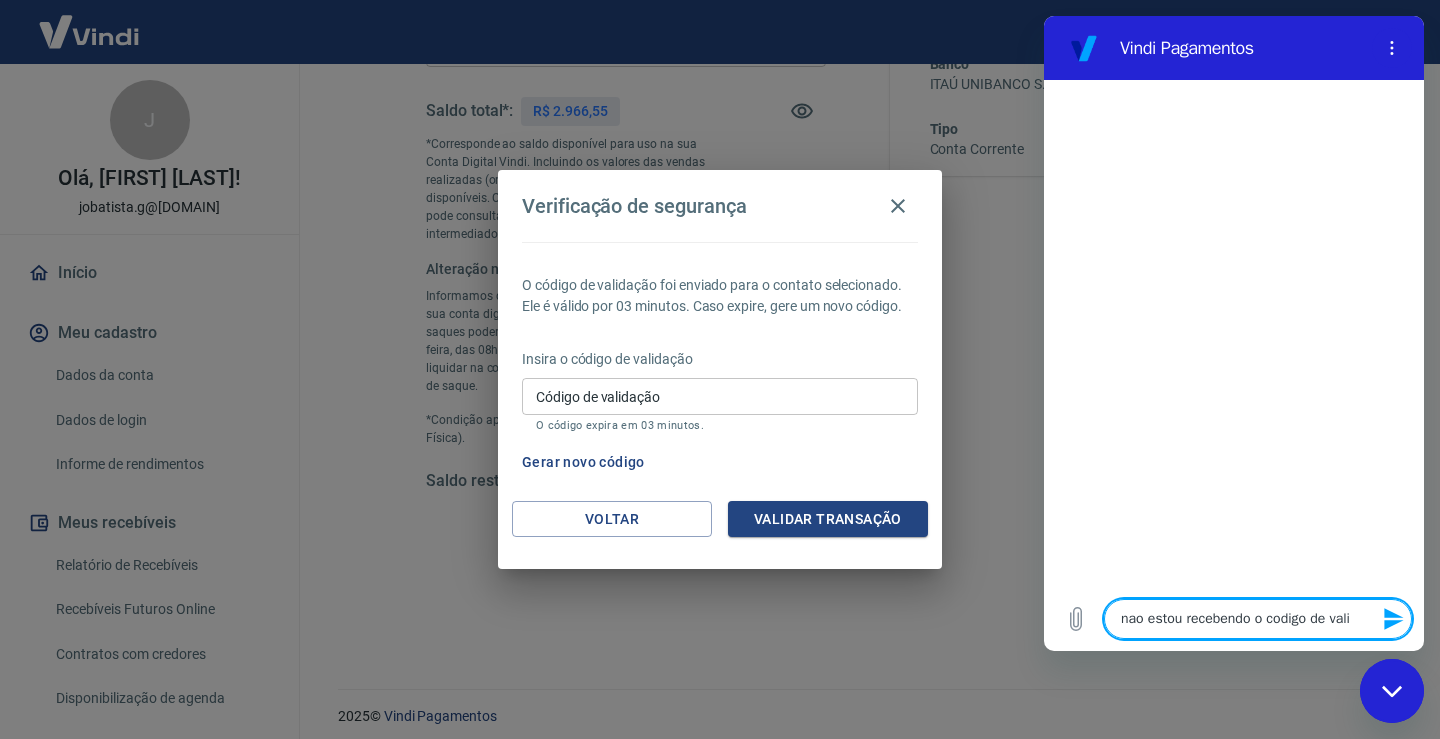 type on "nao estou recebendo o codigo de valid" 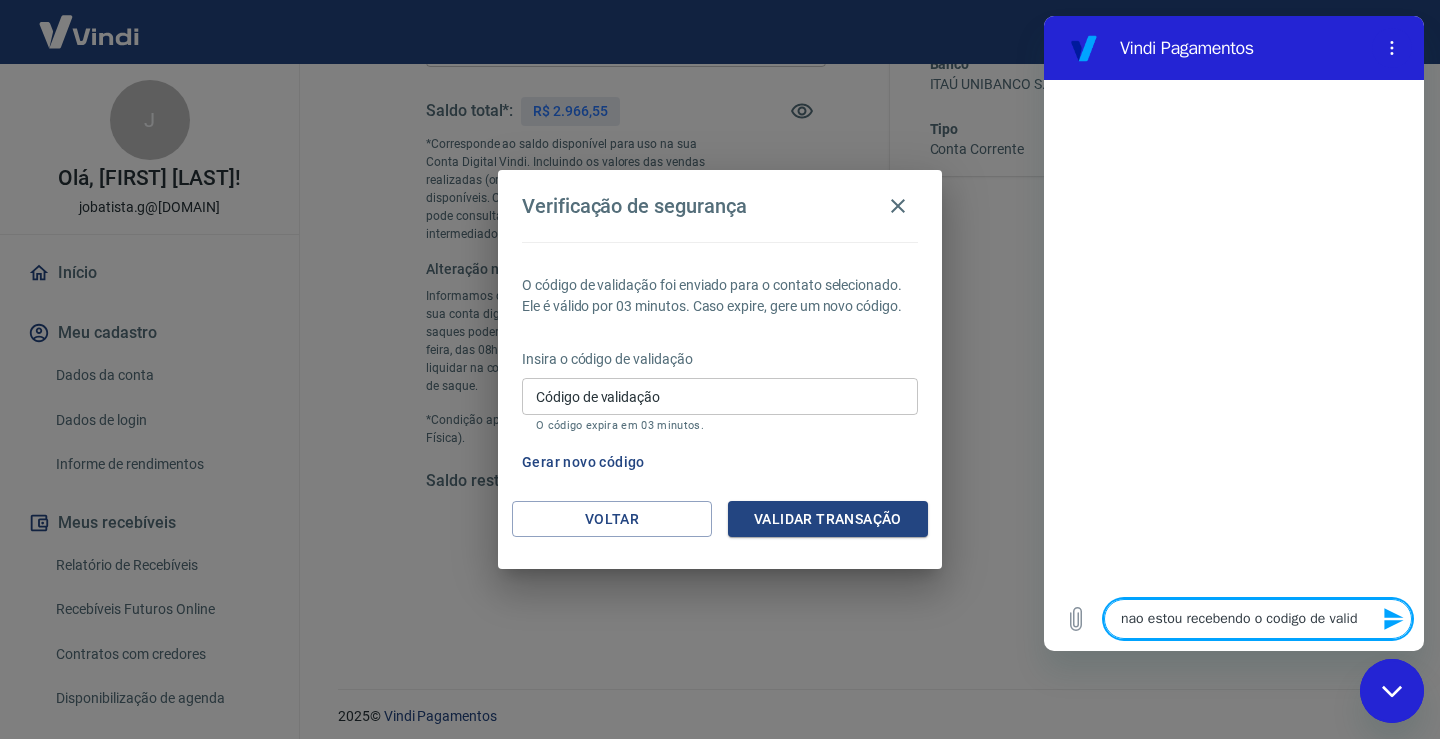 type on "nao estou recebendo o codigo de valida" 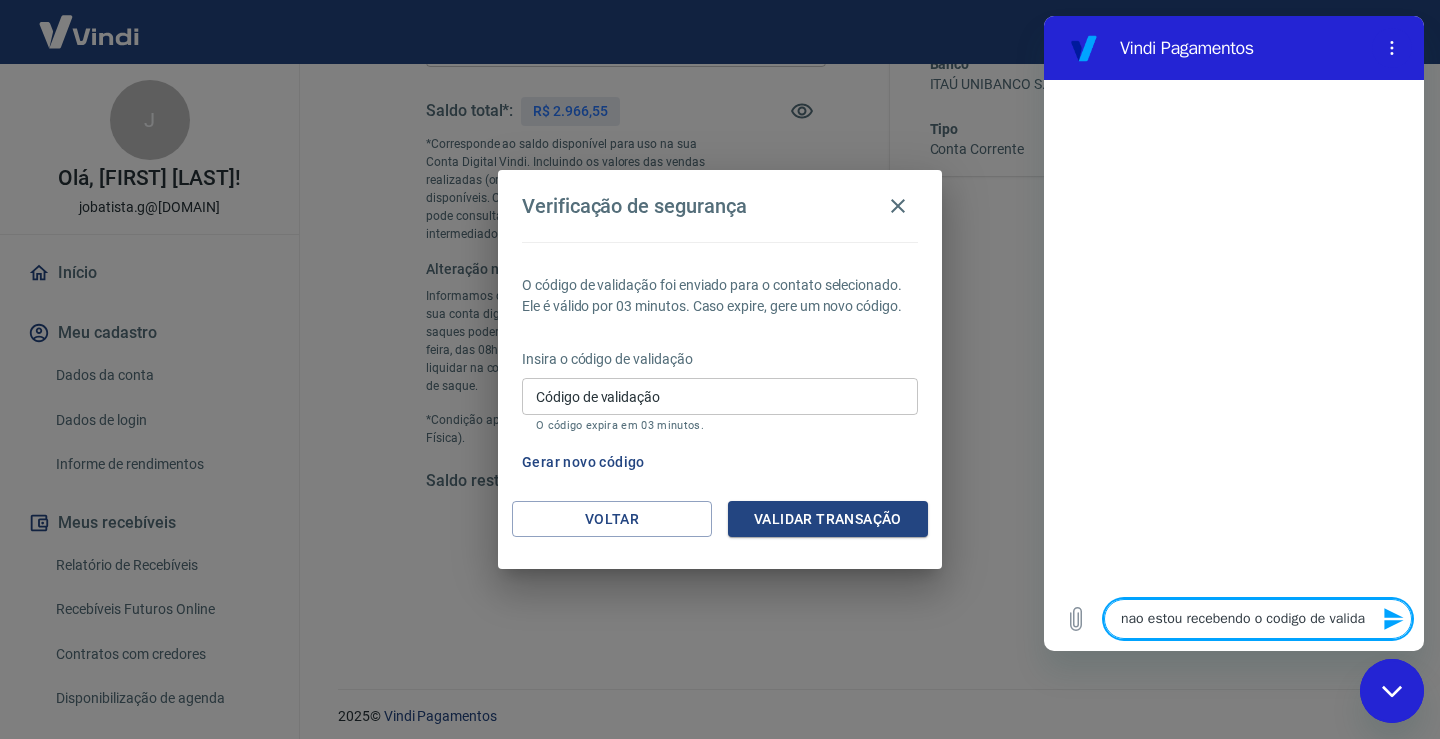 type on "nao estou recebendo o codigo de validaç" 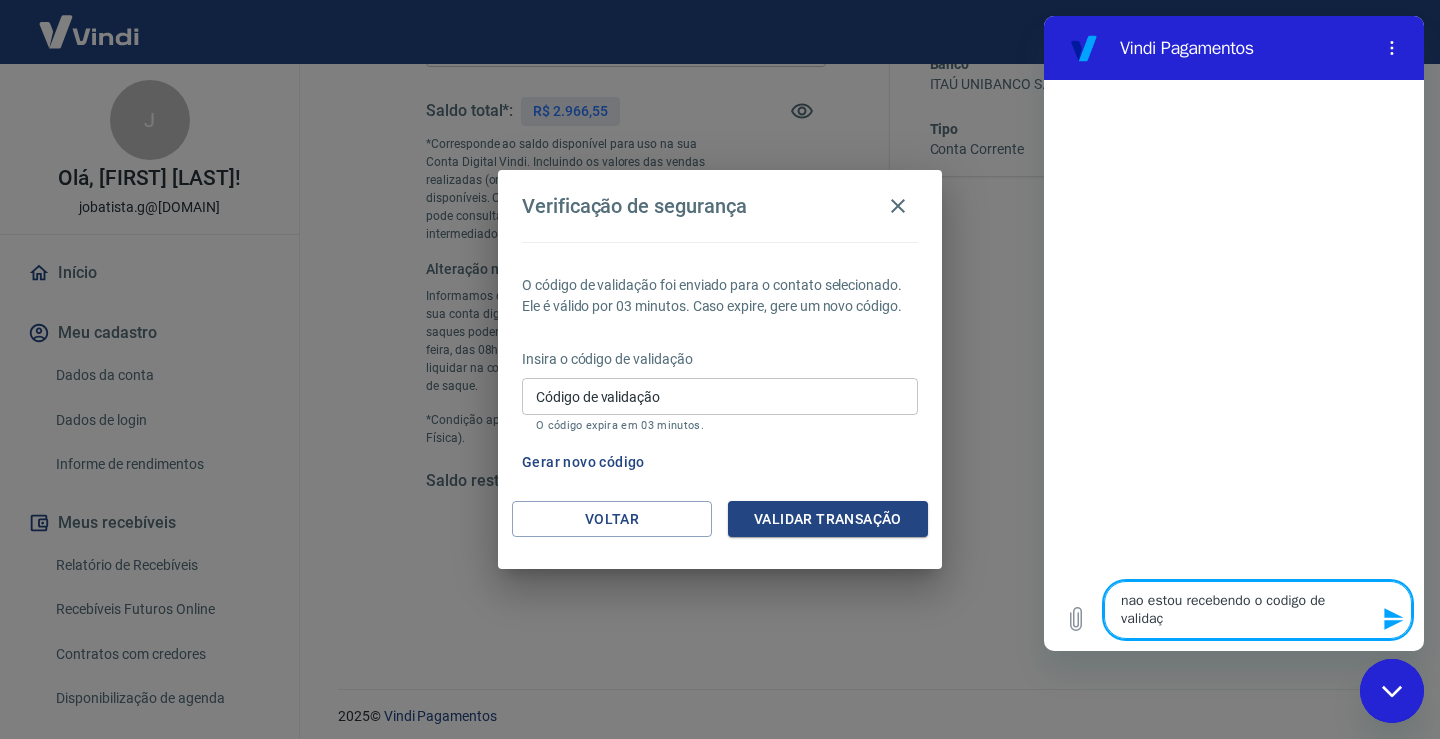 type on "nao estou recebendo o codigo de validaça" 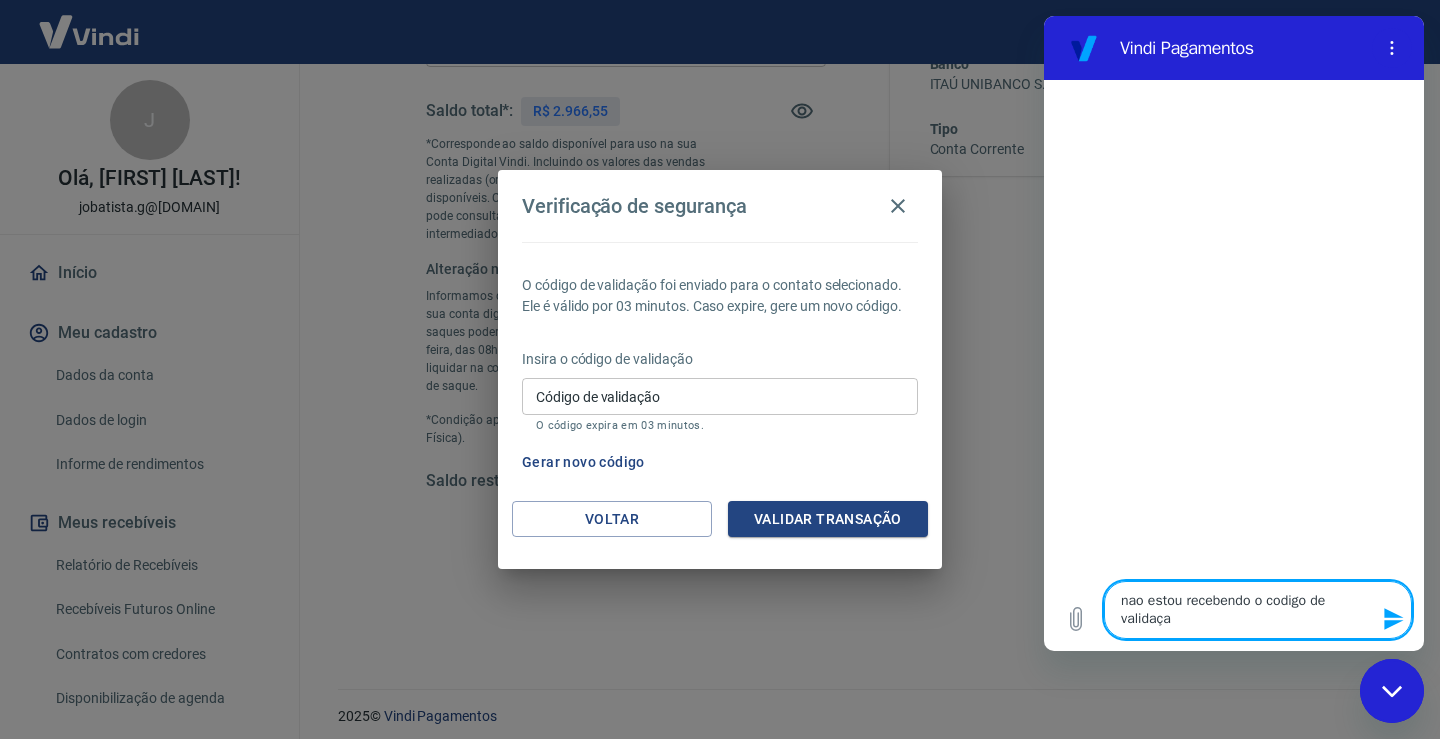 type on "nao estou recebendo o codigo de validaçao" 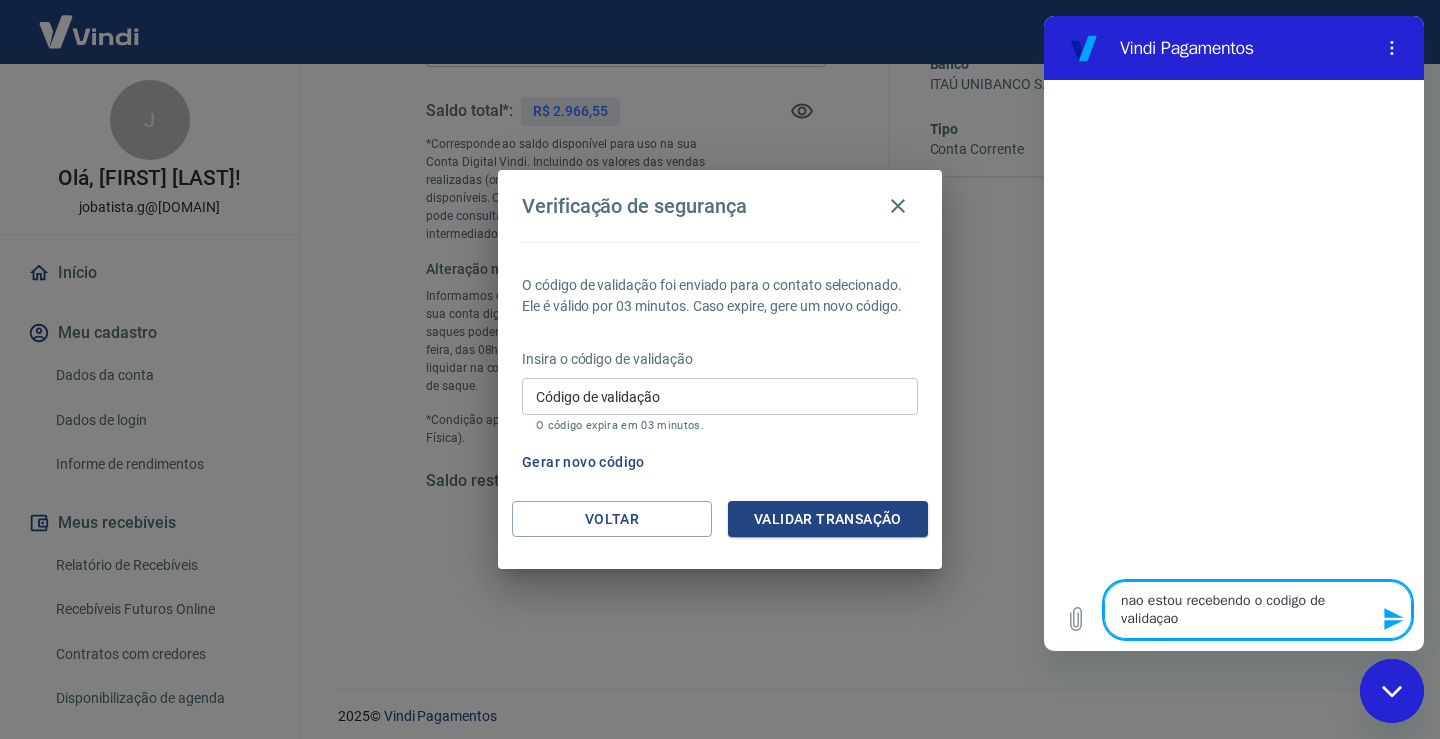 type on "nao estou recebendo o codigo de validaçao" 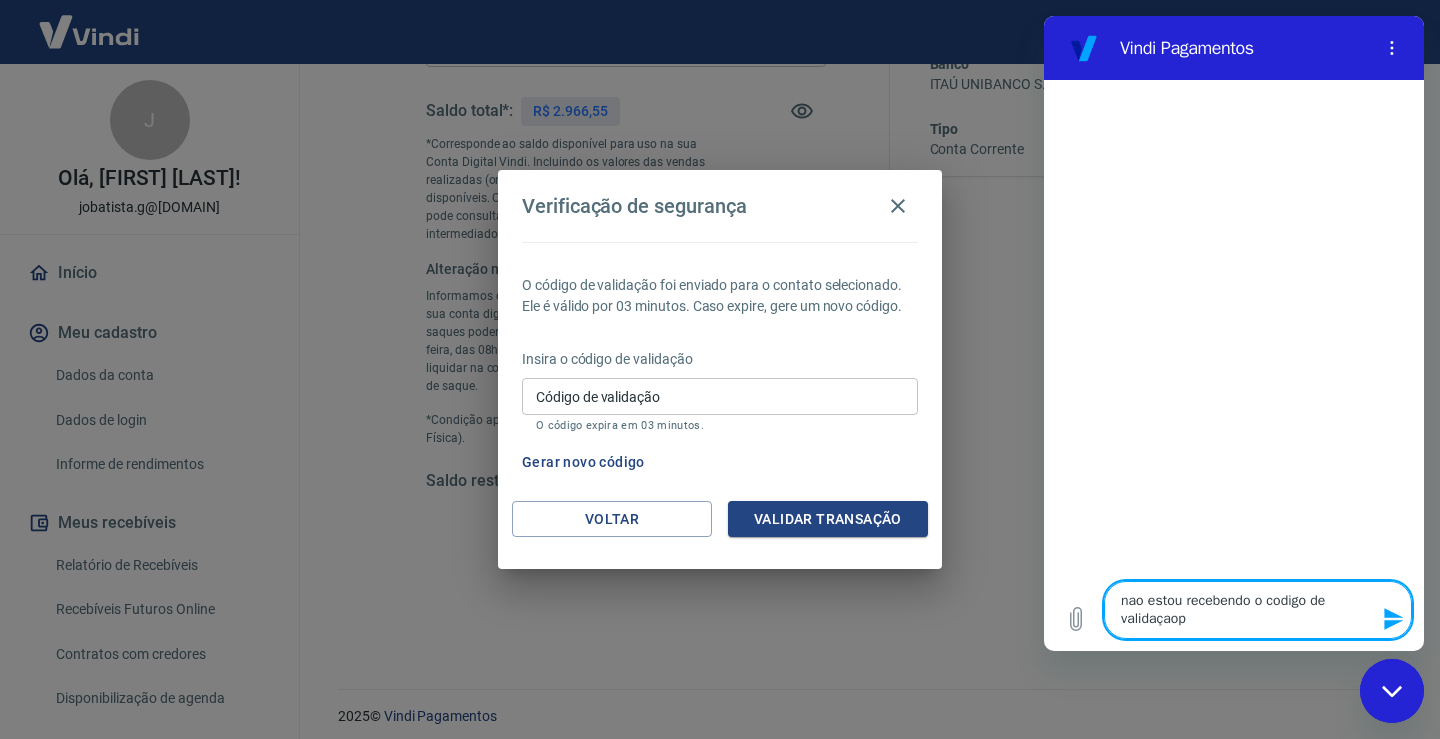 type on "nao estou recebendo o codigo de validaçaopa" 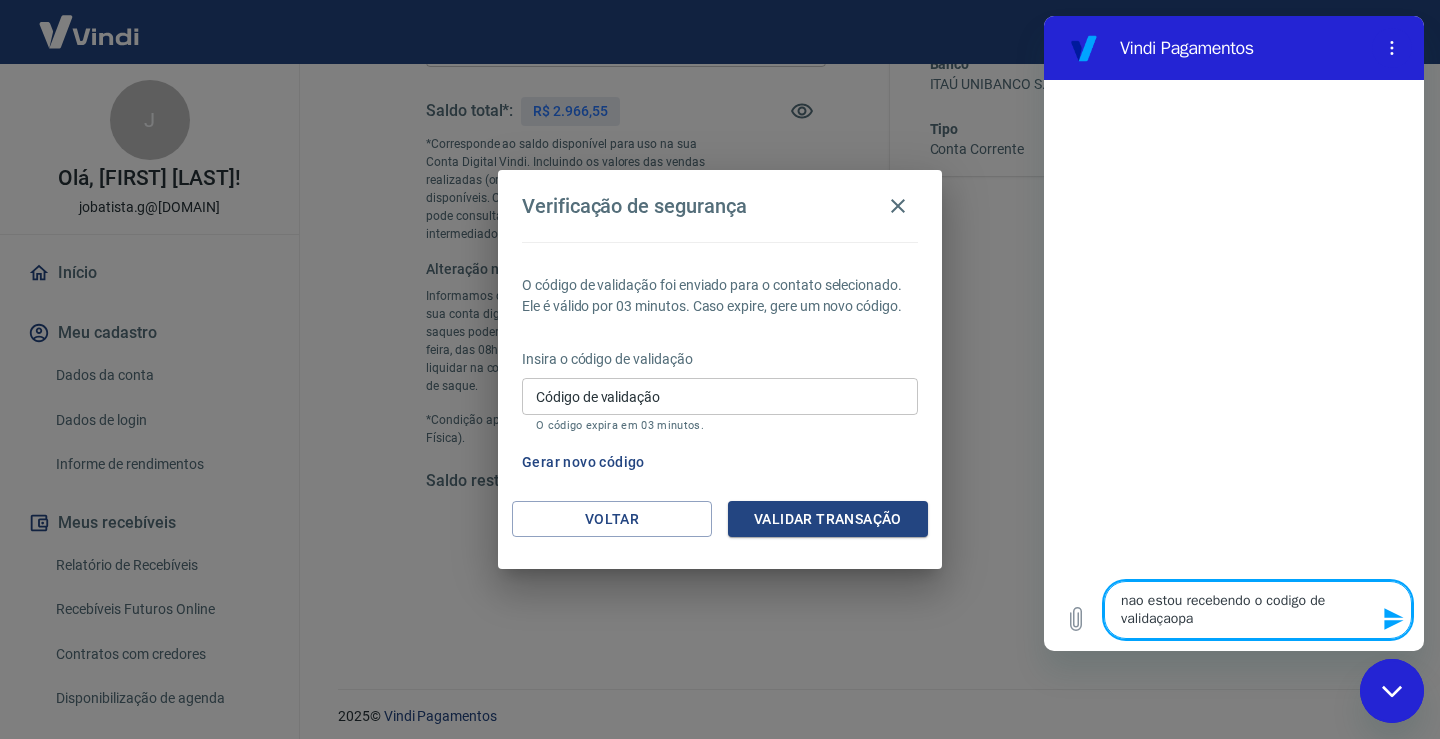 type on "nao estou recebendo o codigo de validaçaopar" 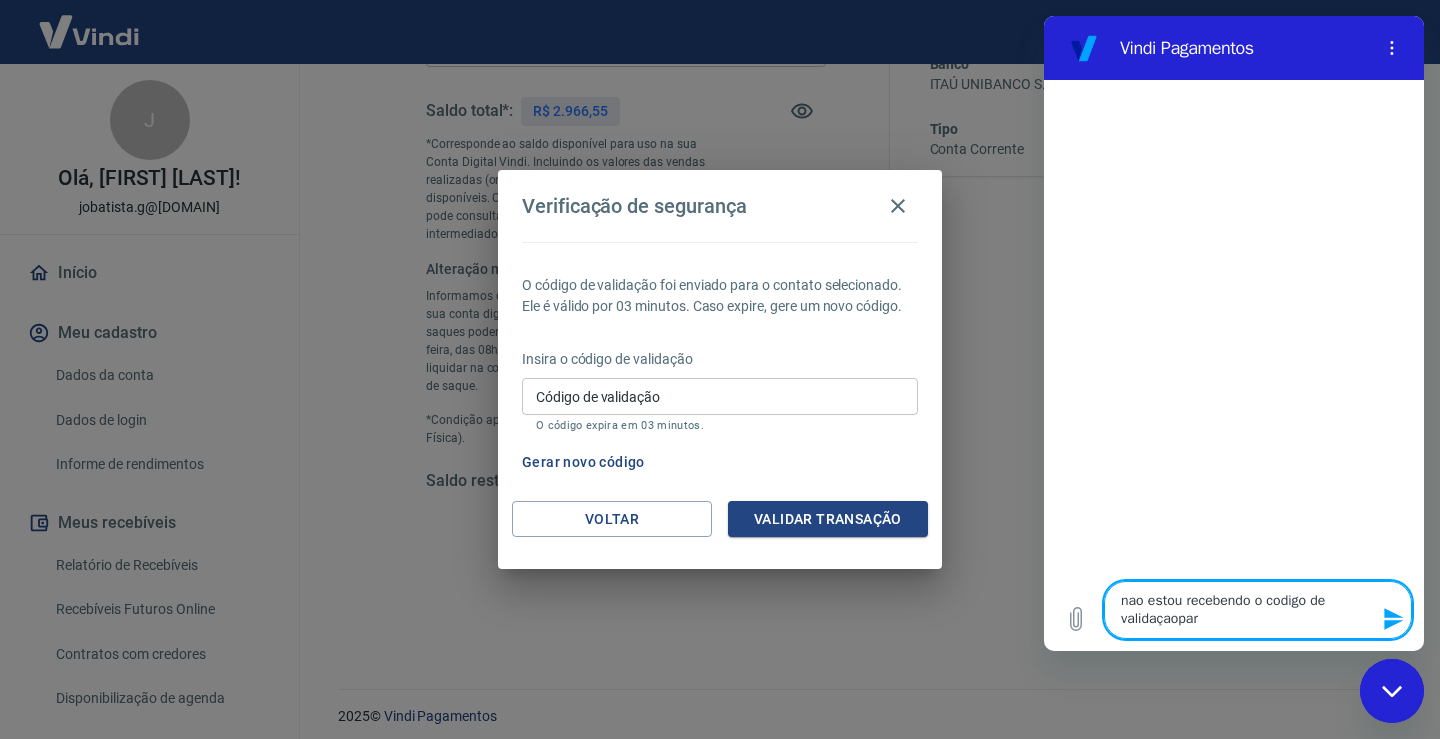 type on "nao estou recebendo o codigo de validaçaopara" 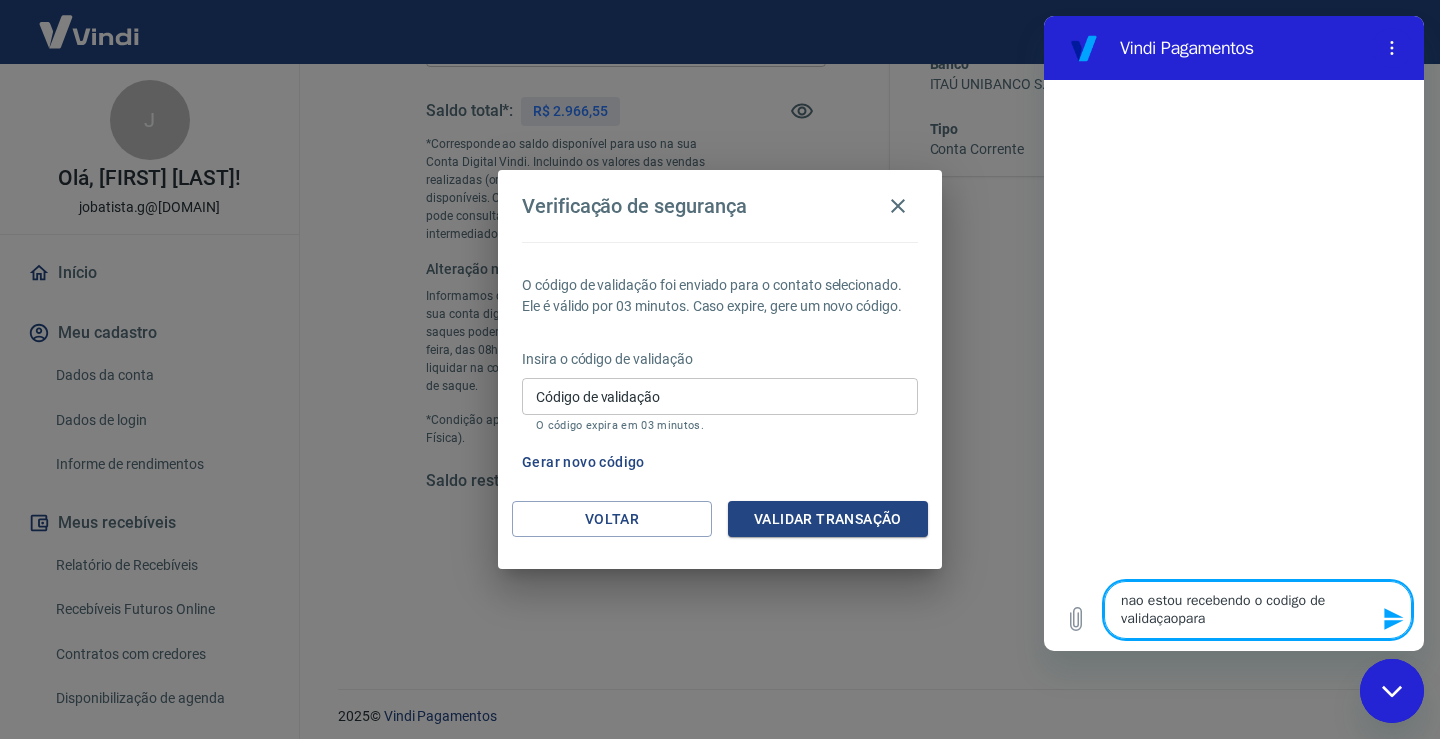 type on "x" 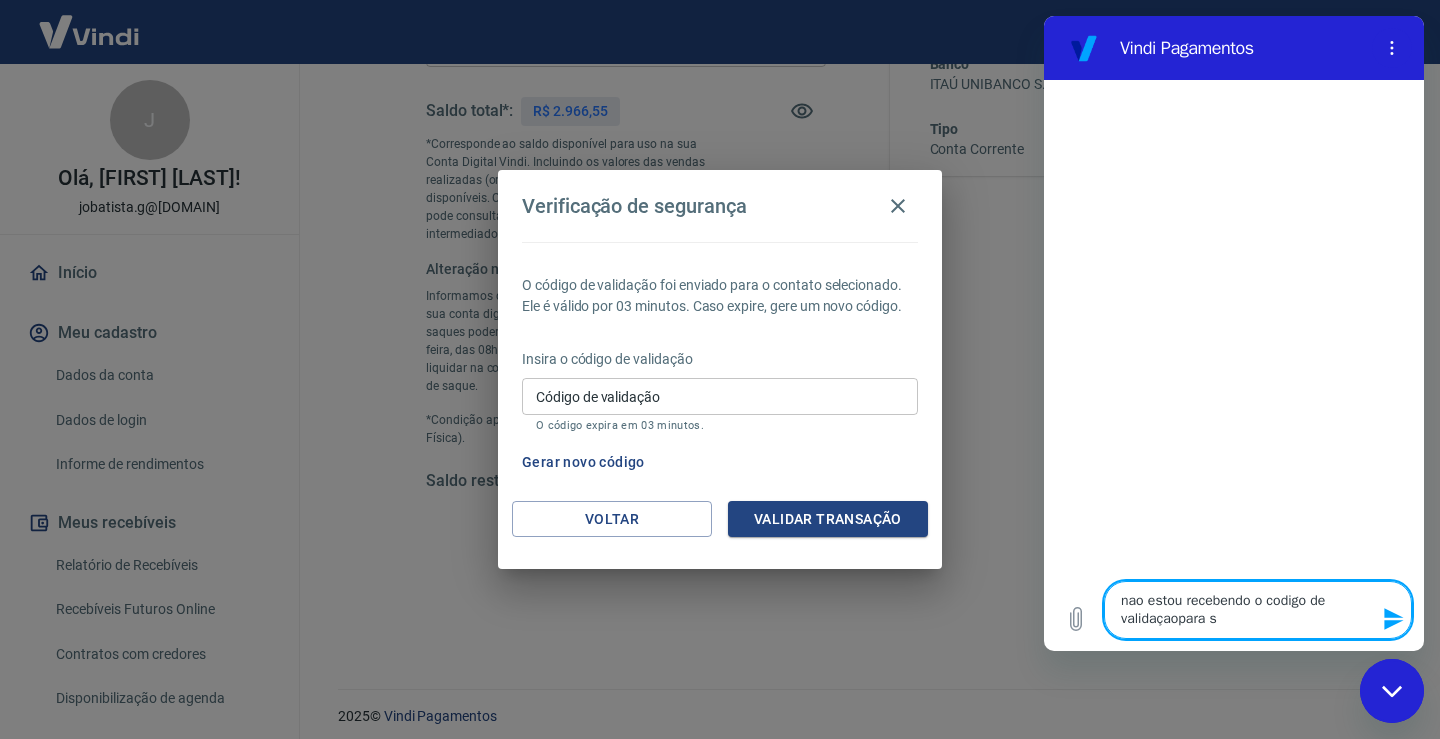 type on "nao estou recebendo o codigo de validaçaopara sa" 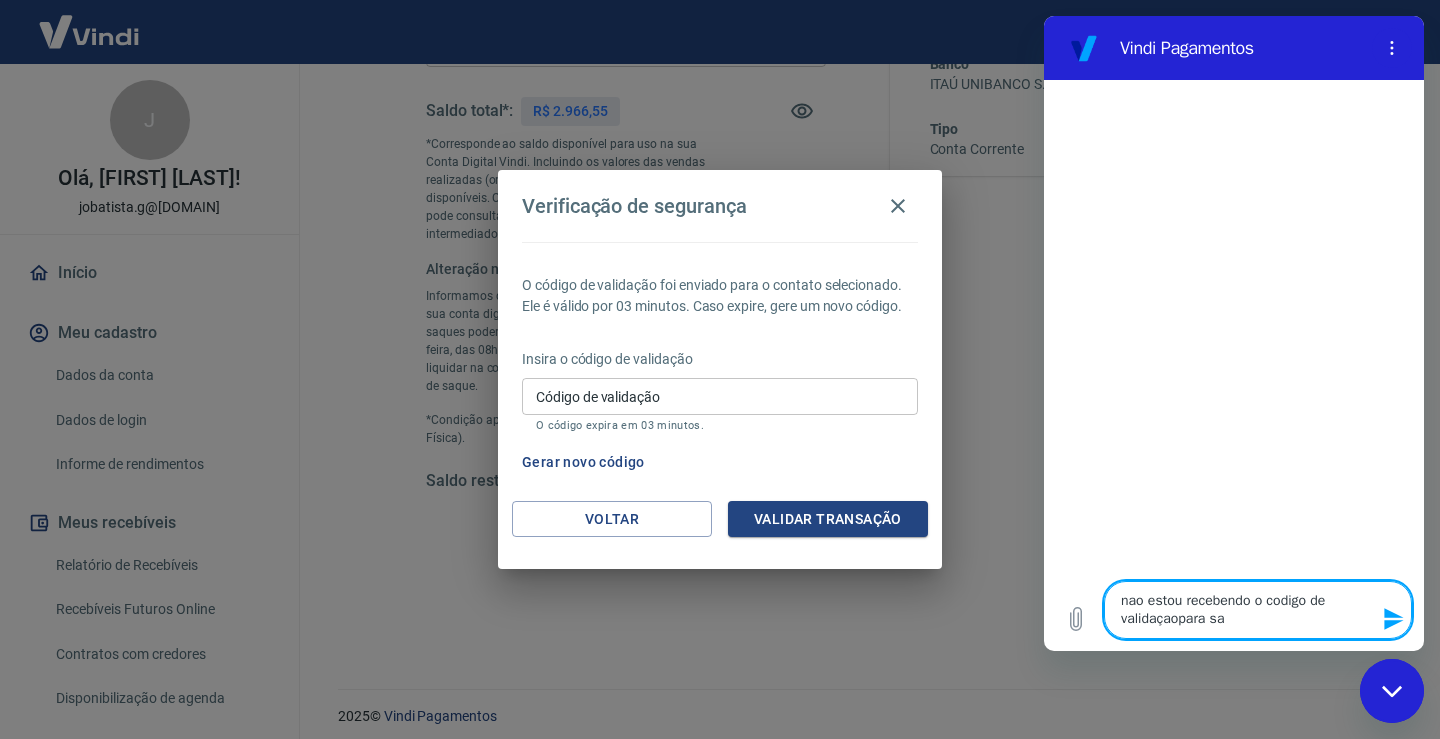 type on "x" 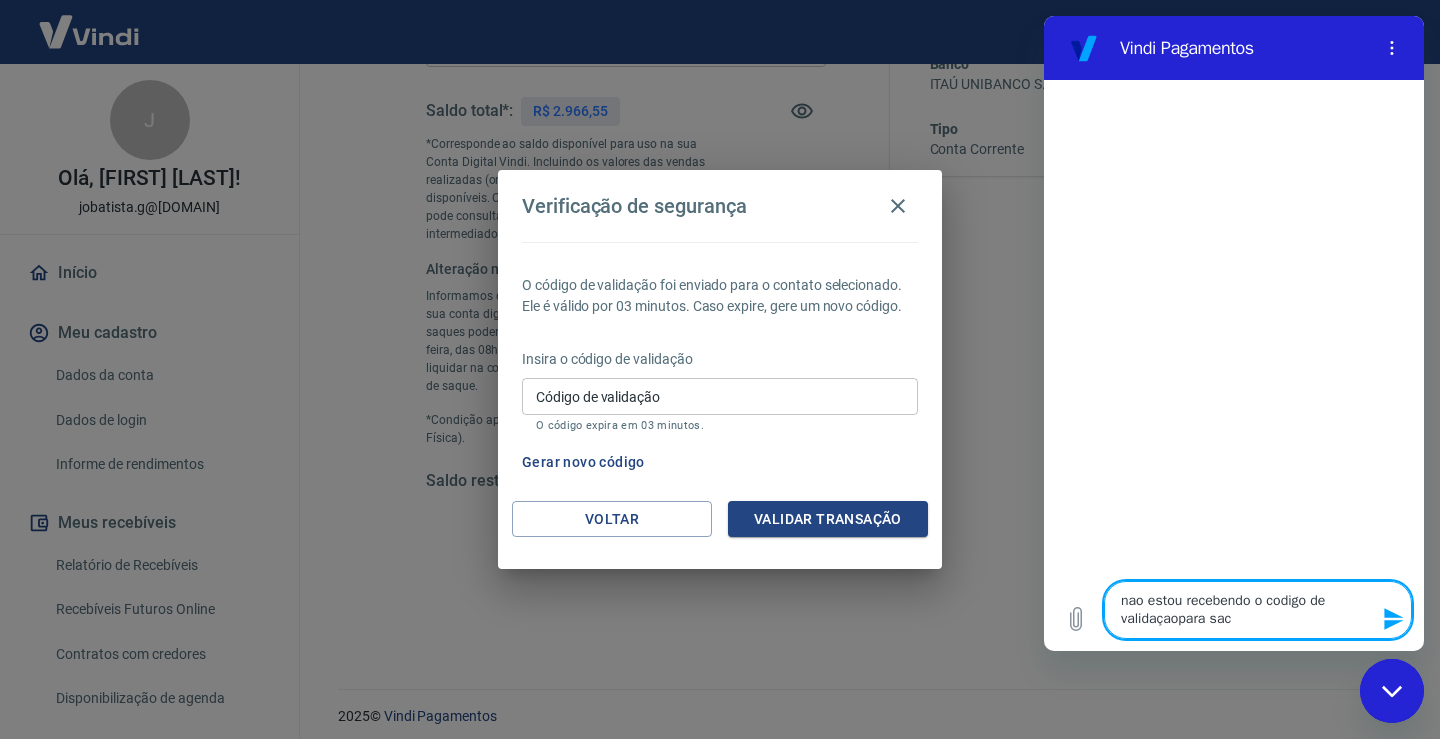 type on "nao estou recebendo o codigo de validaçaopara saca" 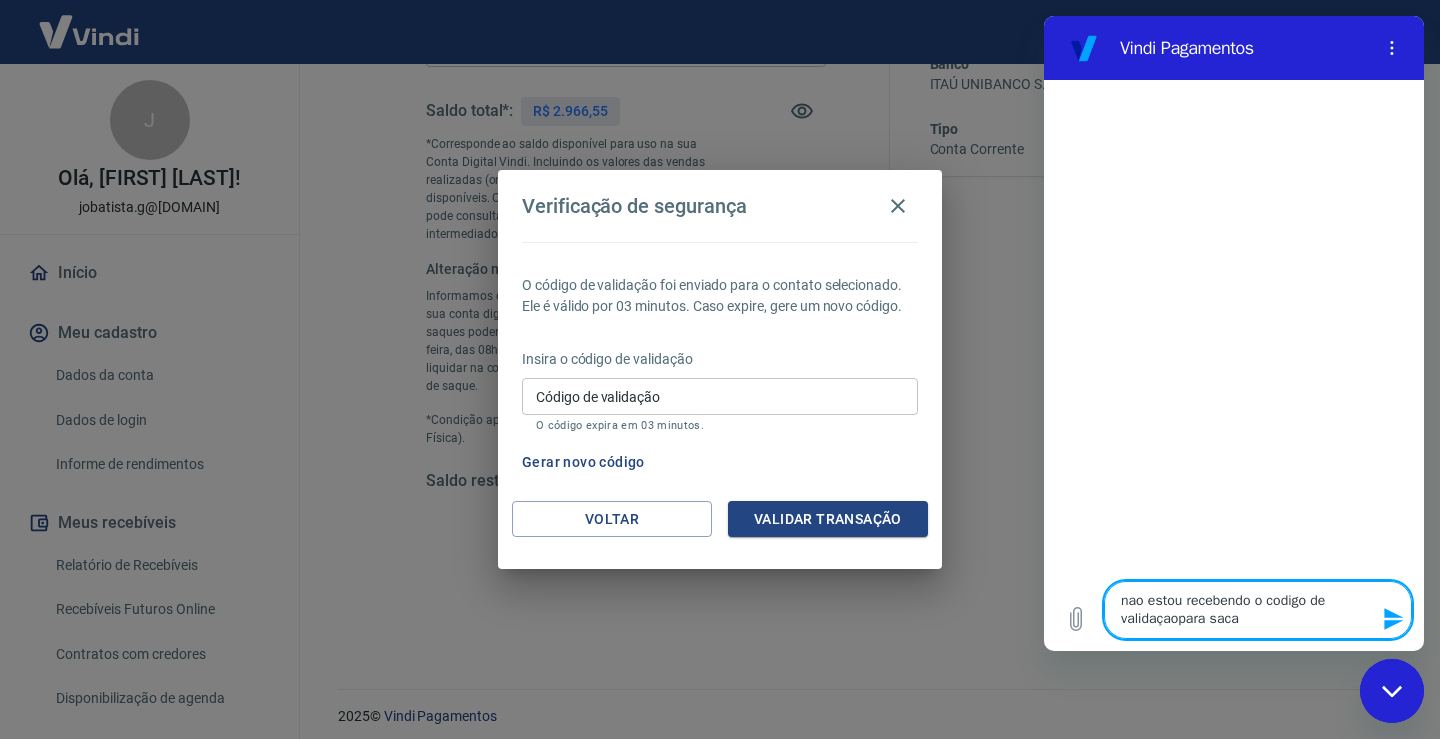 type on "nao estou recebendo o codigo de validaçaopara sacar" 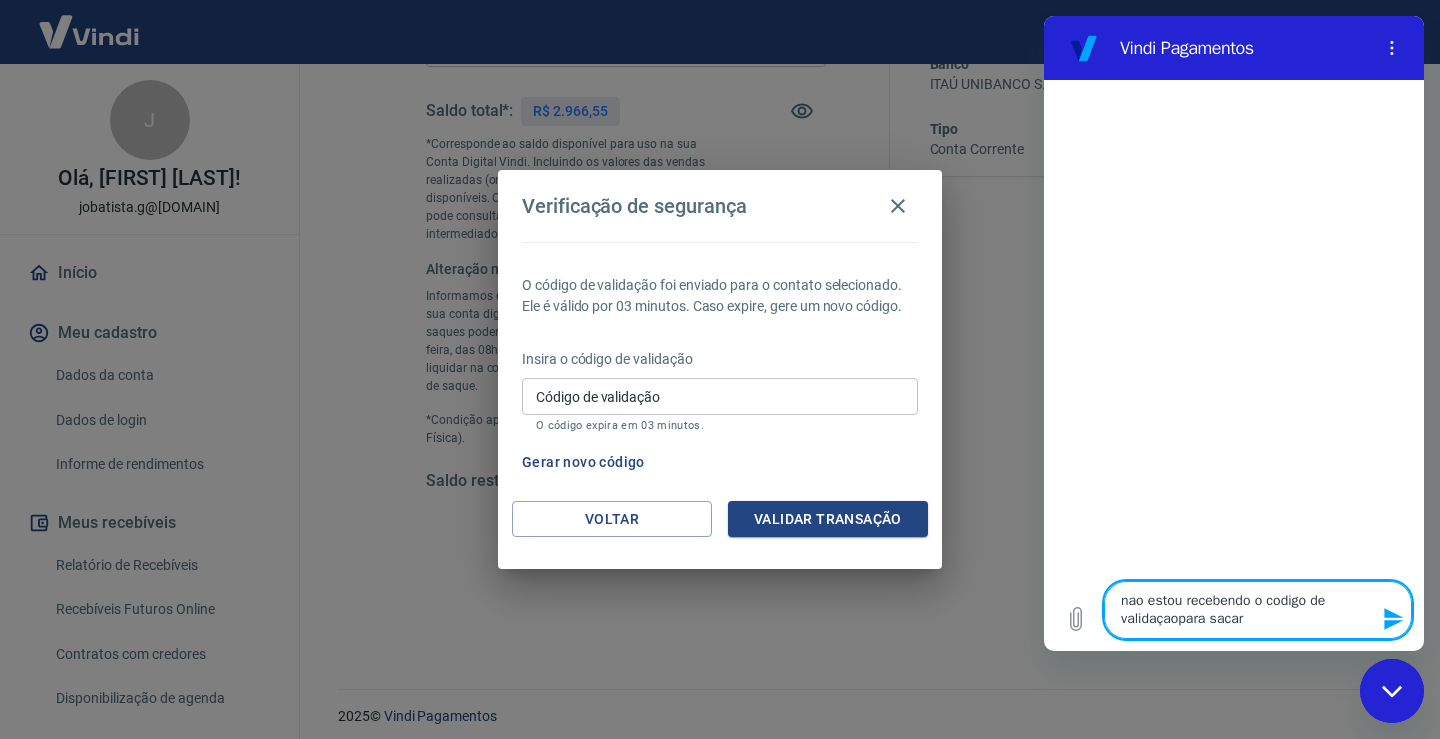 type on "nao estou recebendo o codigo de validaçaopara sacar" 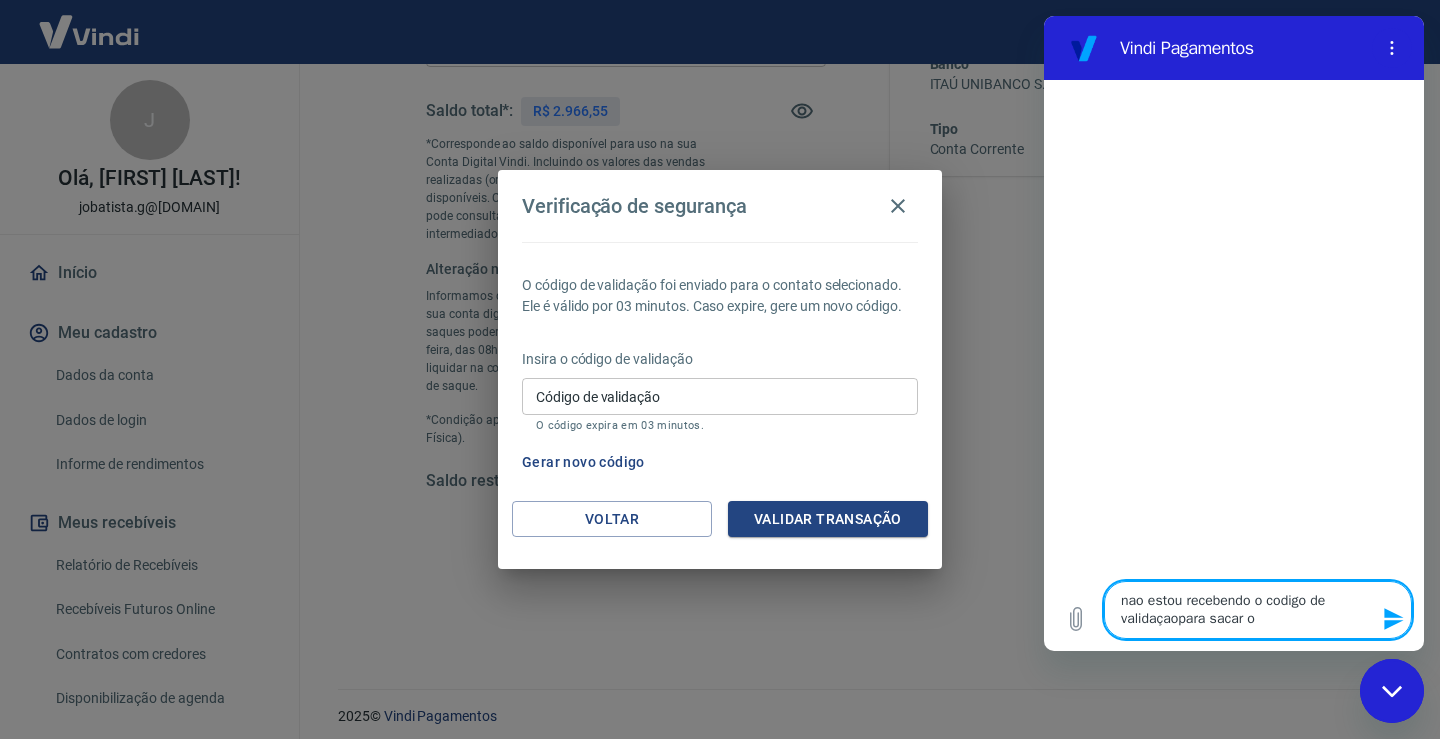 type on "nao estou recebendo o codigo de validaçaopara sacar o" 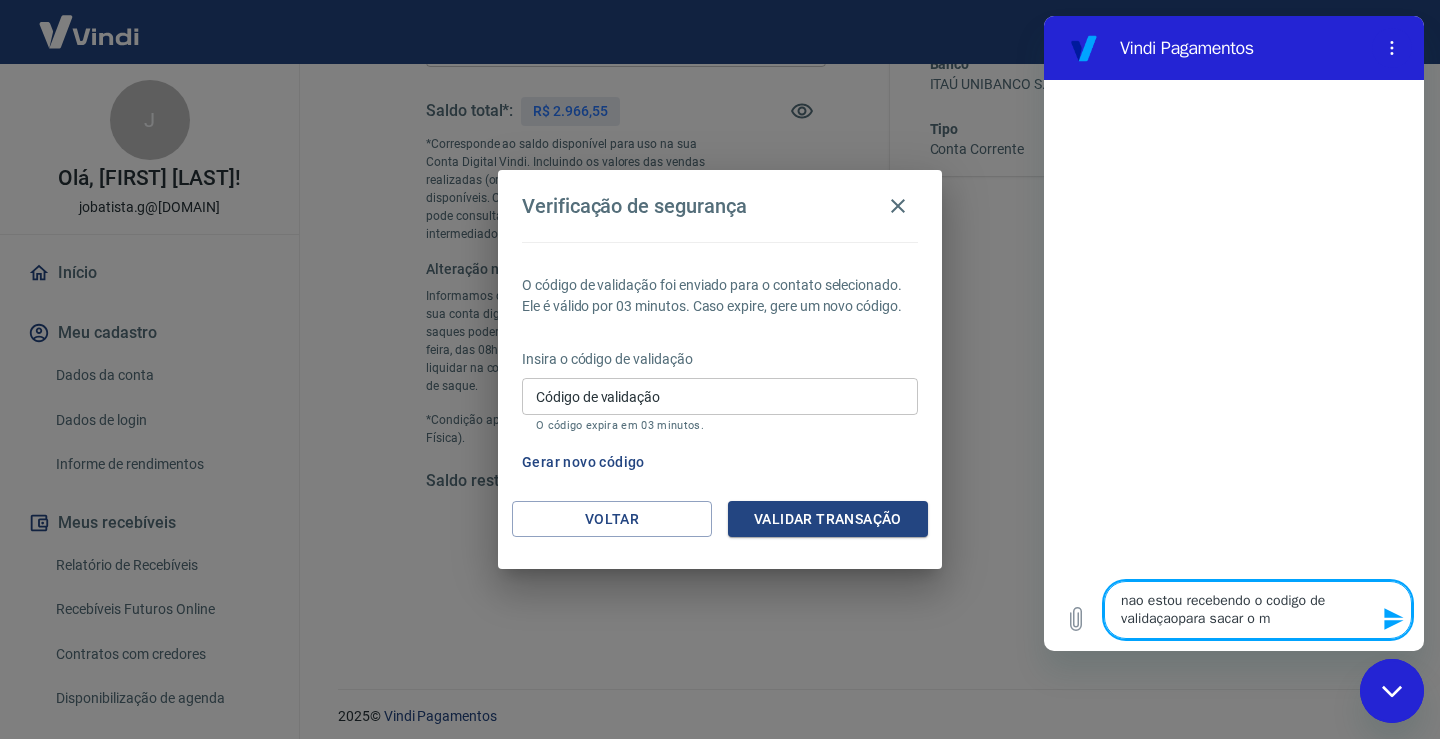 type on "nao estou recebendo o codigo de validaçaopara sacar o me" 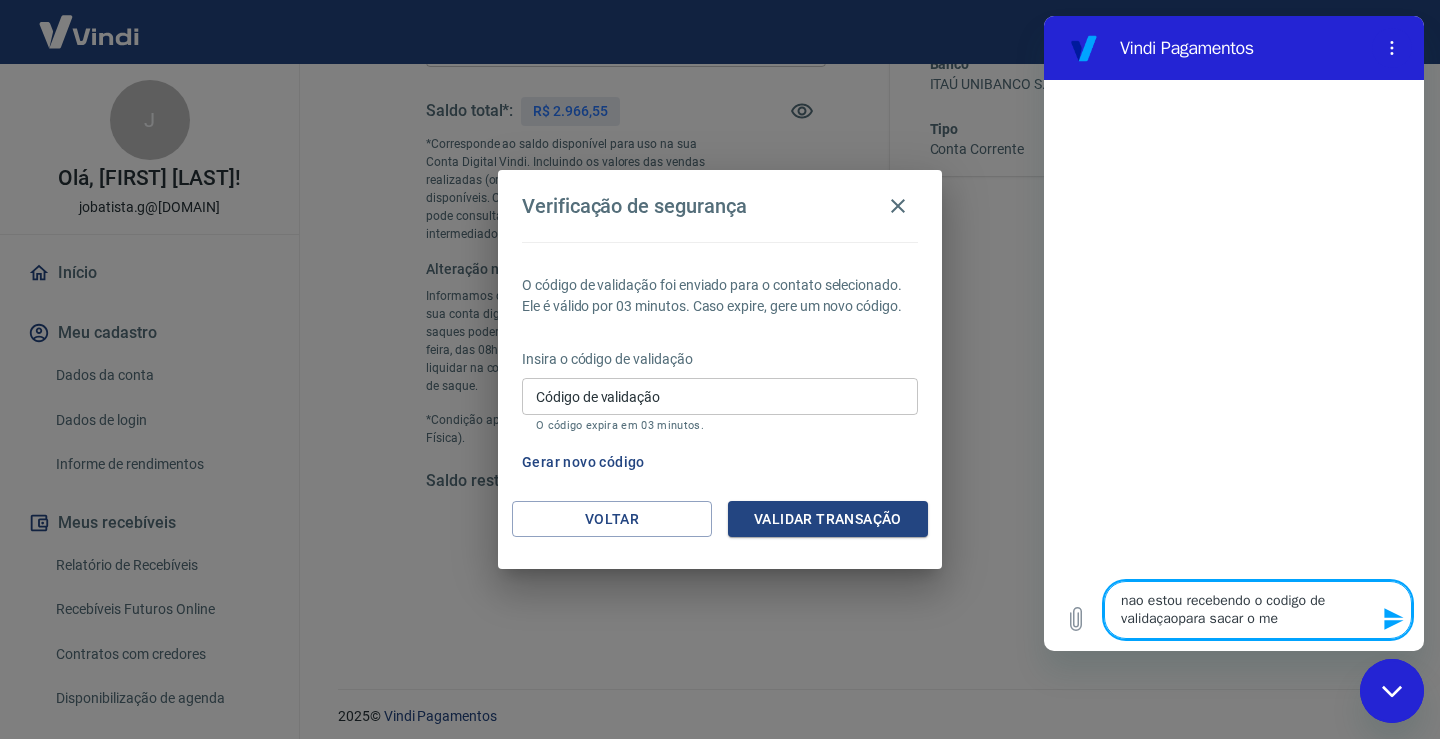 type on "nao estou recebendo o codigo de validaçaopara sacar o meu" 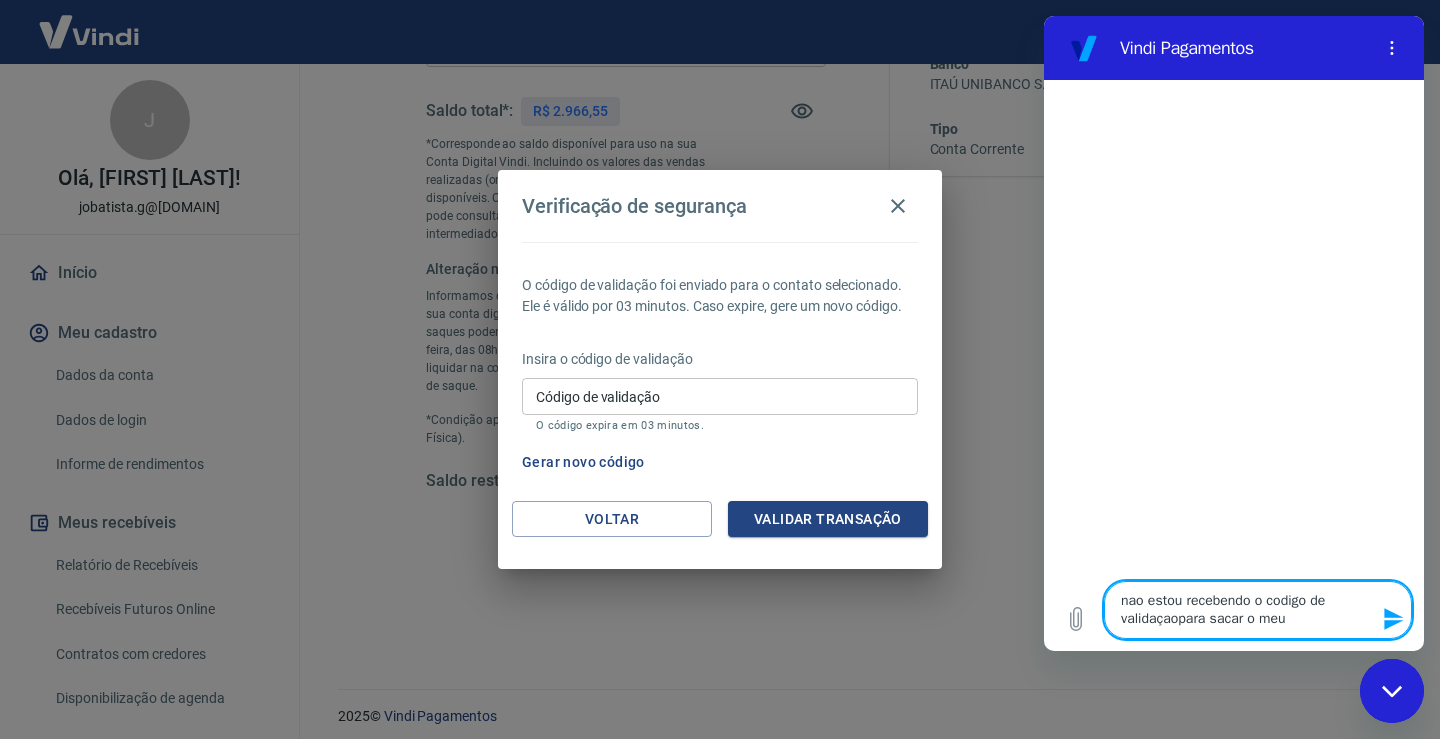 type on "nao estou recebendo o codigo de validaçaopara sacar o meu" 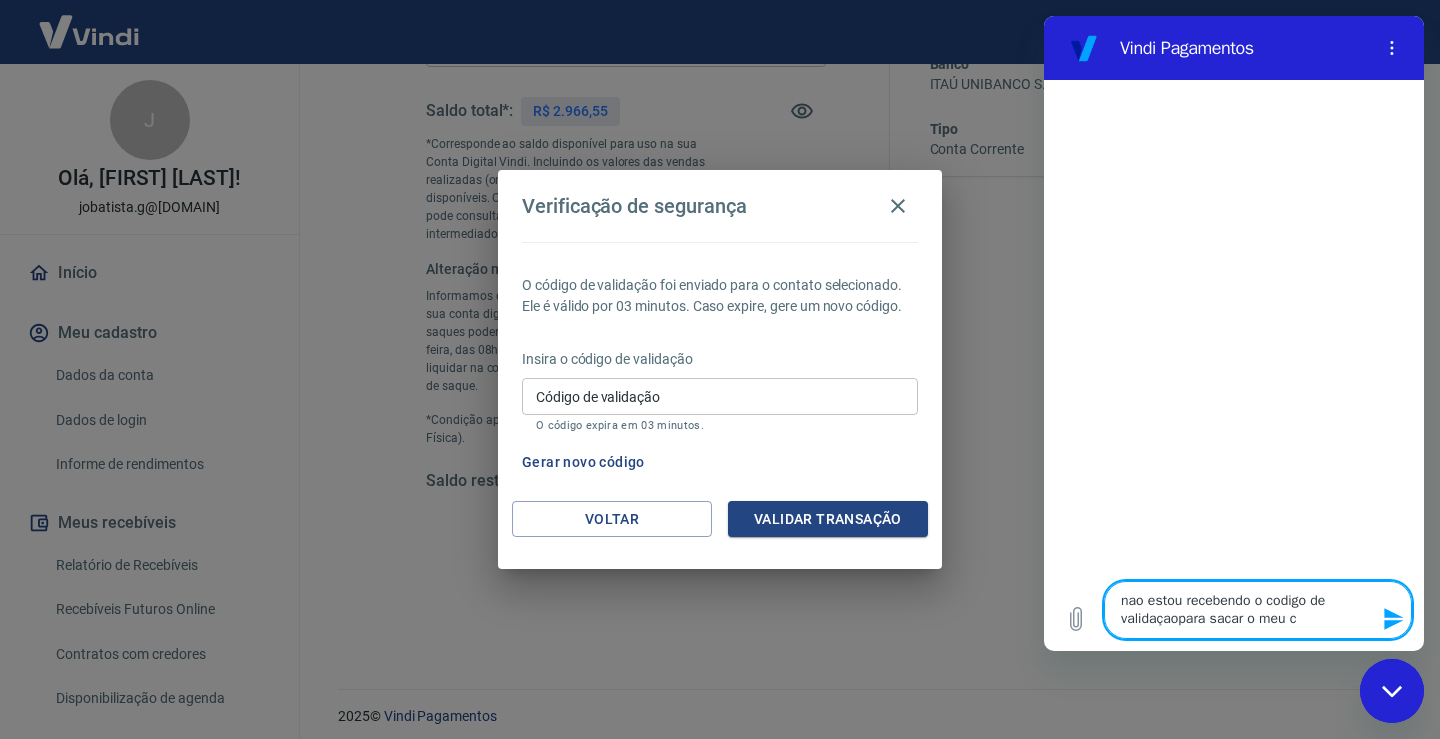 type on "nao estou recebendo o codigo de validaçaopara sacar o meu cr" 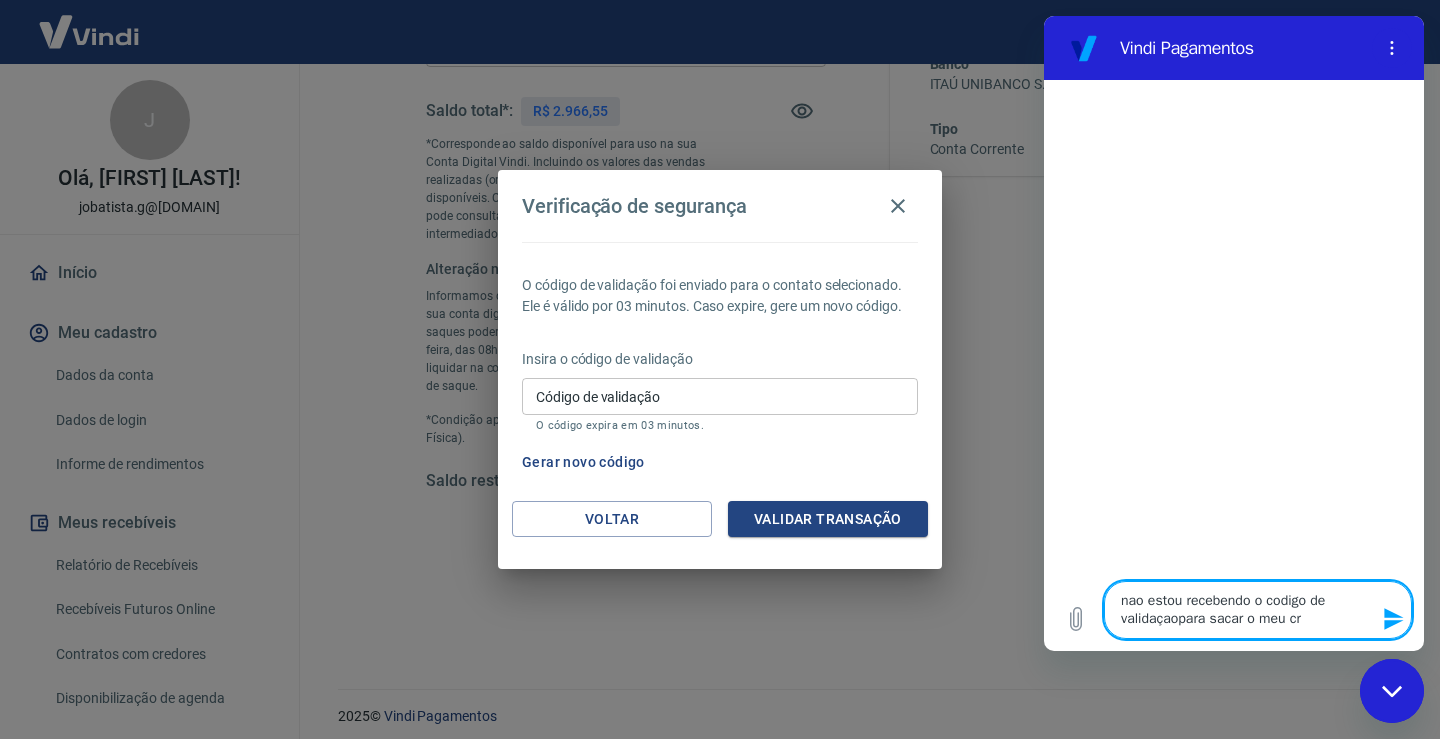 type on "nao estou recebendo o codigo de validaçaopara sacar o meu cre" 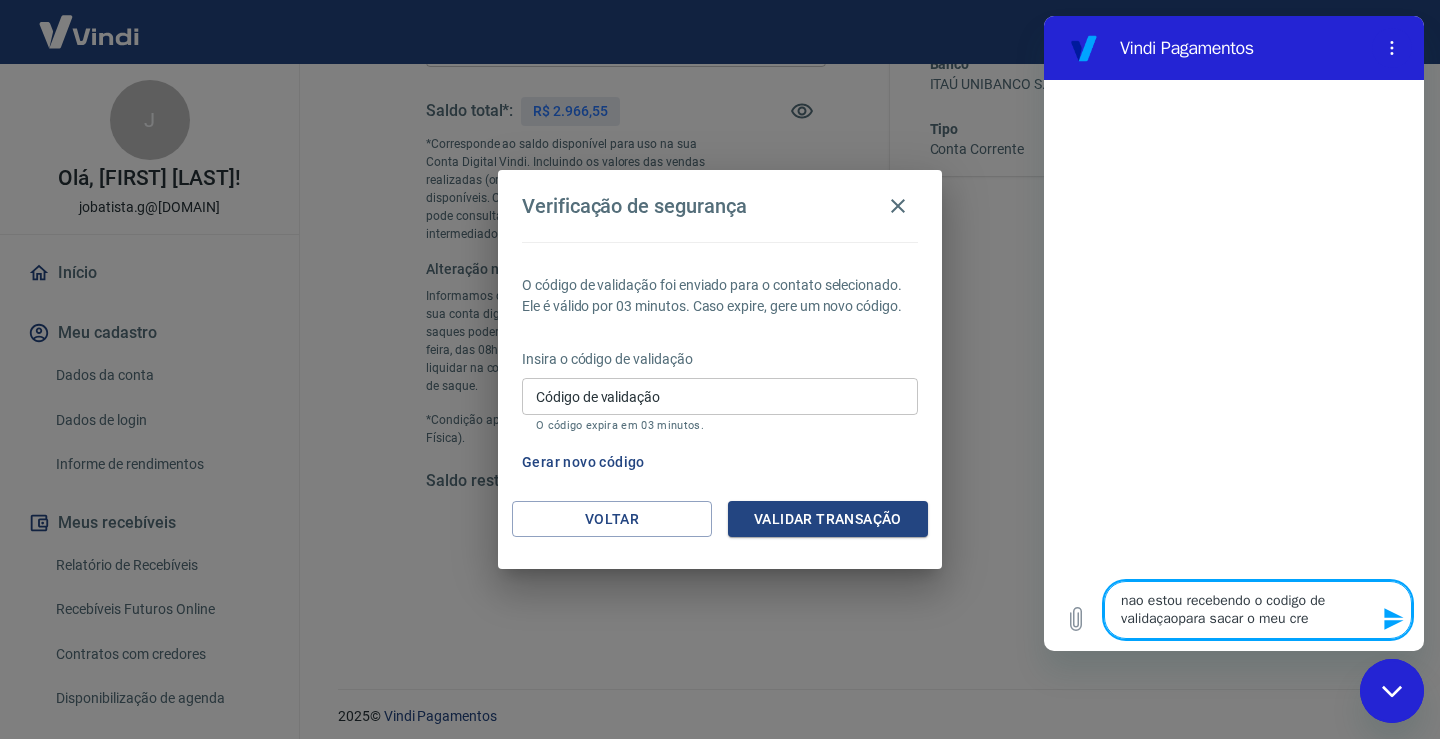 type on "nao estou recebendo o codigo de validaçaopara sacar o meu cred" 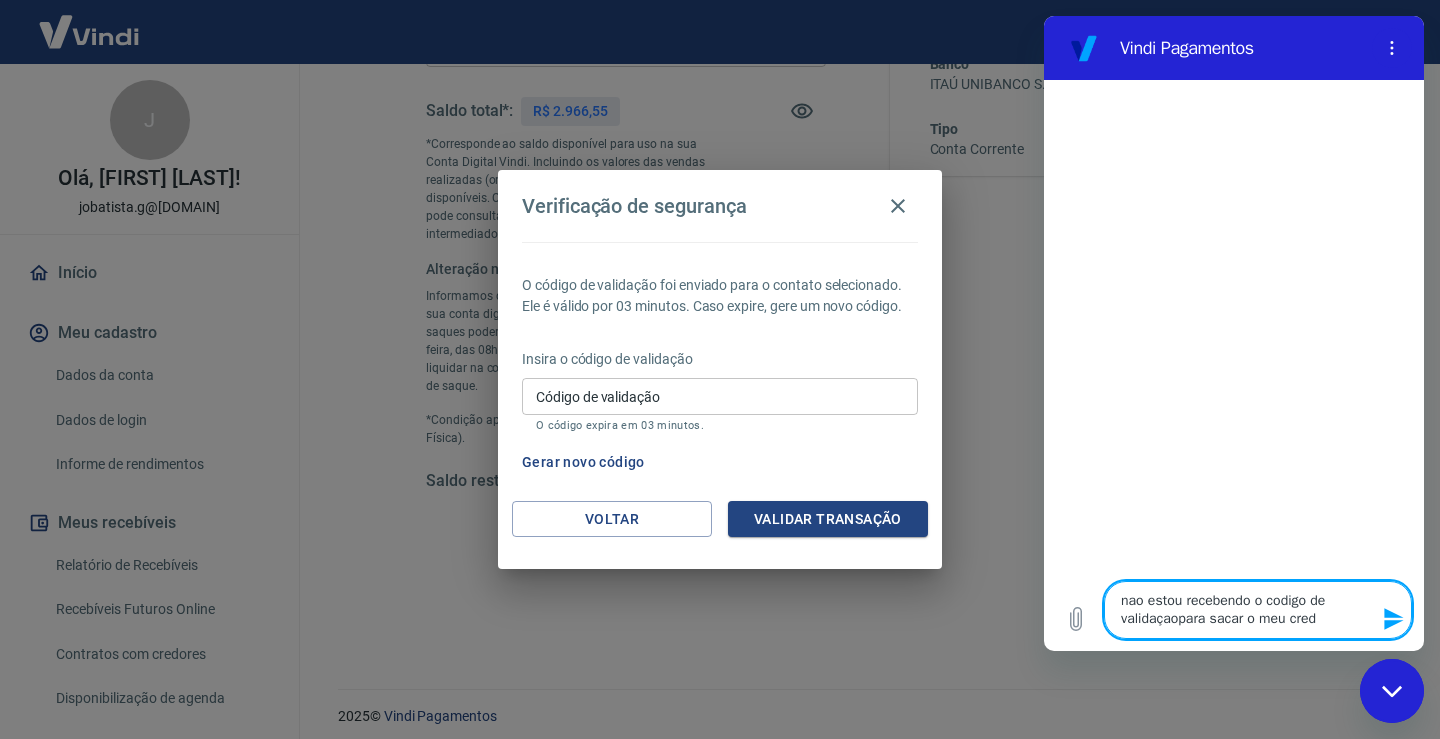 type on "nao estou recebendo o codigo de validaçaopara sacar o meu credi" 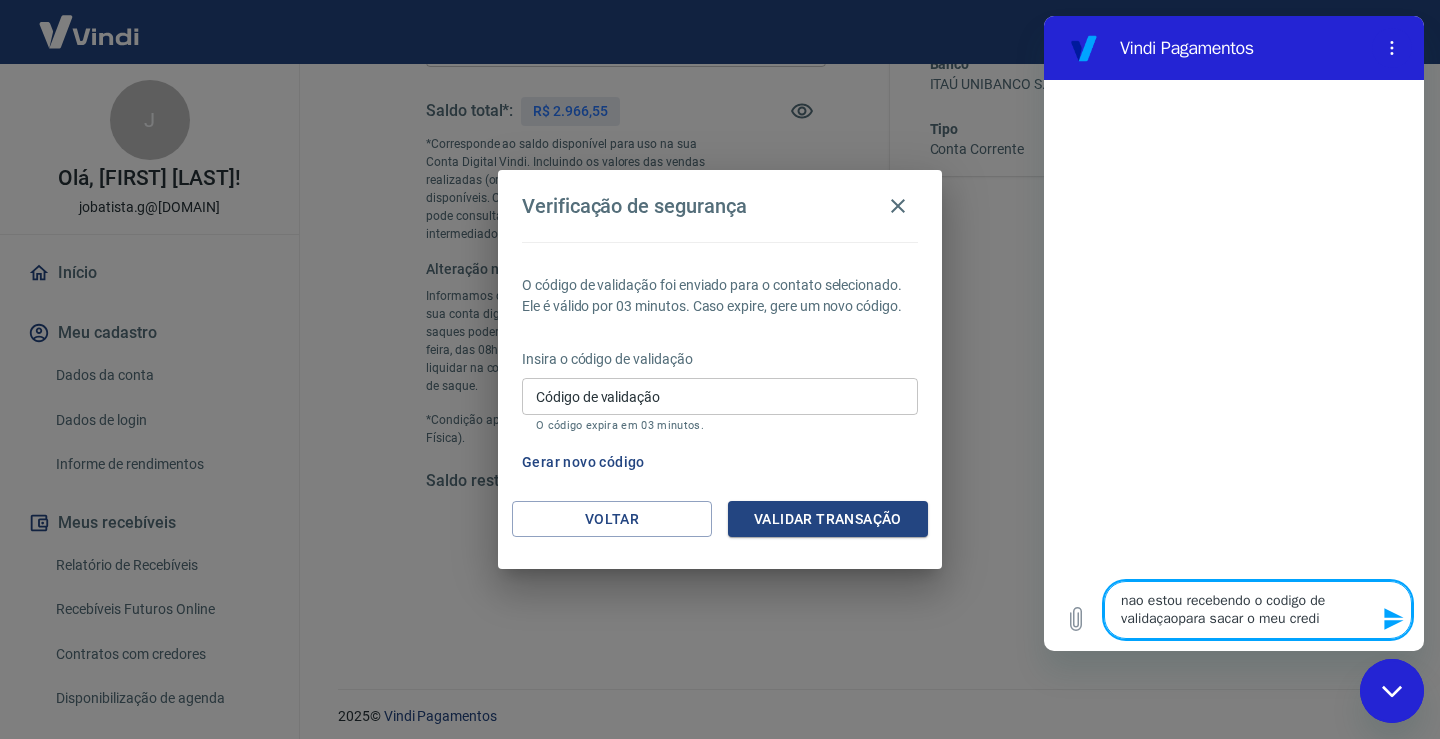 type on "nao estou recebendo o codigo de validaçaopara sacar o meu credit" 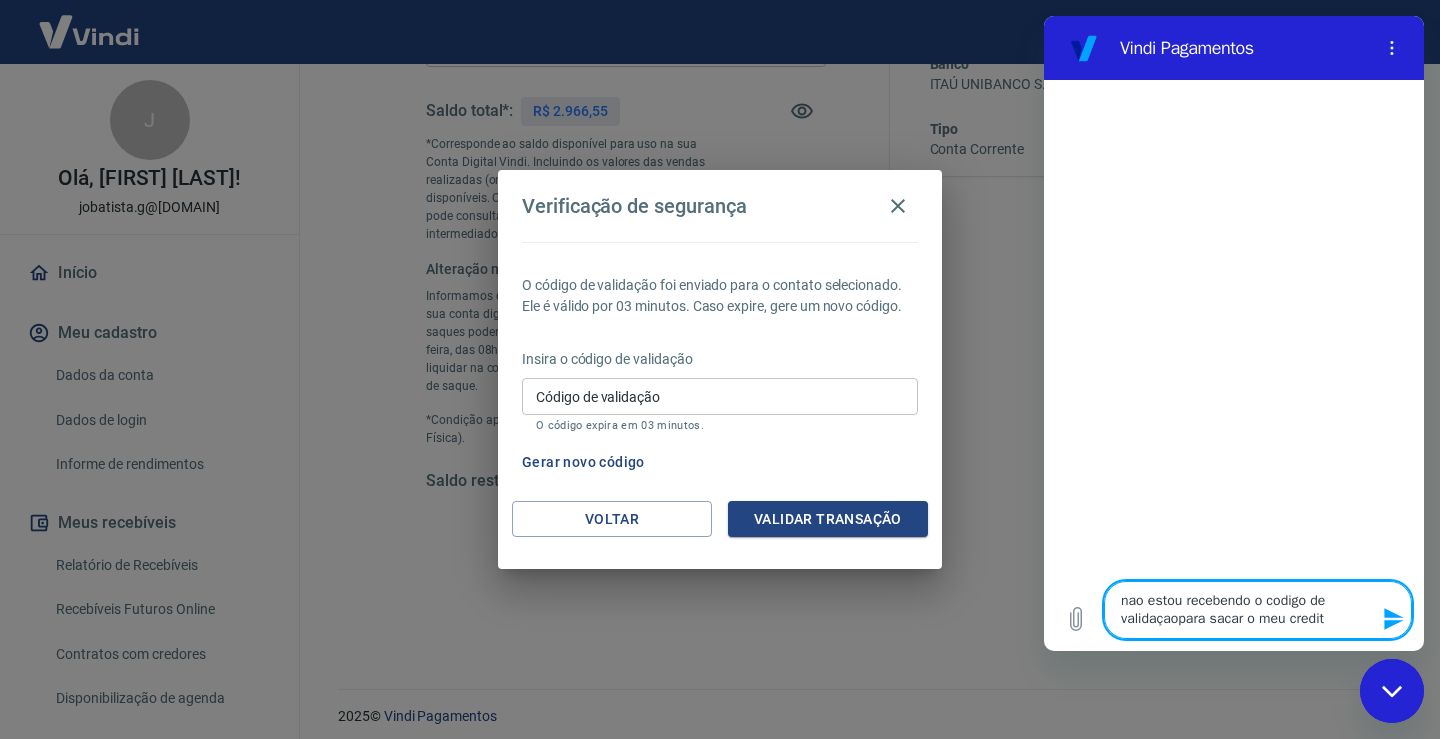 type on "nao estou recebendo o codigo de validaçaopara sacar o meu credito" 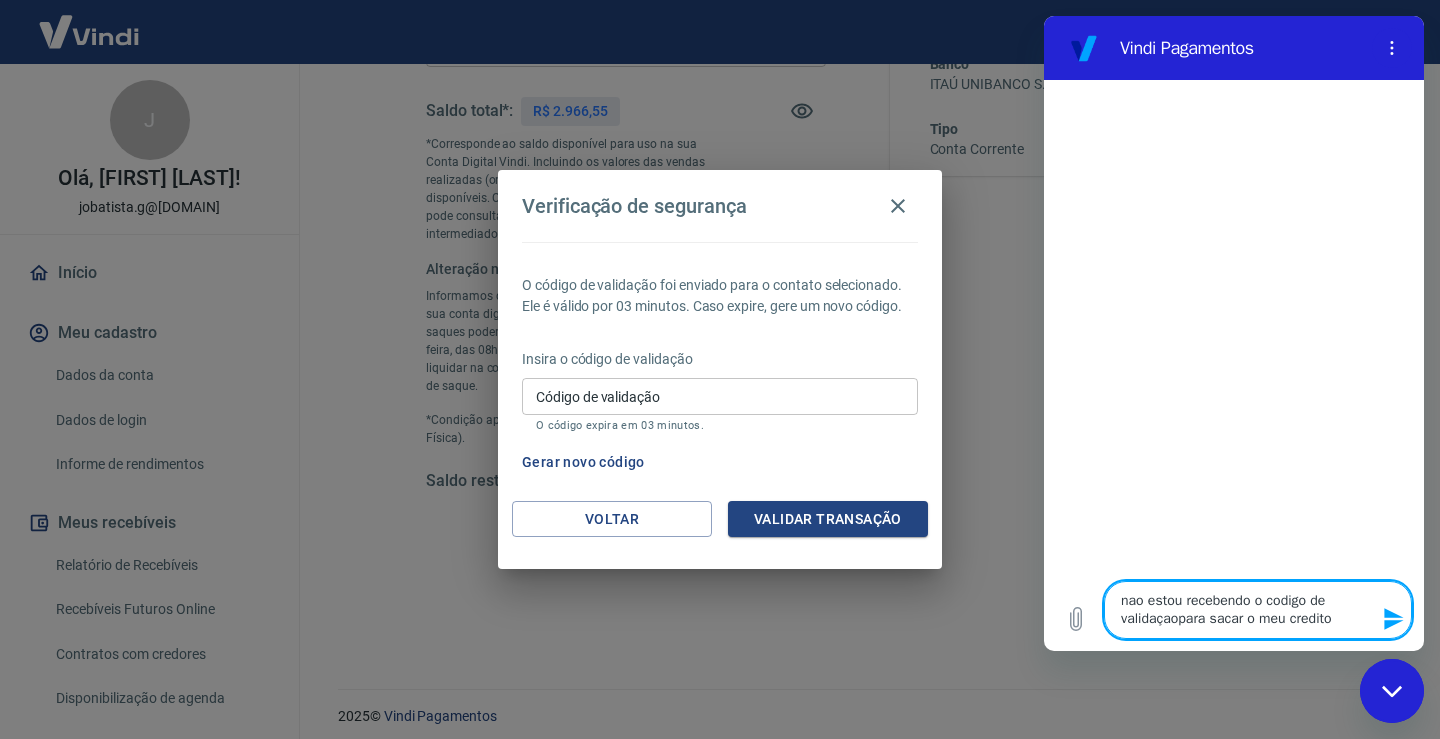 click on "nao estou recebendo o codigo de validaçaopara sacar o meu credito" at bounding box center (1258, 610) 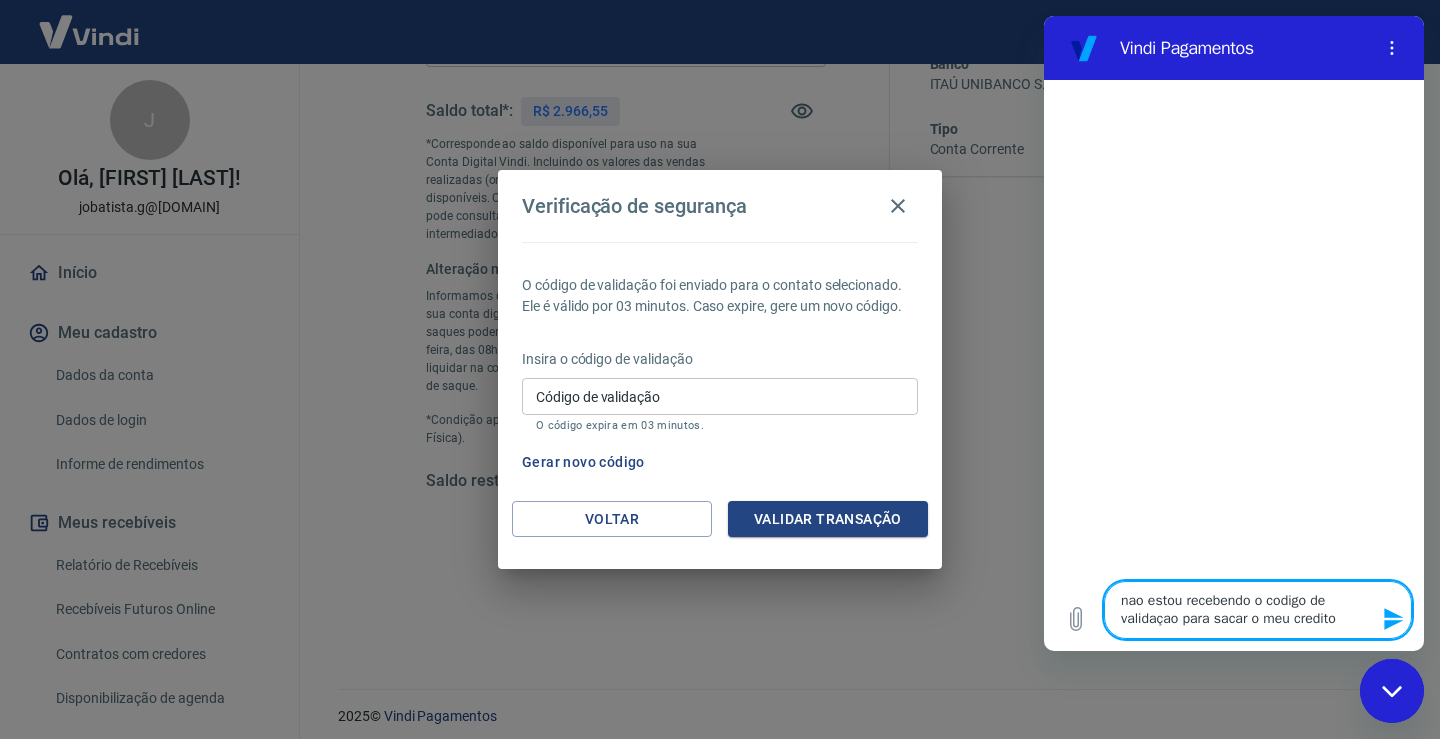 type on "nao estou recebendo o codigo de validaçao para sacar o meu credito" 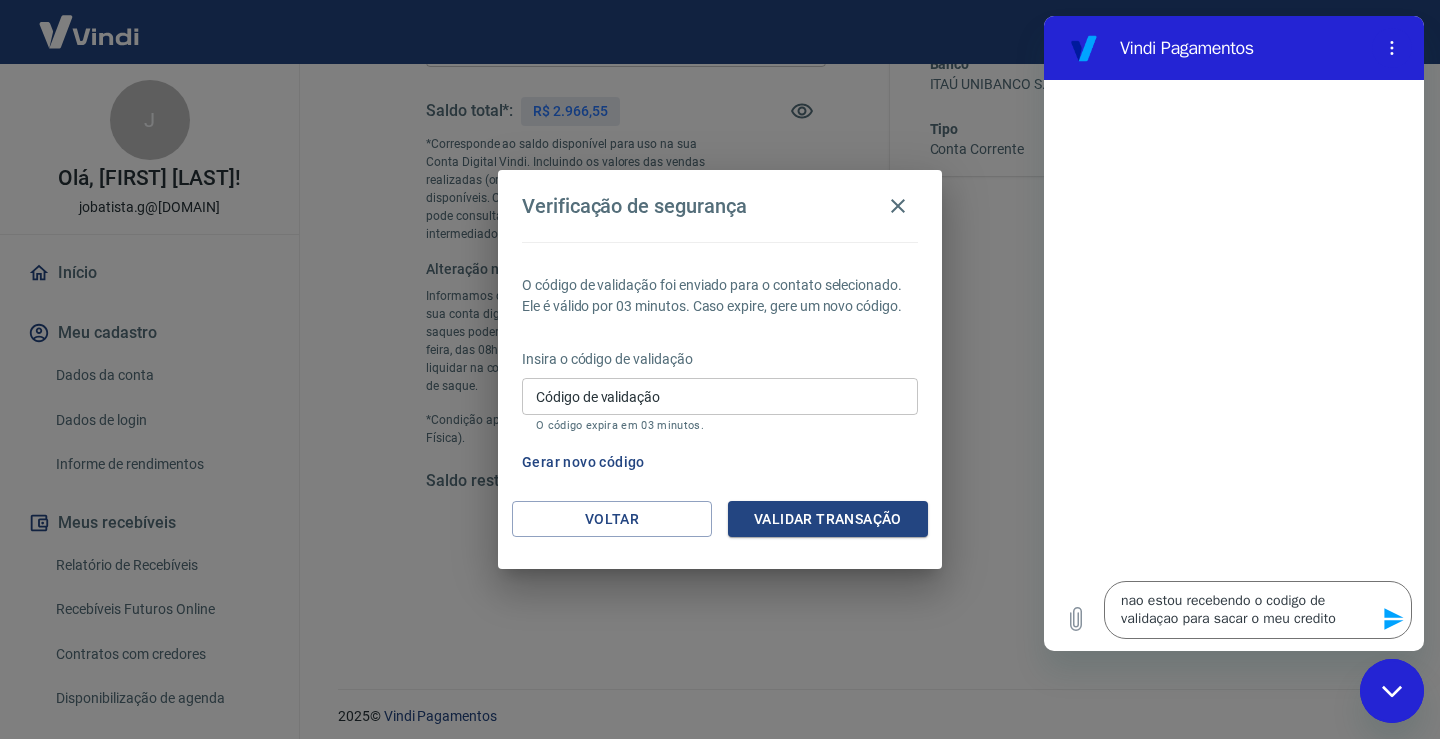 click 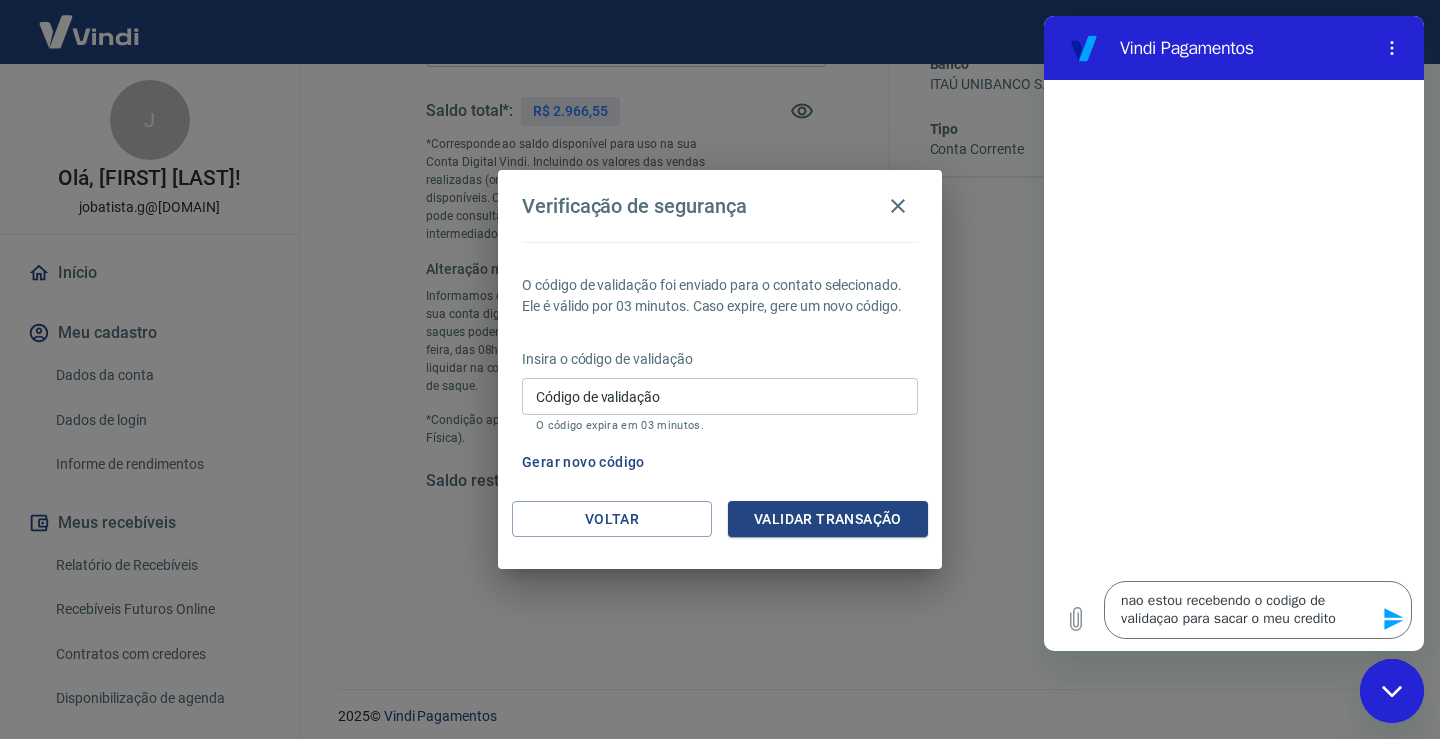 type 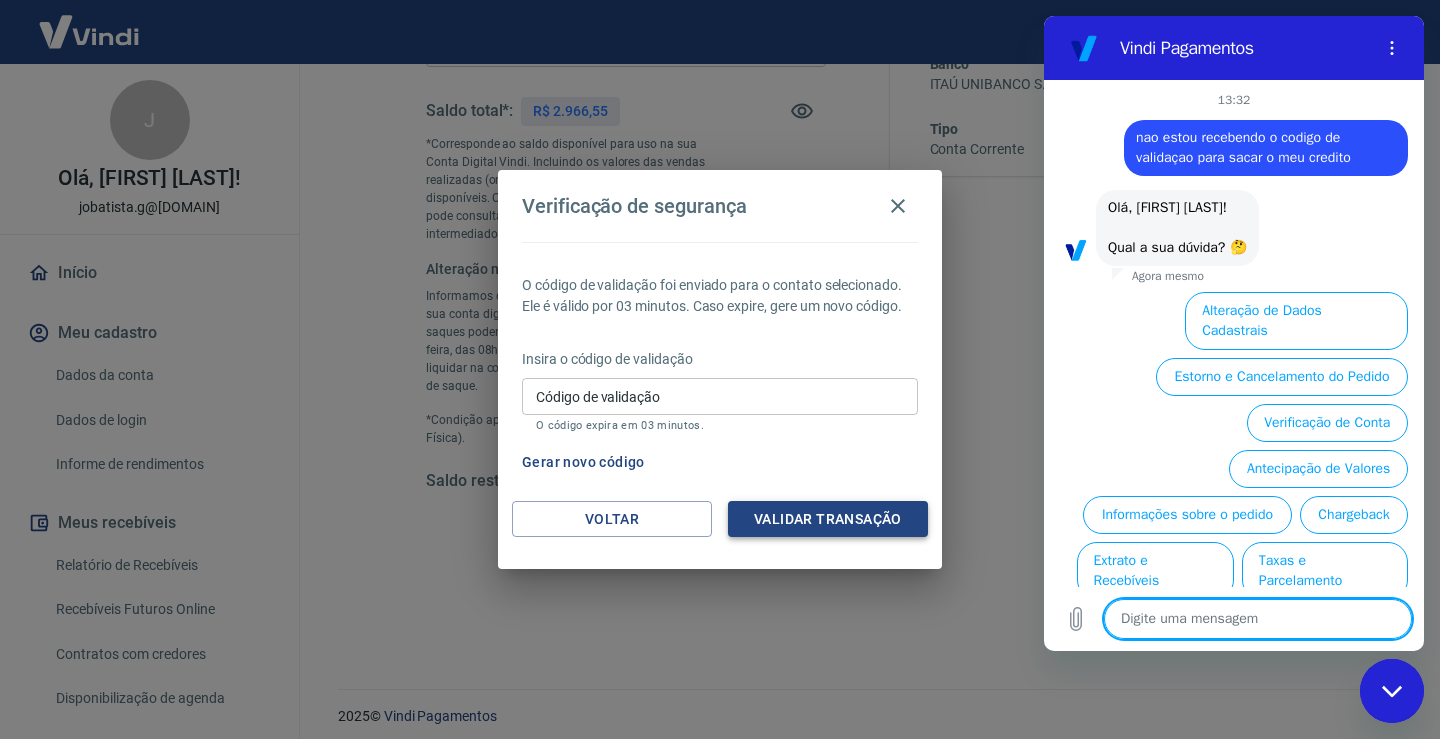 scroll, scrollTop: 90, scrollLeft: 0, axis: vertical 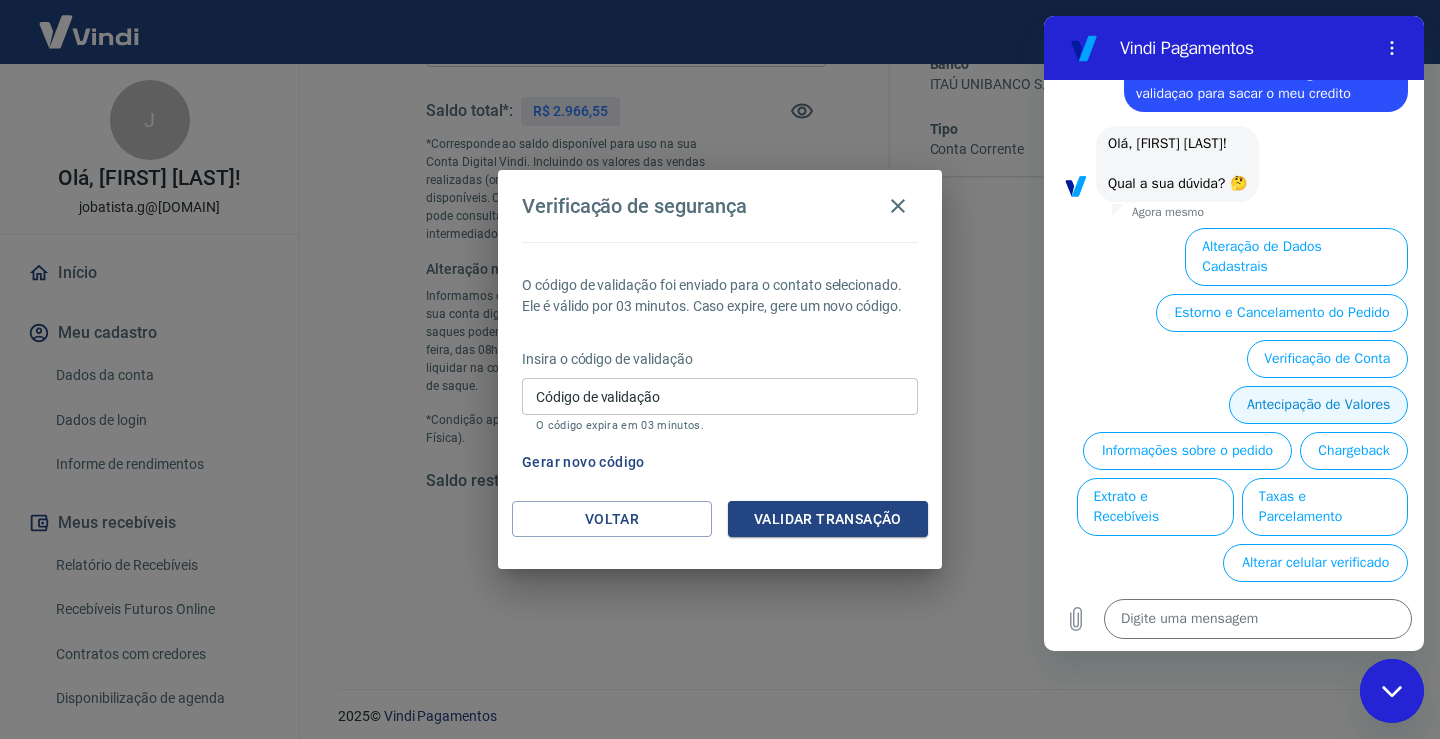 click on "Antecipação de Valores" at bounding box center [1318, 405] 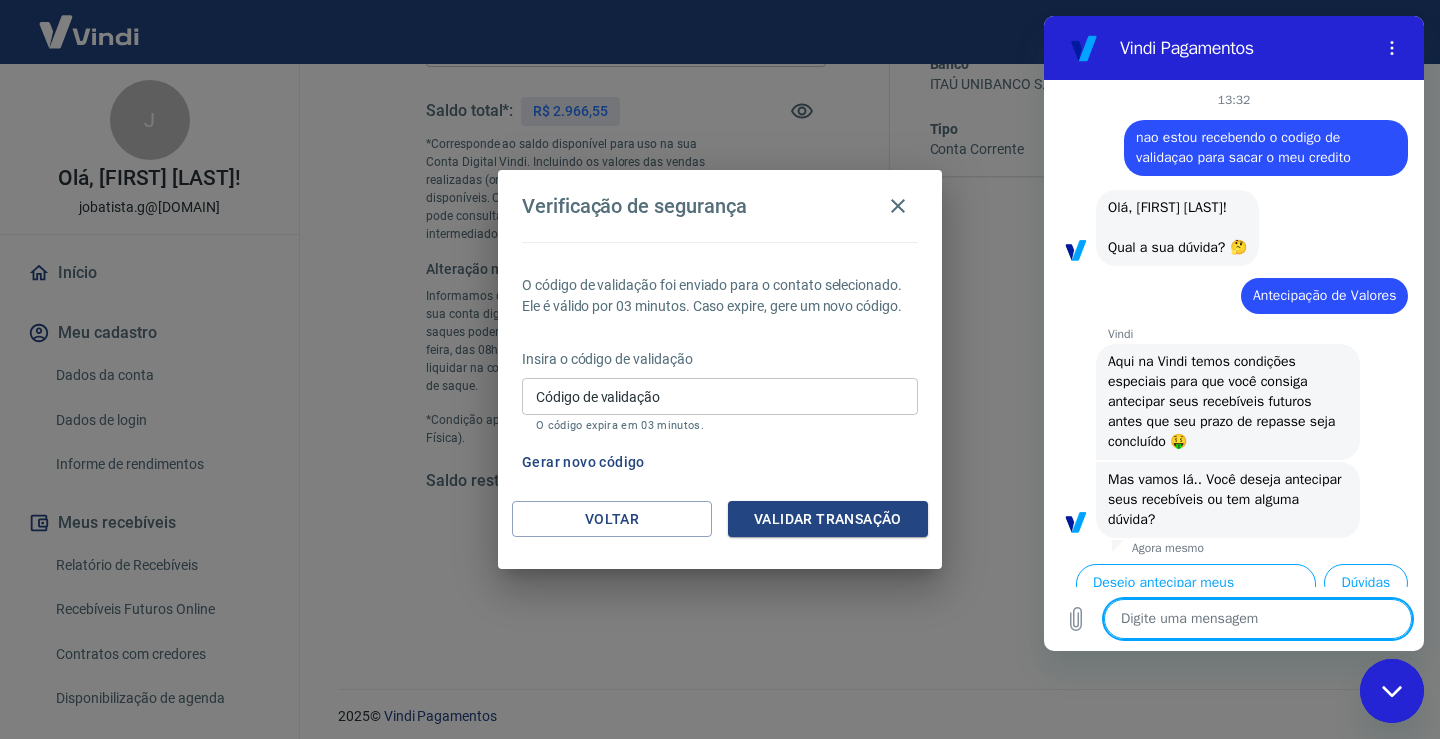scroll, scrollTop: 86, scrollLeft: 0, axis: vertical 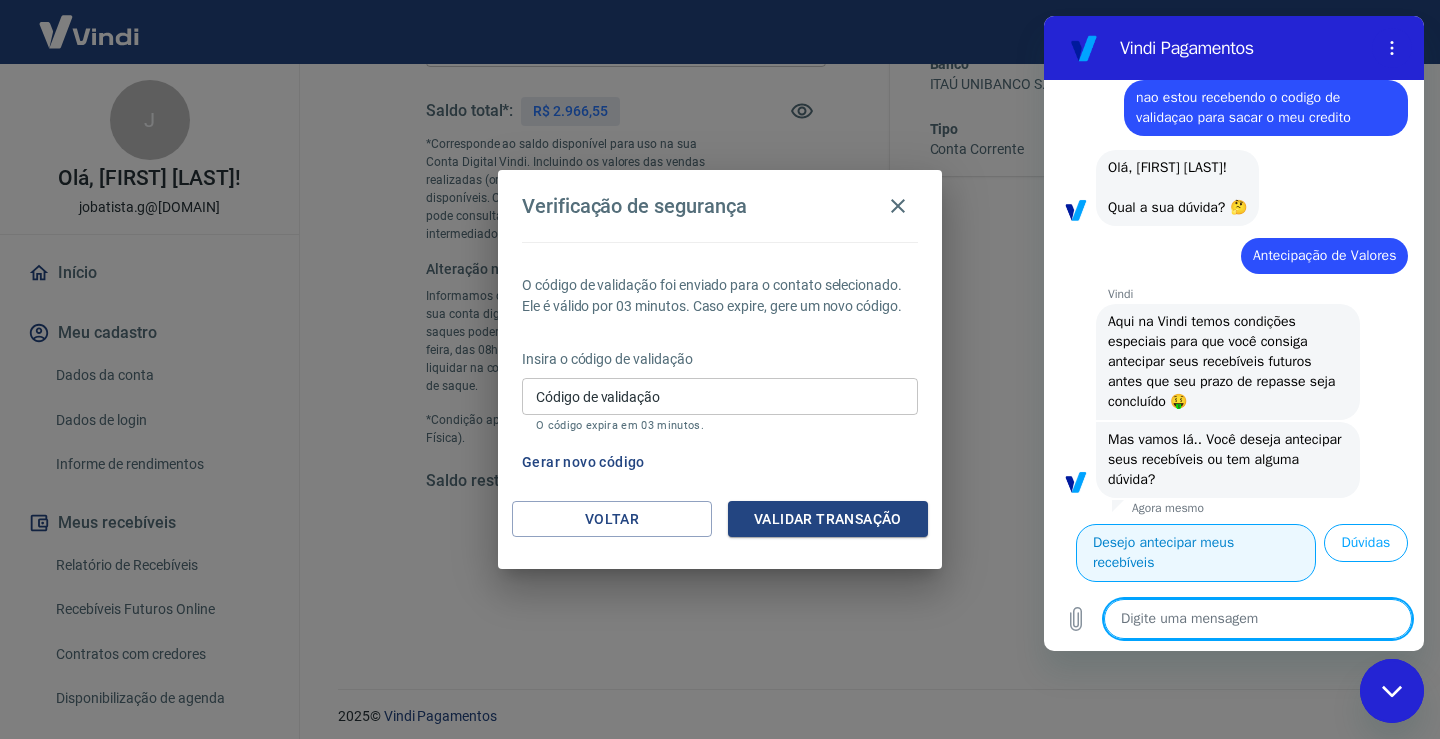 click on "Desejo antecipar meus recebíveis" at bounding box center (1196, 553) 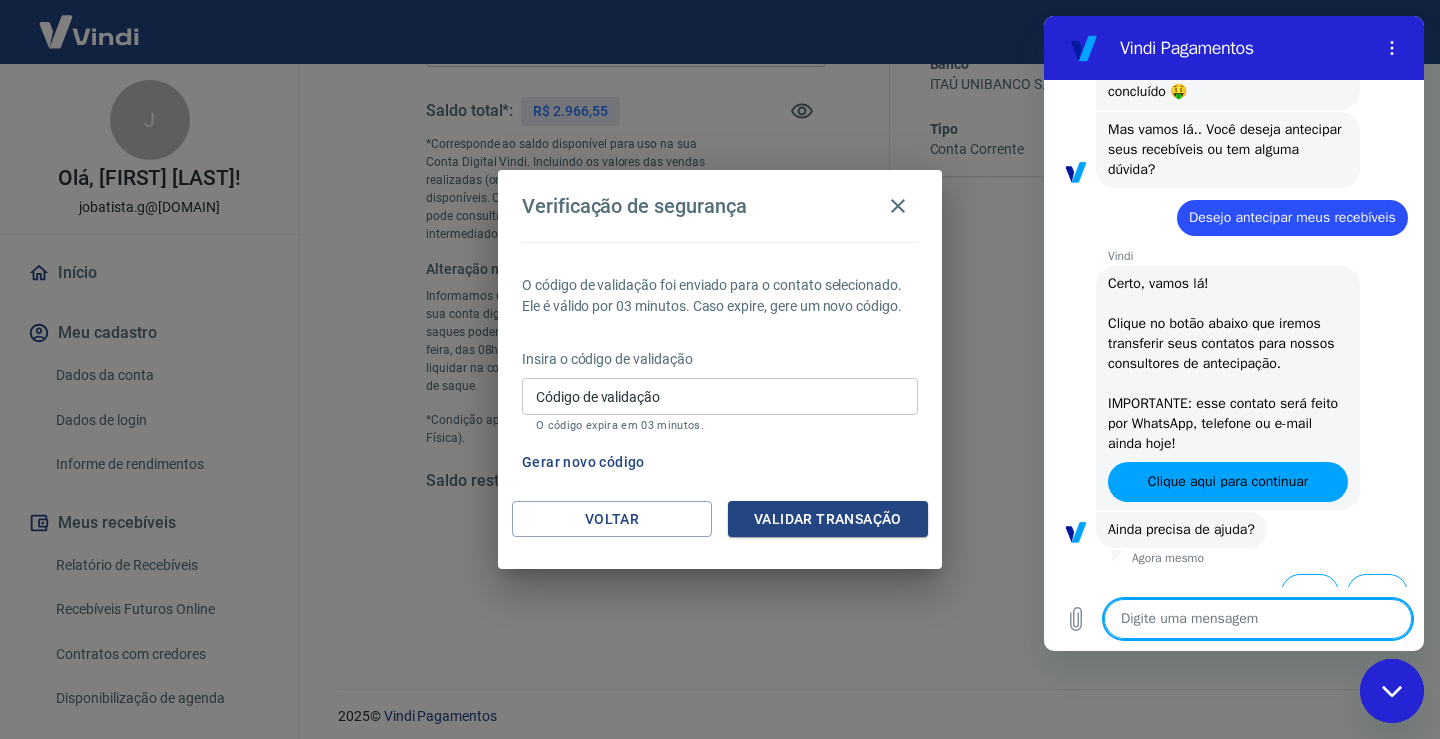 scroll, scrollTop: 400, scrollLeft: 0, axis: vertical 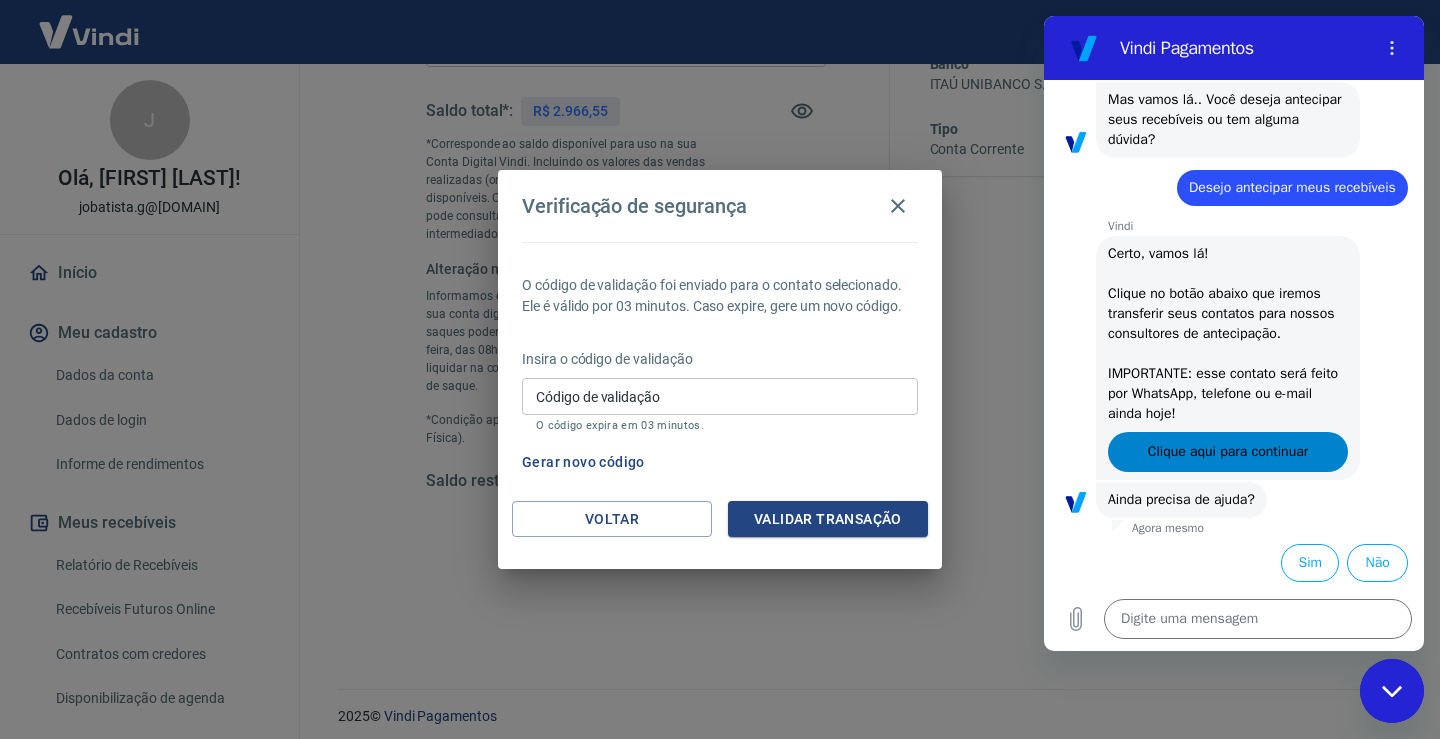 click on "Clique aqui para continuar" at bounding box center (1228, 452) 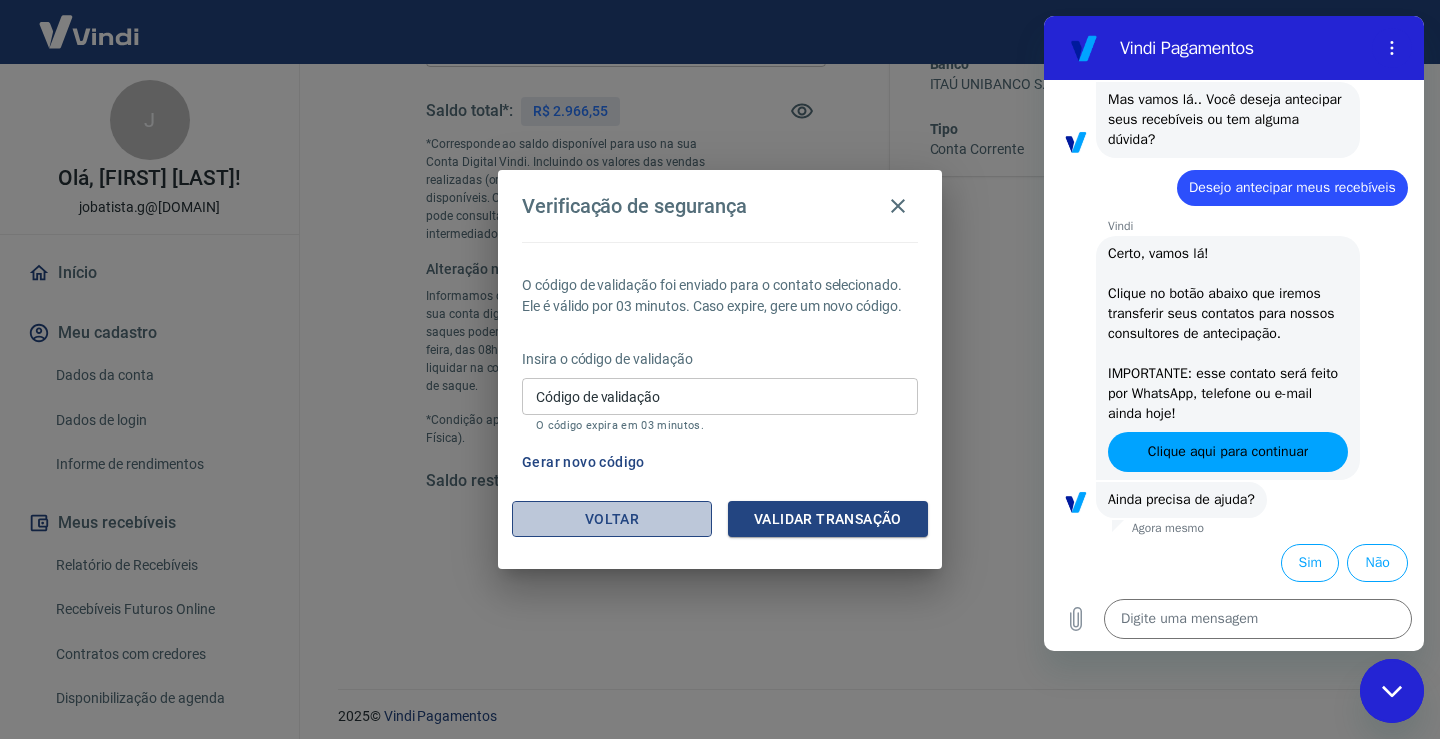 click on "Voltar" at bounding box center [612, 519] 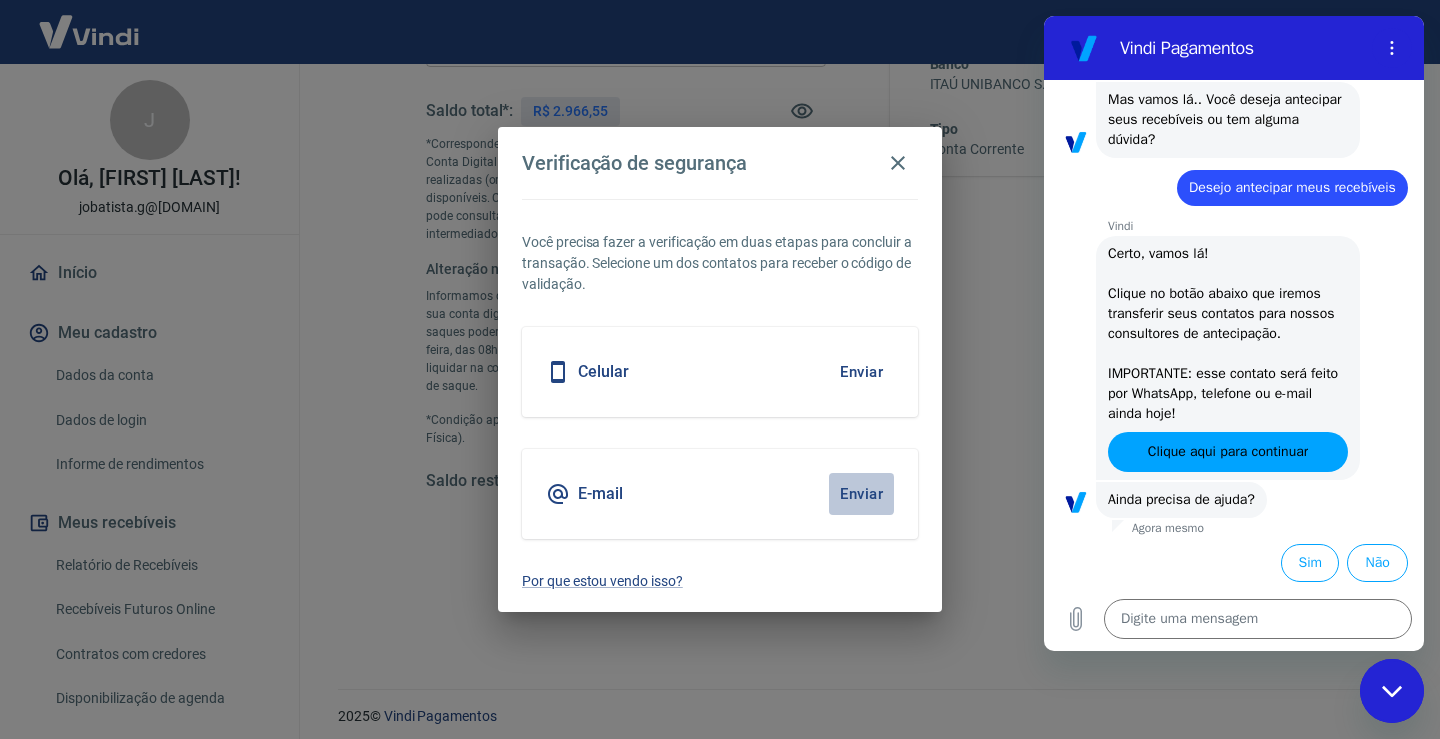 click on "Enviar" at bounding box center (861, 494) 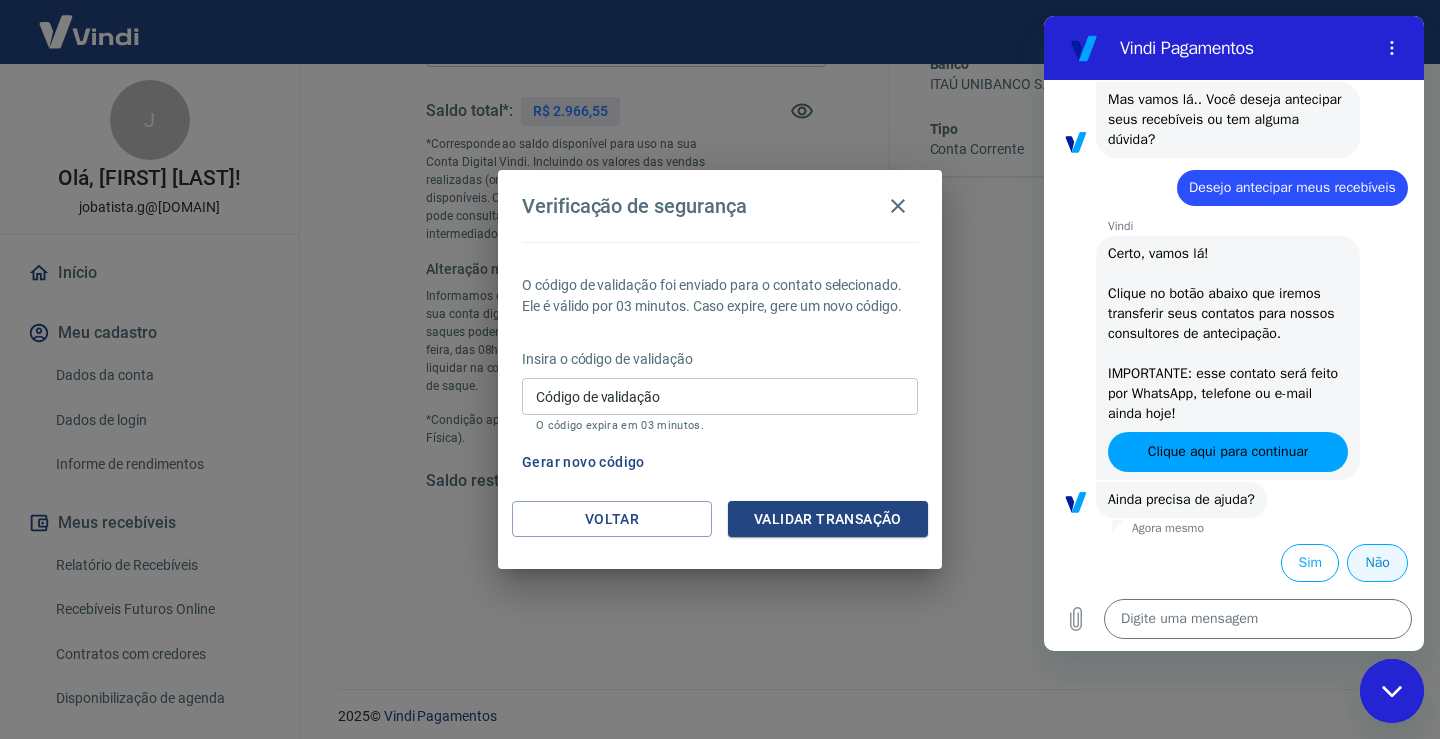 click on "Não" at bounding box center [1377, 563] 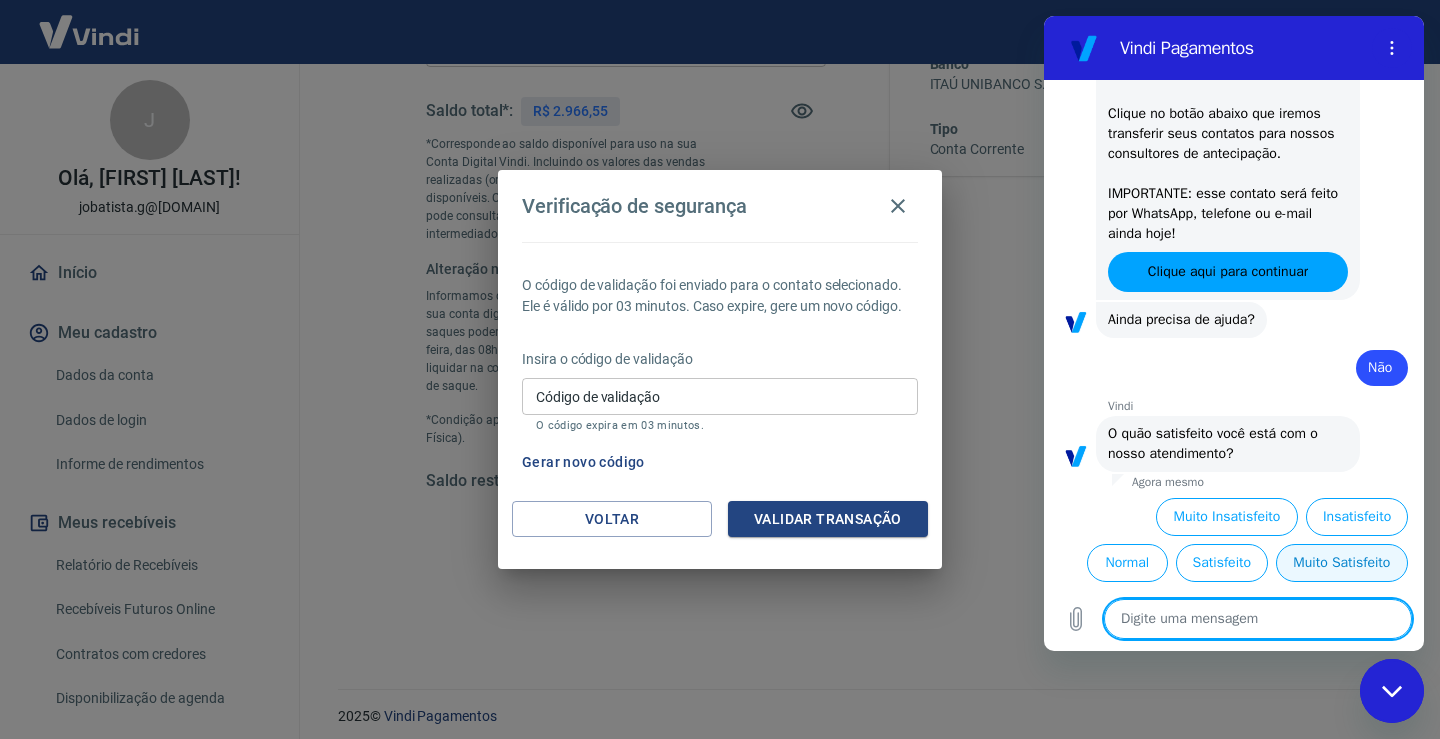 scroll, scrollTop: 580, scrollLeft: 0, axis: vertical 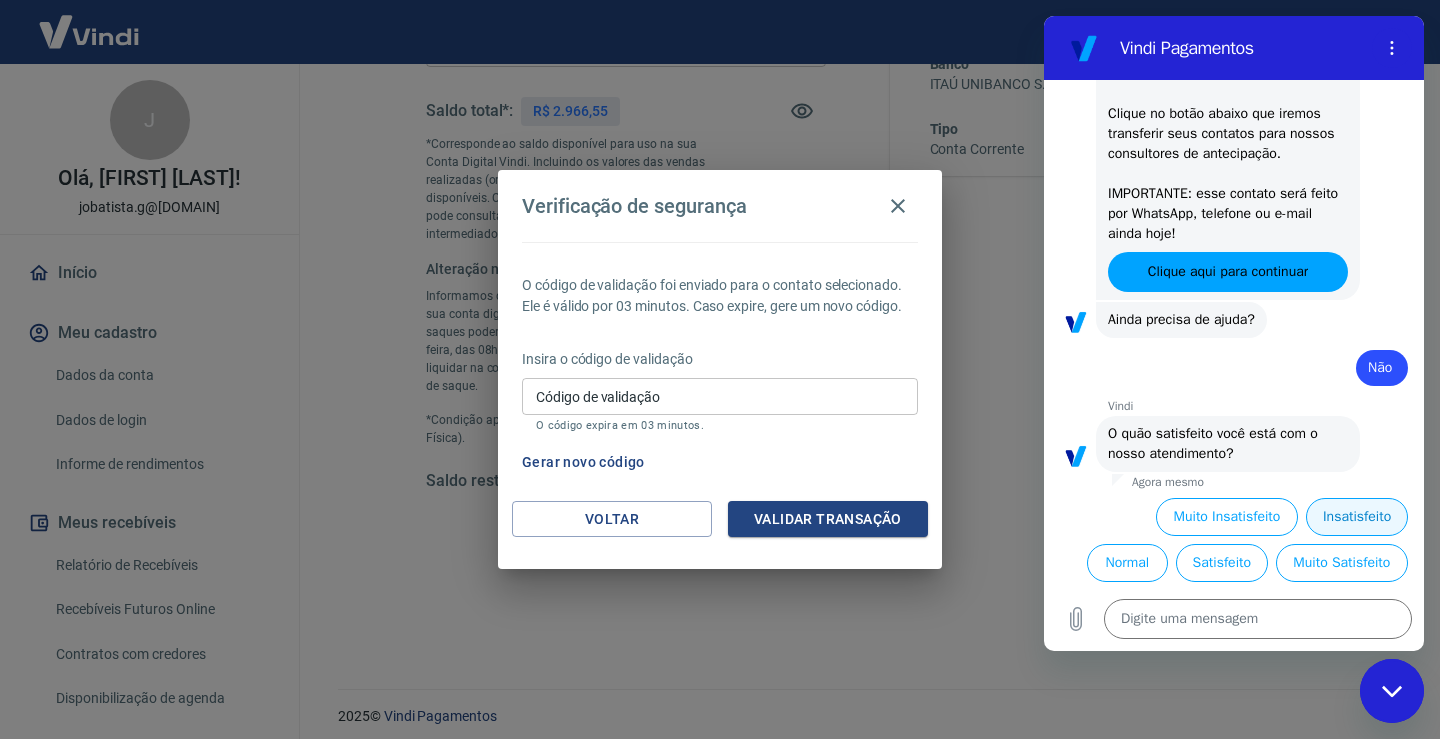 click on "Insatisfeito" at bounding box center [1357, 517] 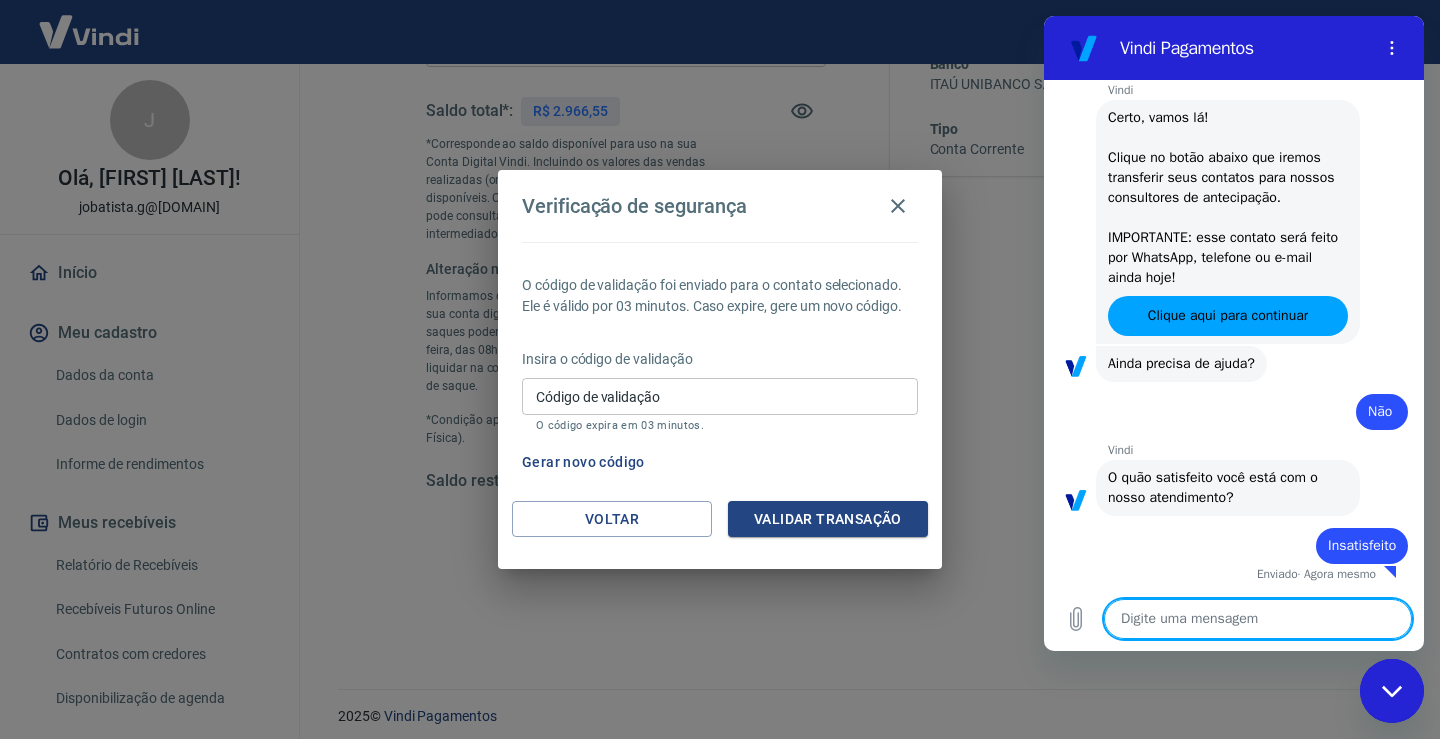 type on "x" 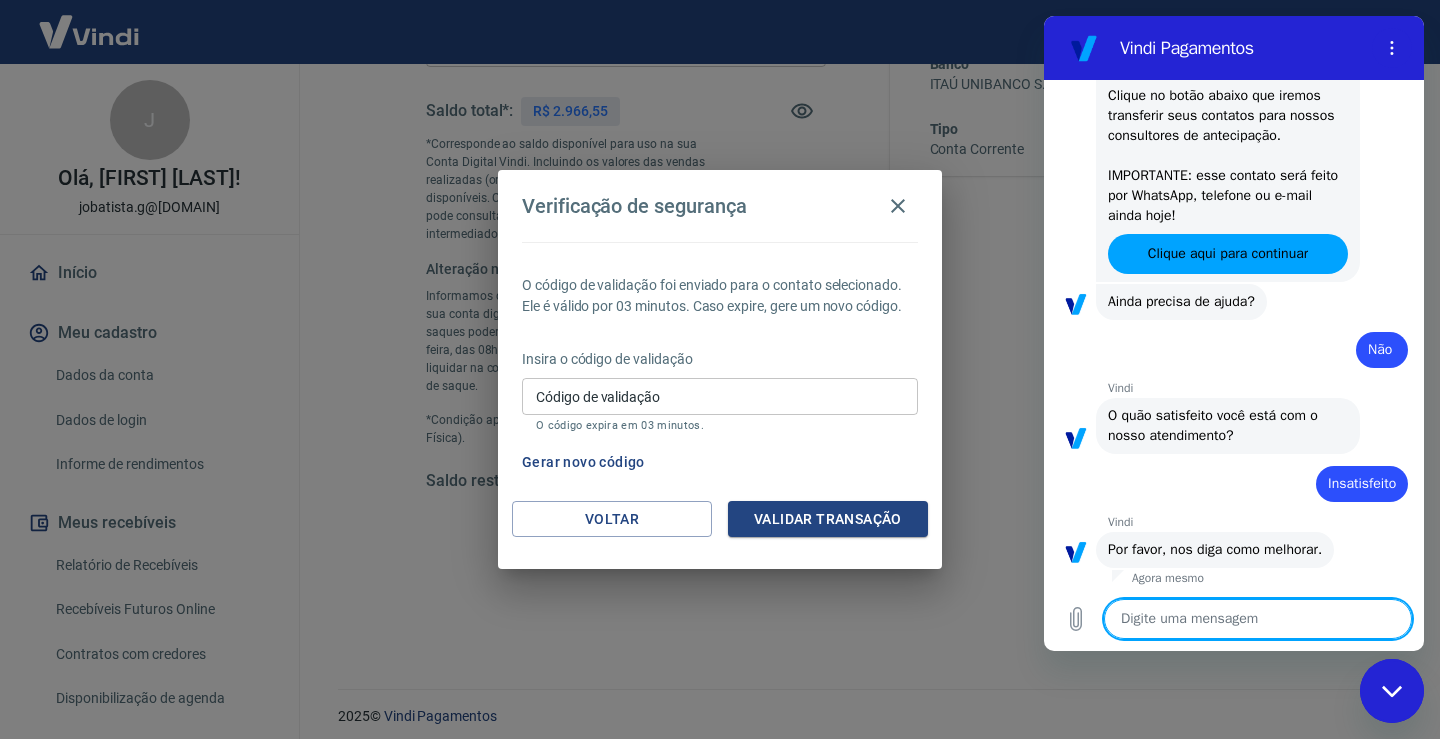 scroll, scrollTop: 602, scrollLeft: 0, axis: vertical 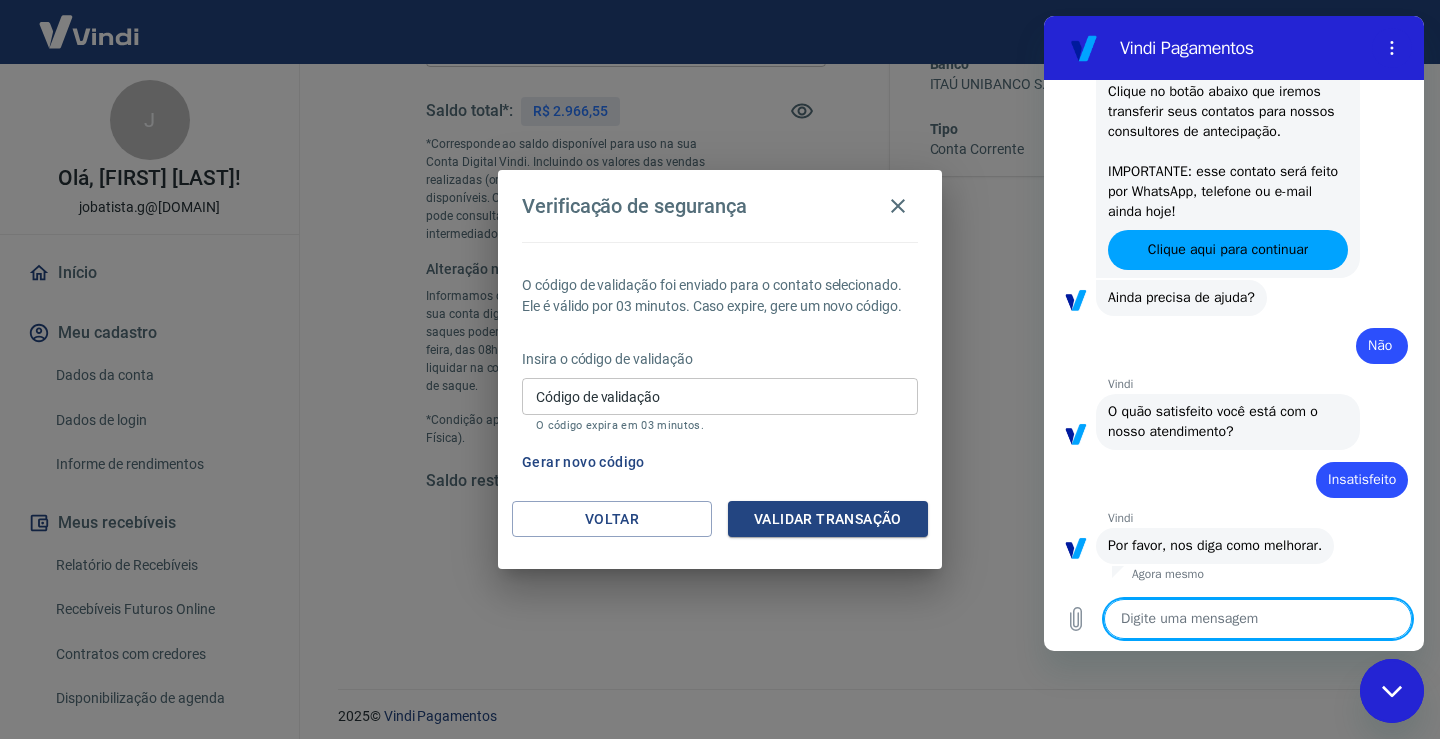 click on "Código de validação" at bounding box center (720, 396) 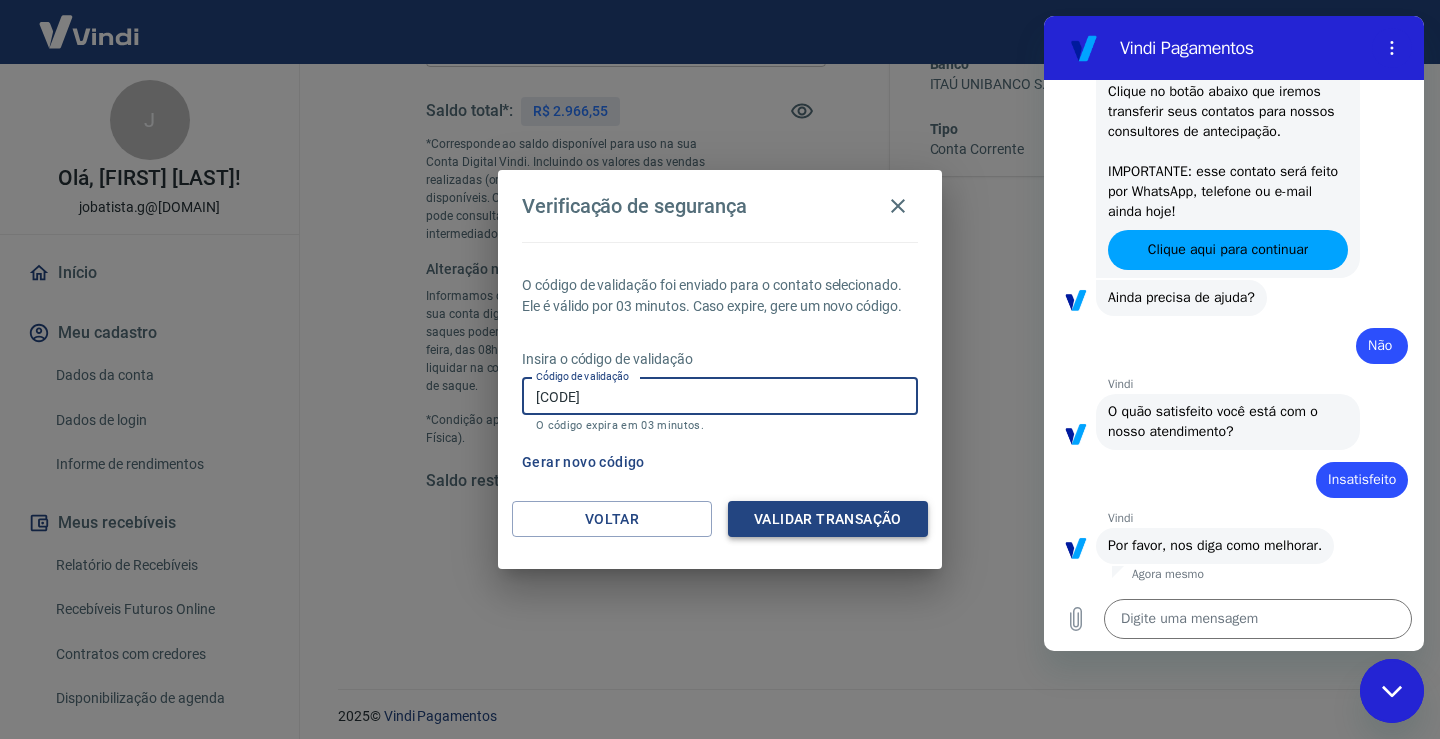 type on "115713" 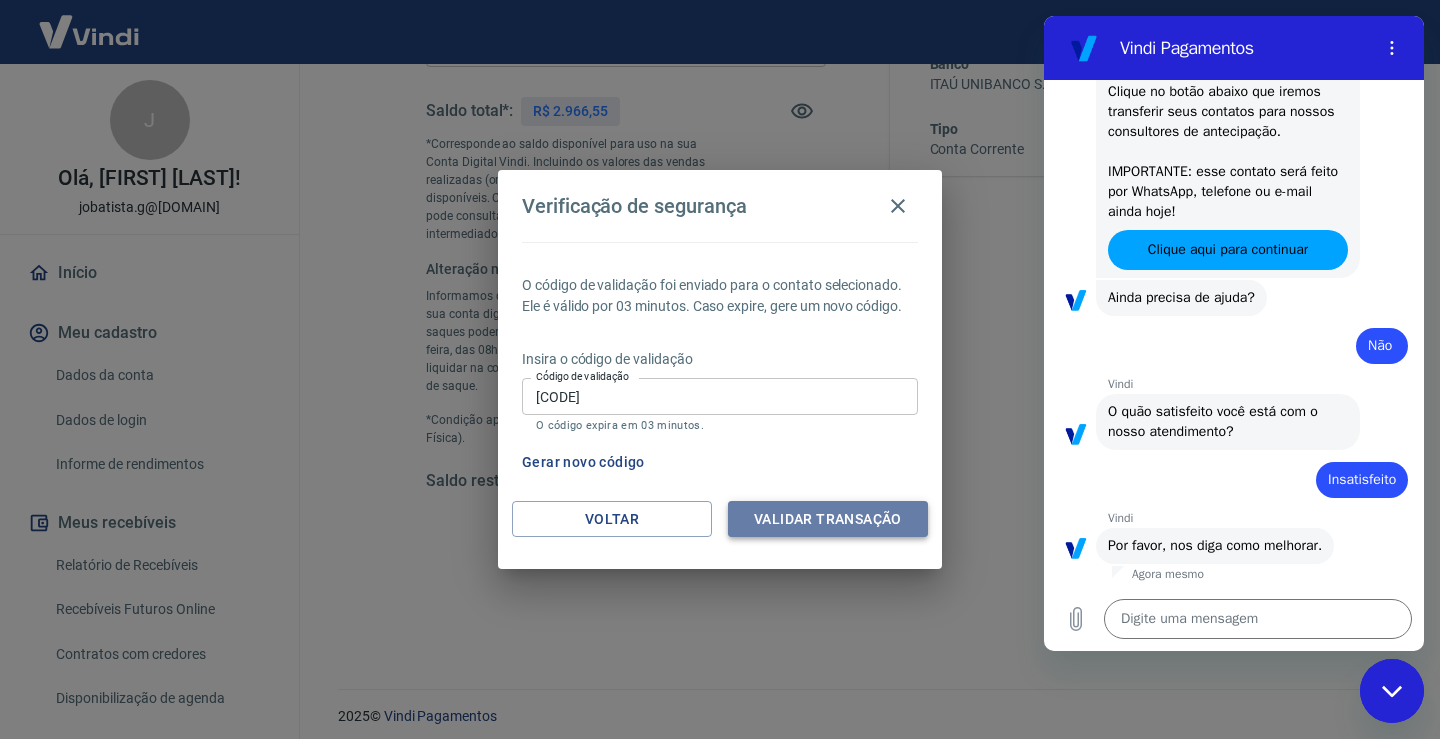 click on "Validar transação" at bounding box center (828, 519) 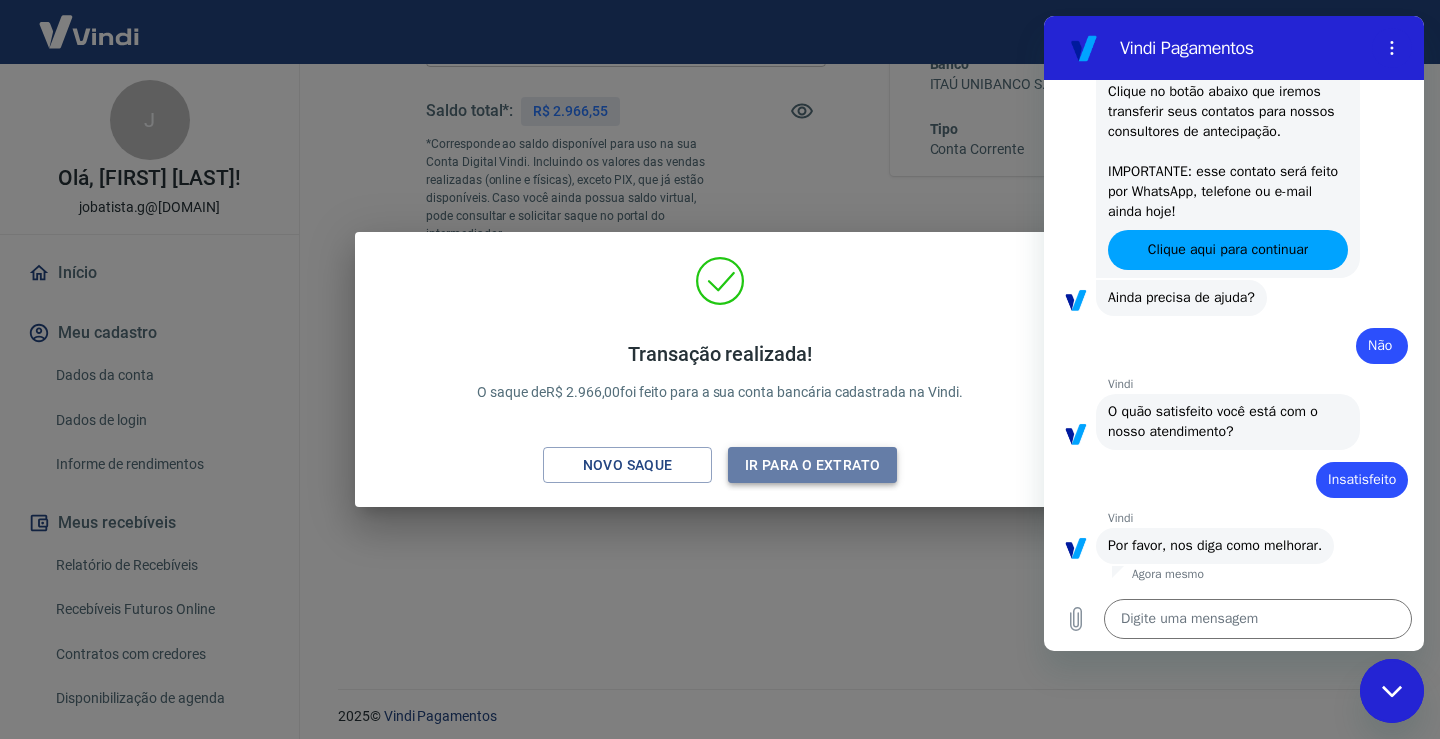 click on "Ir para o extrato" at bounding box center [812, 465] 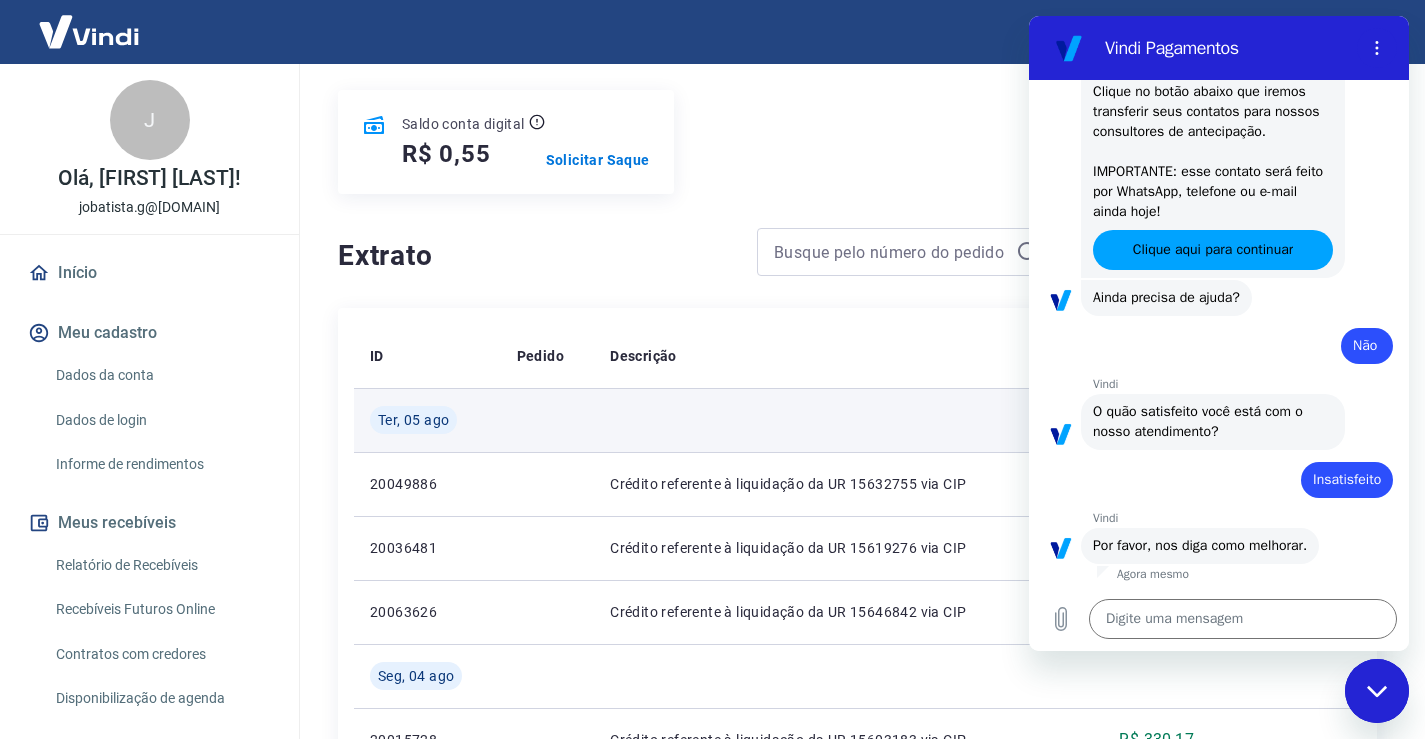 scroll, scrollTop: 150, scrollLeft: 0, axis: vertical 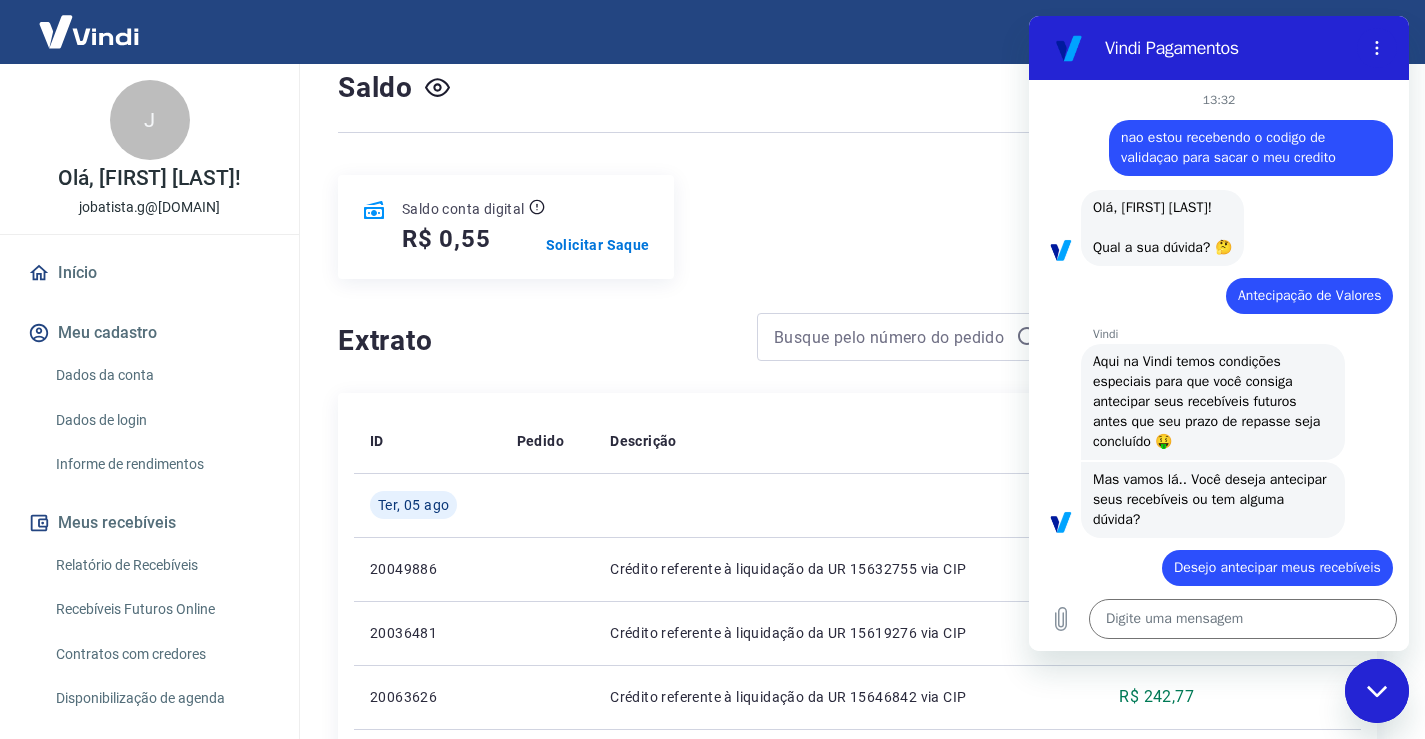 drag, startPoint x: 27, startPoint y: 14, endPoint x: 993, endPoint y: 186, distance: 981.1932 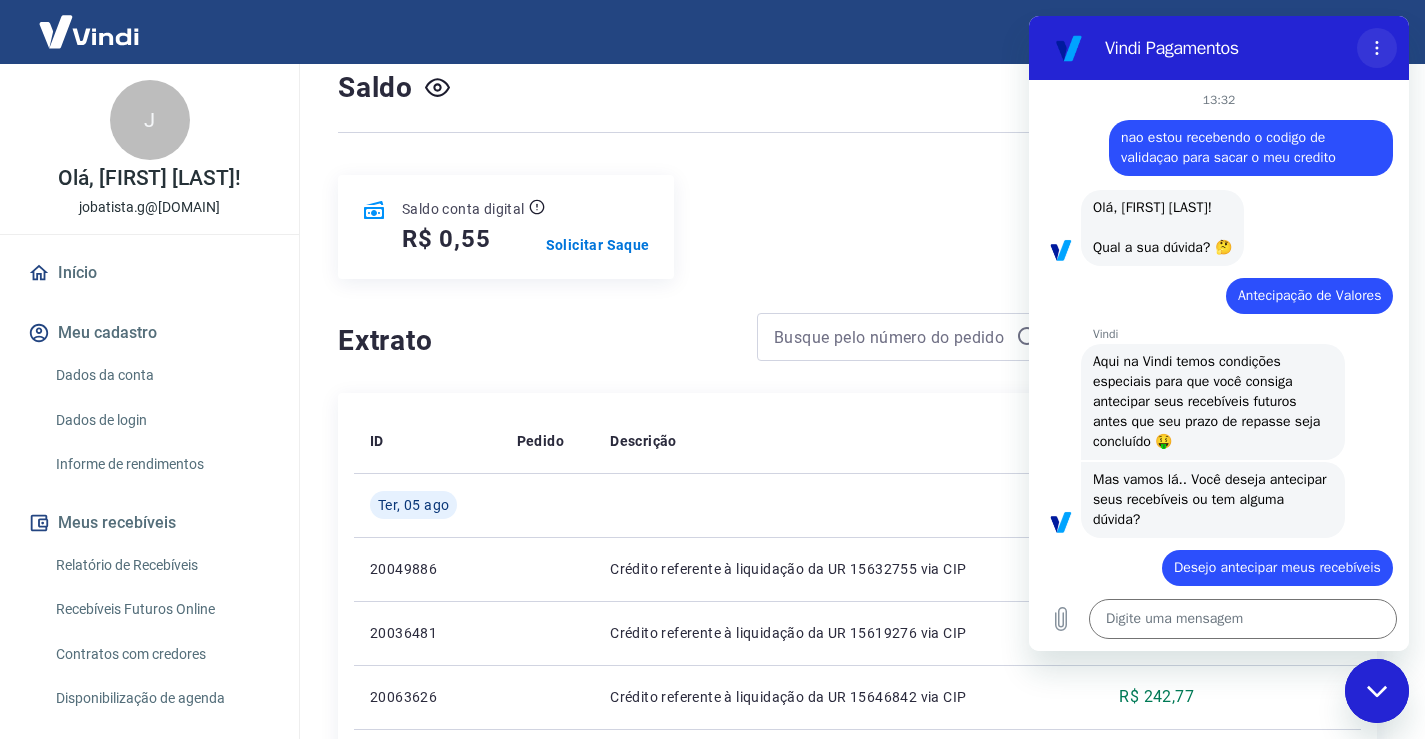 click 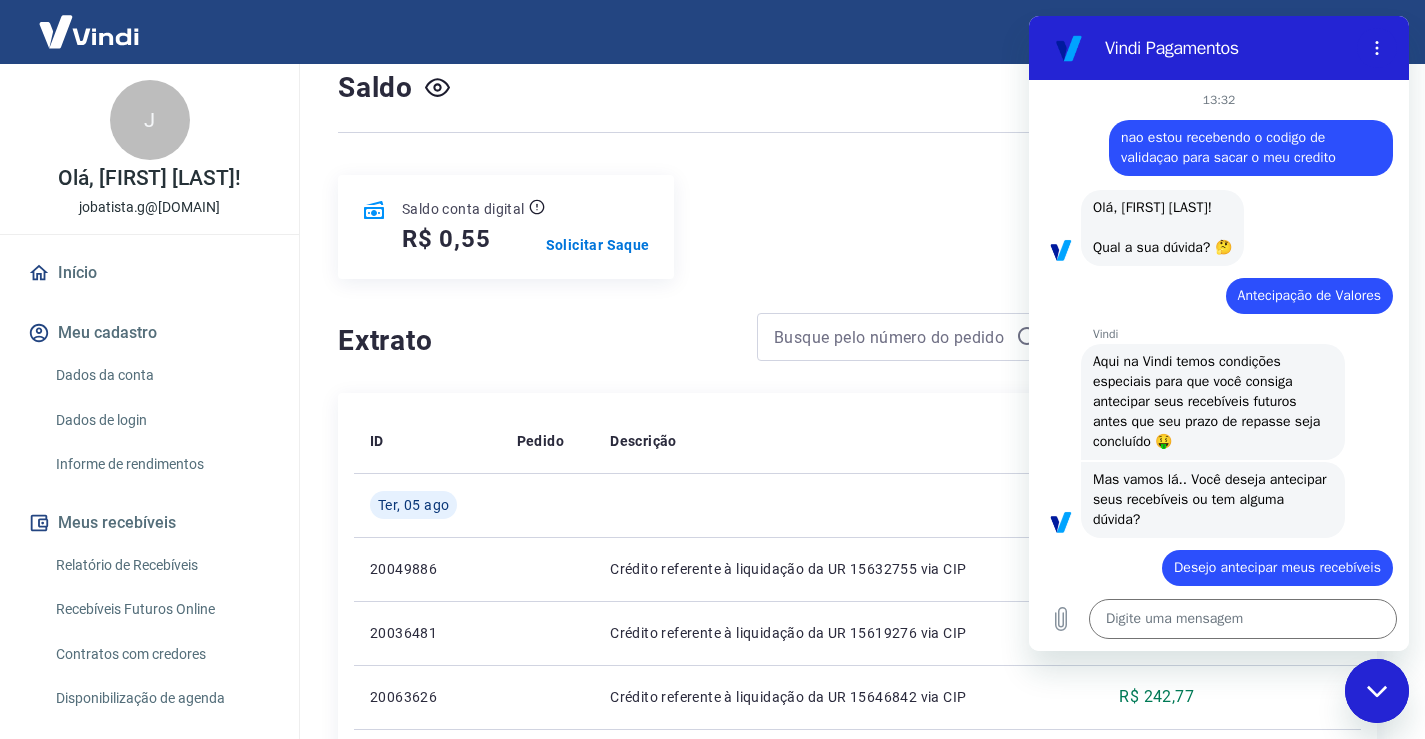 click on "Saldo conta digital R$ 0,55 Solicitar Saque" at bounding box center (857, 227) 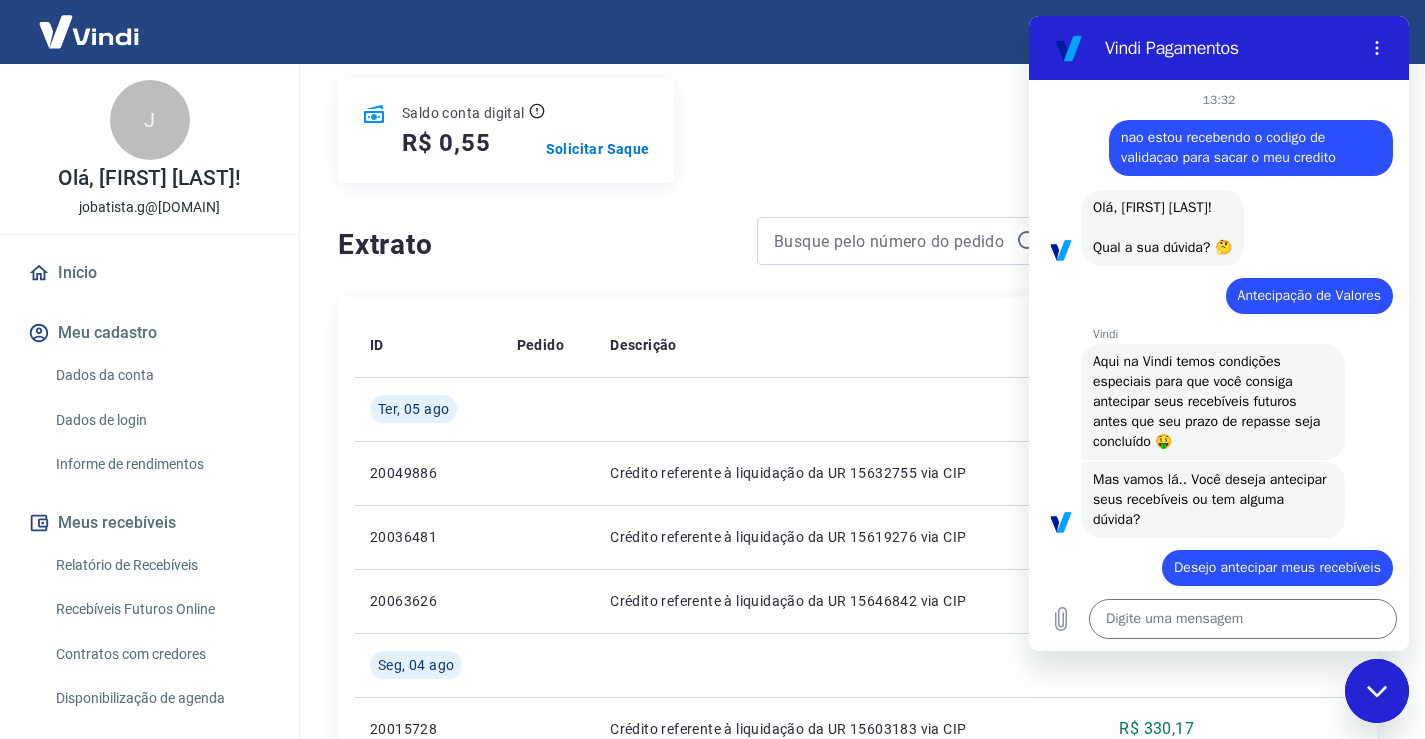 scroll, scrollTop: 250, scrollLeft: 0, axis: vertical 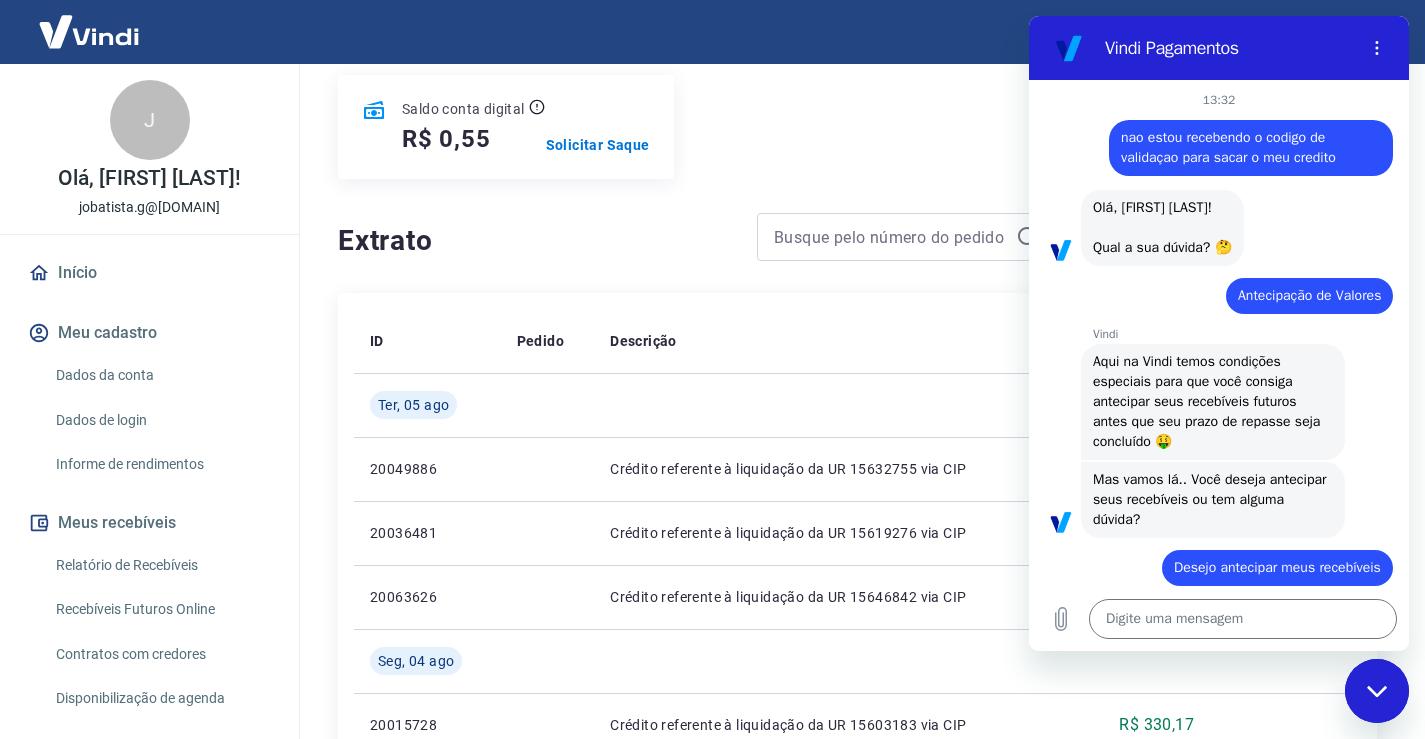 type on "x" 